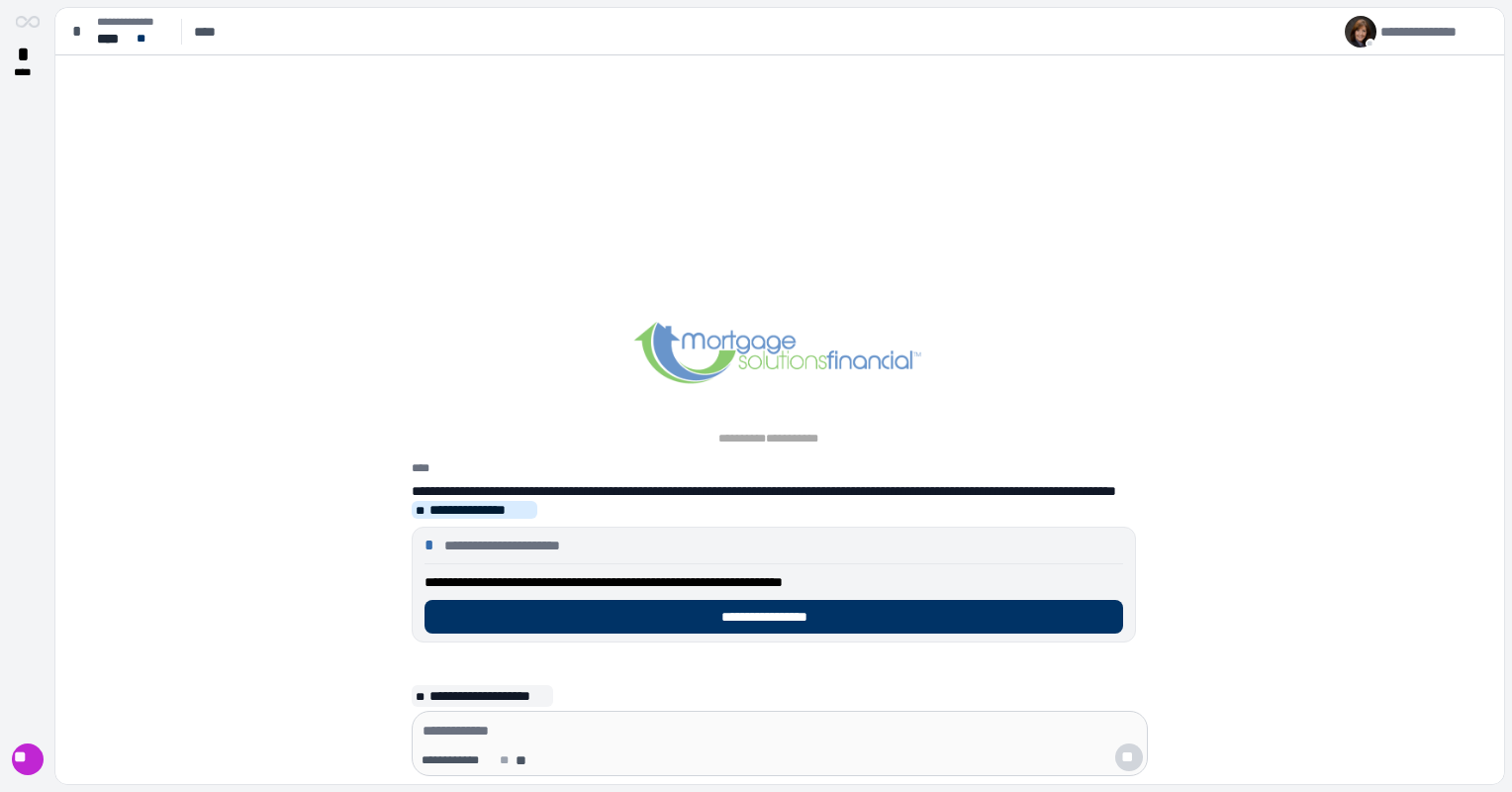 scroll, scrollTop: 0, scrollLeft: 0, axis: both 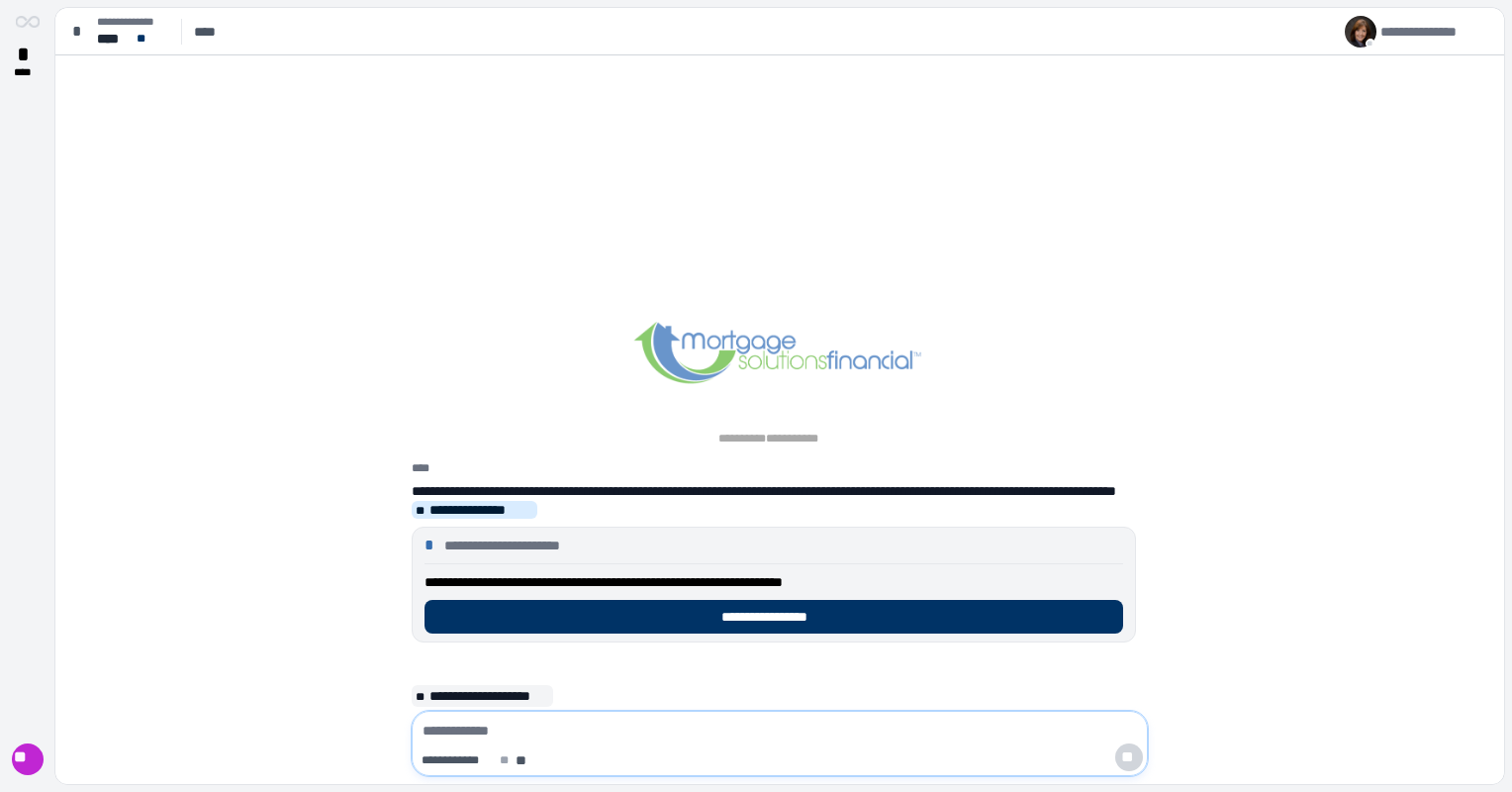 click at bounding box center (780, 731) 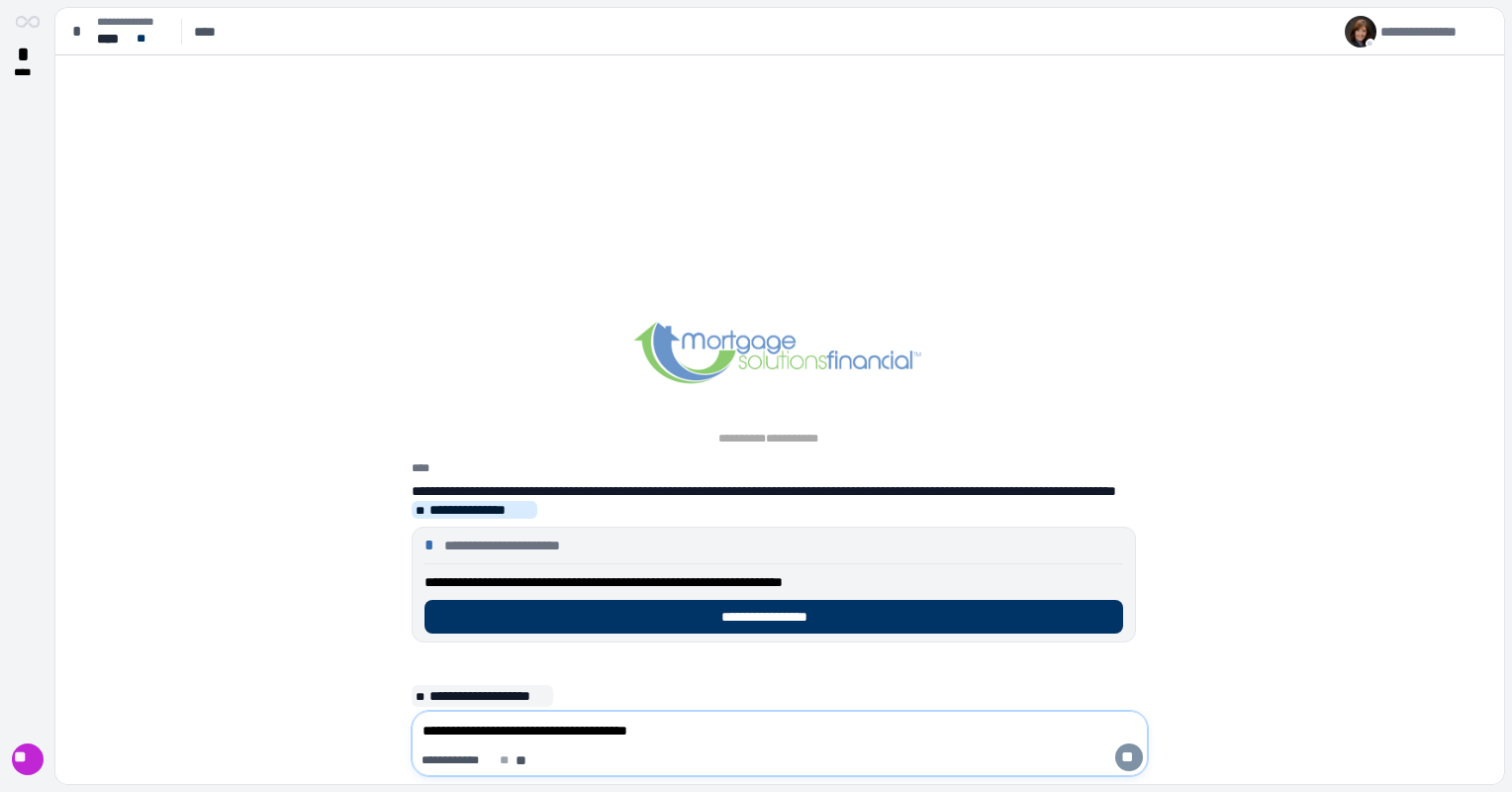 type on "**********" 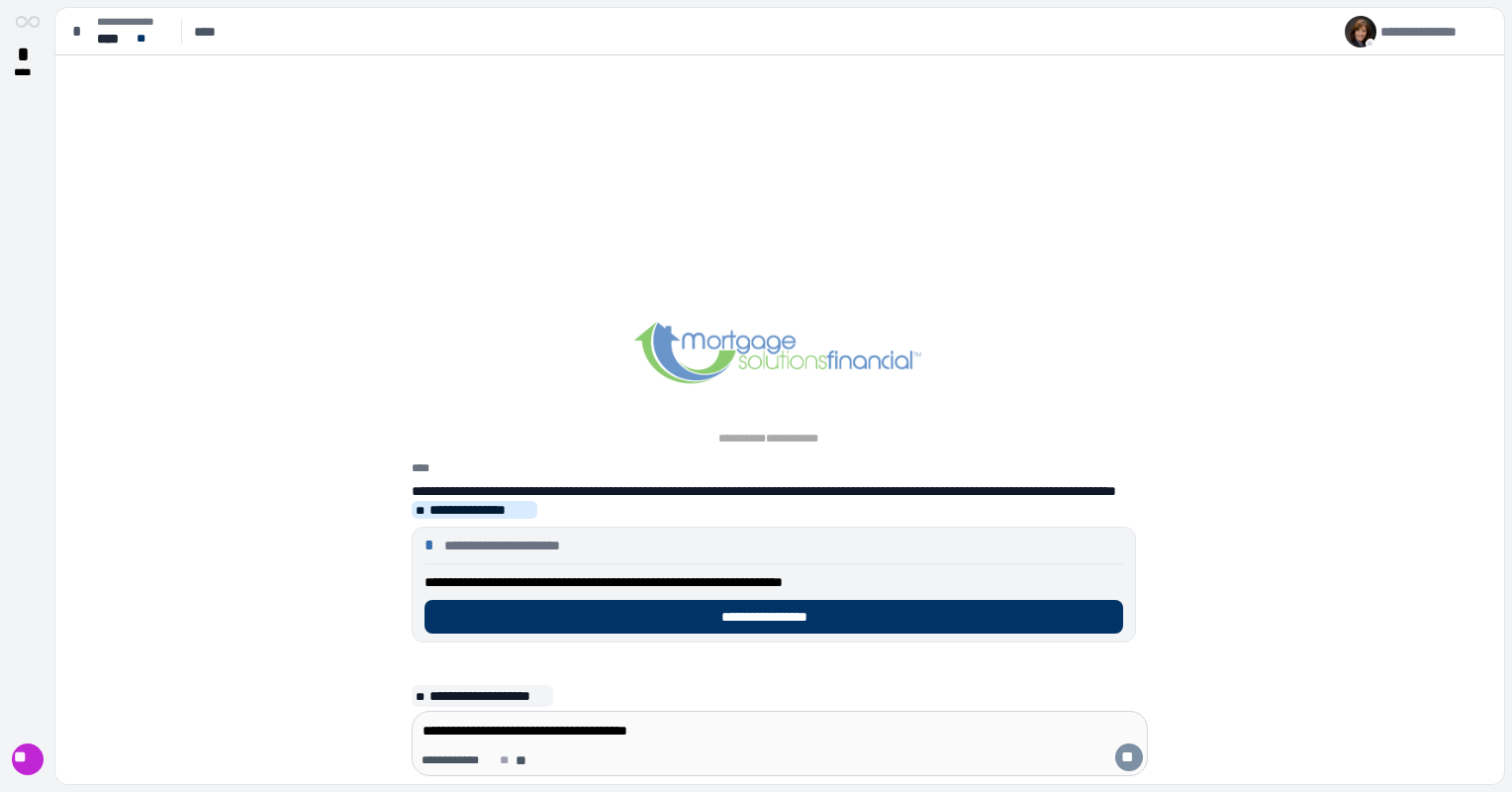 click on "**" at bounding box center (1129, 757) 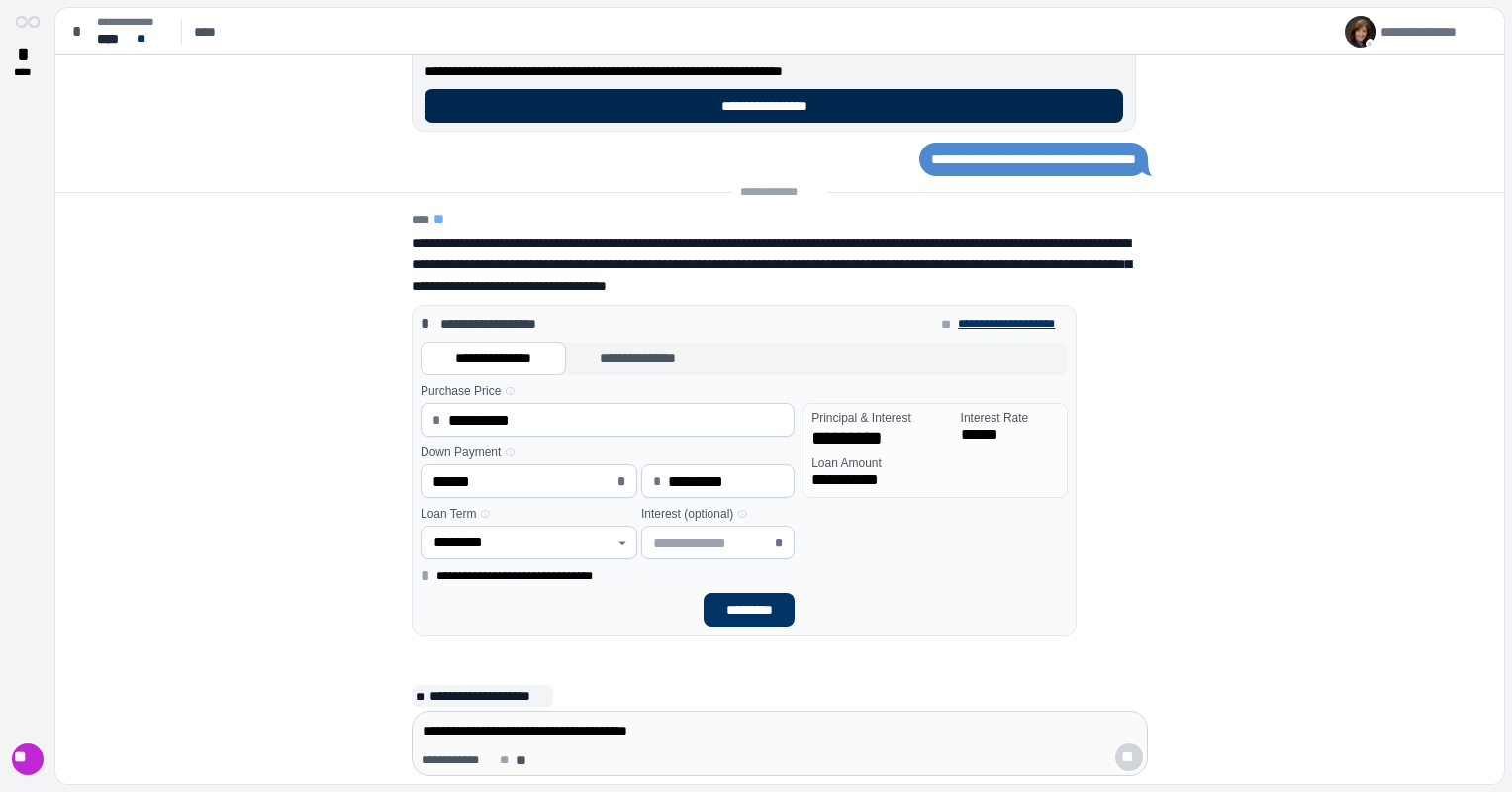 click on "**********" at bounding box center [774, 106] 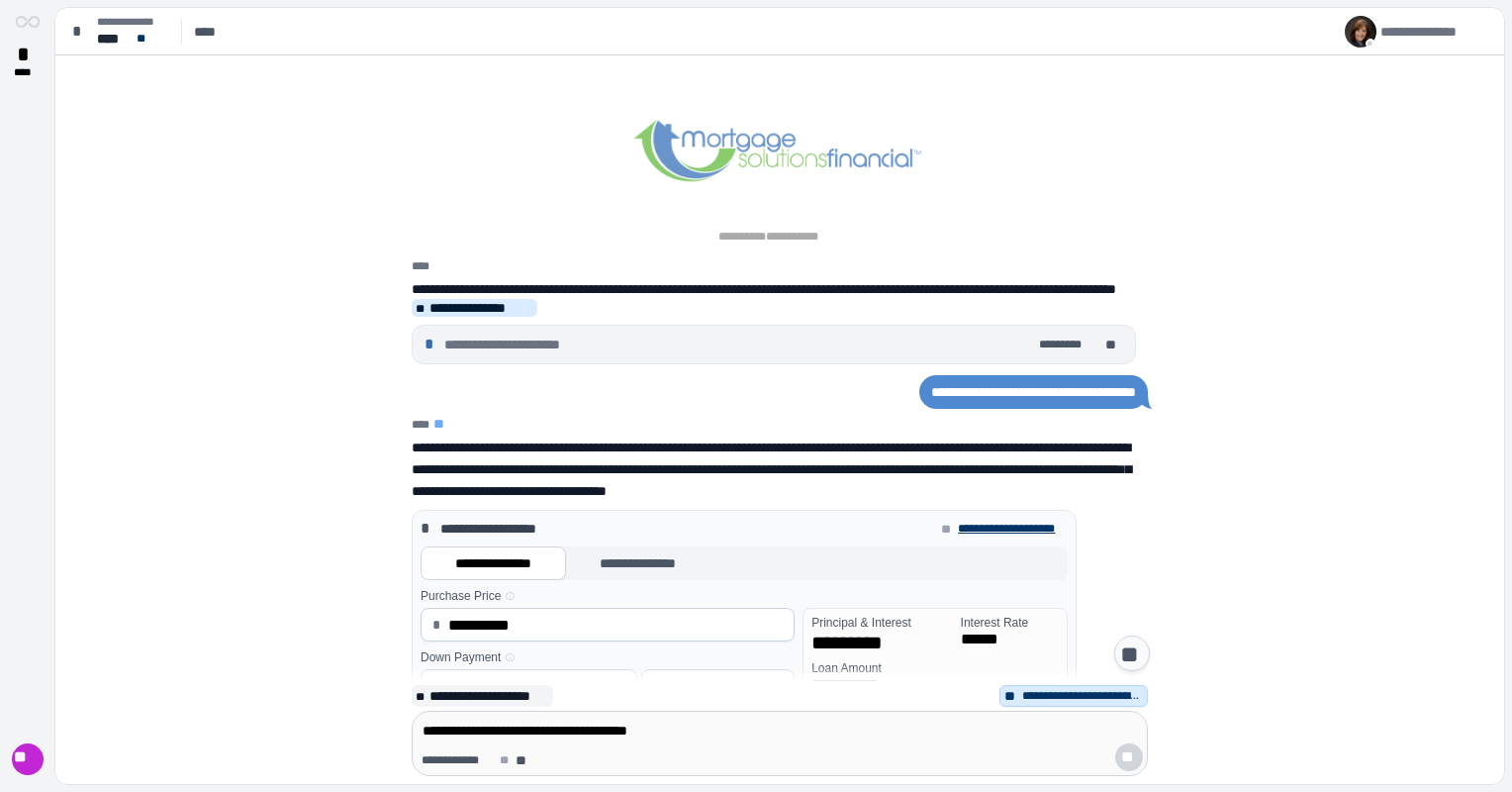 scroll, scrollTop: 537, scrollLeft: 0, axis: vertical 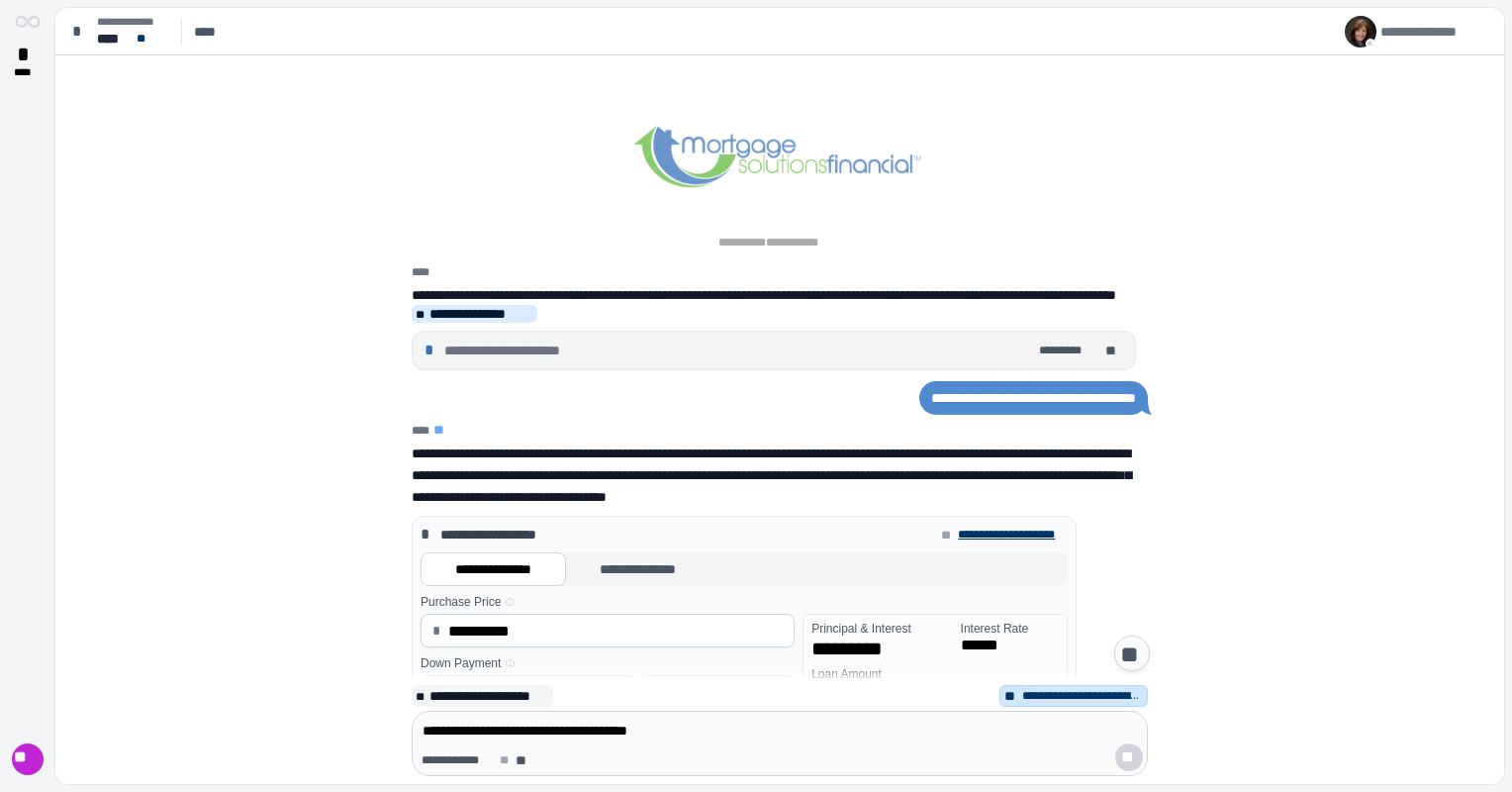 click on "**" at bounding box center (1011, 696) 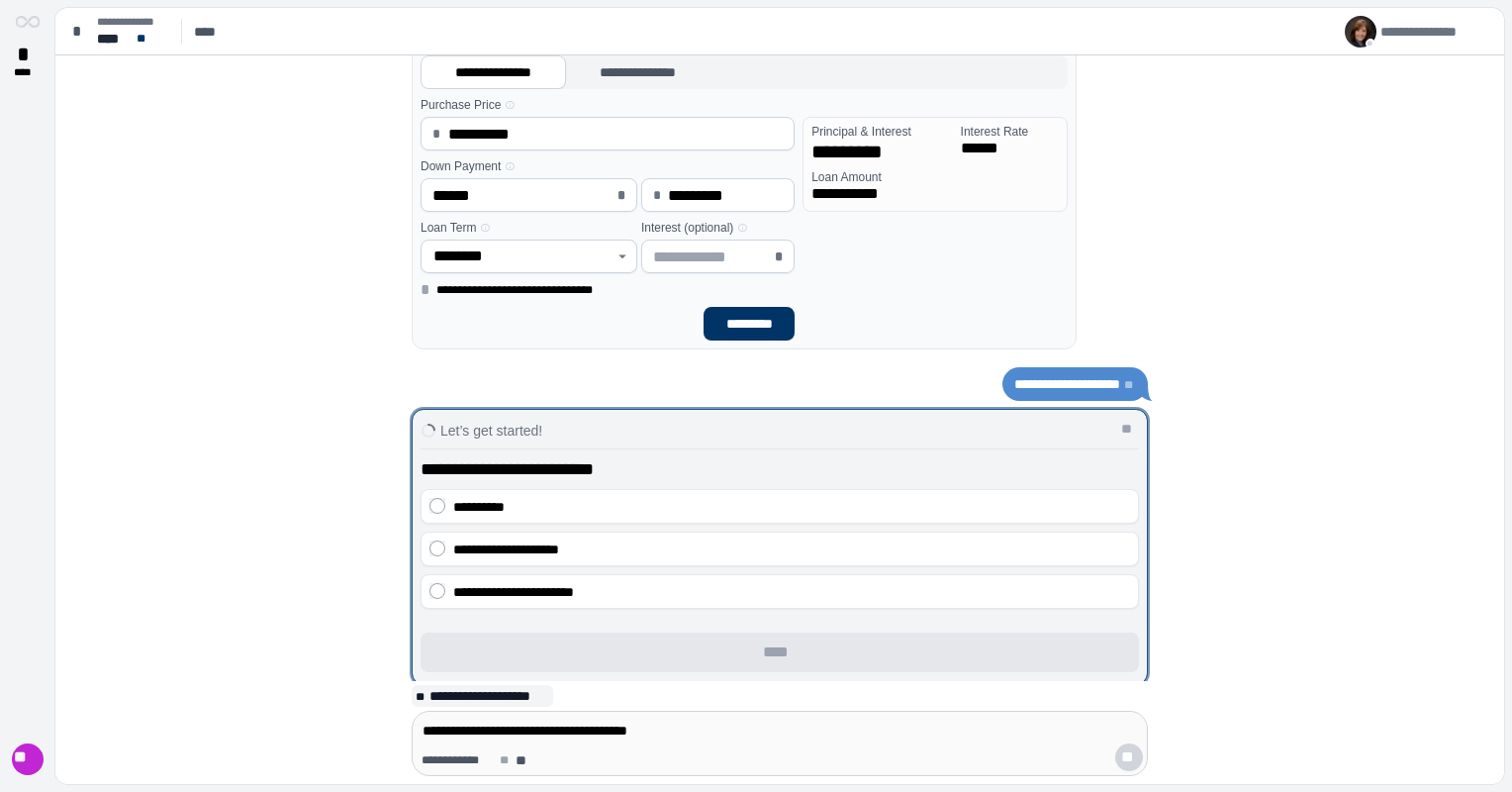 scroll, scrollTop: 0, scrollLeft: 0, axis: both 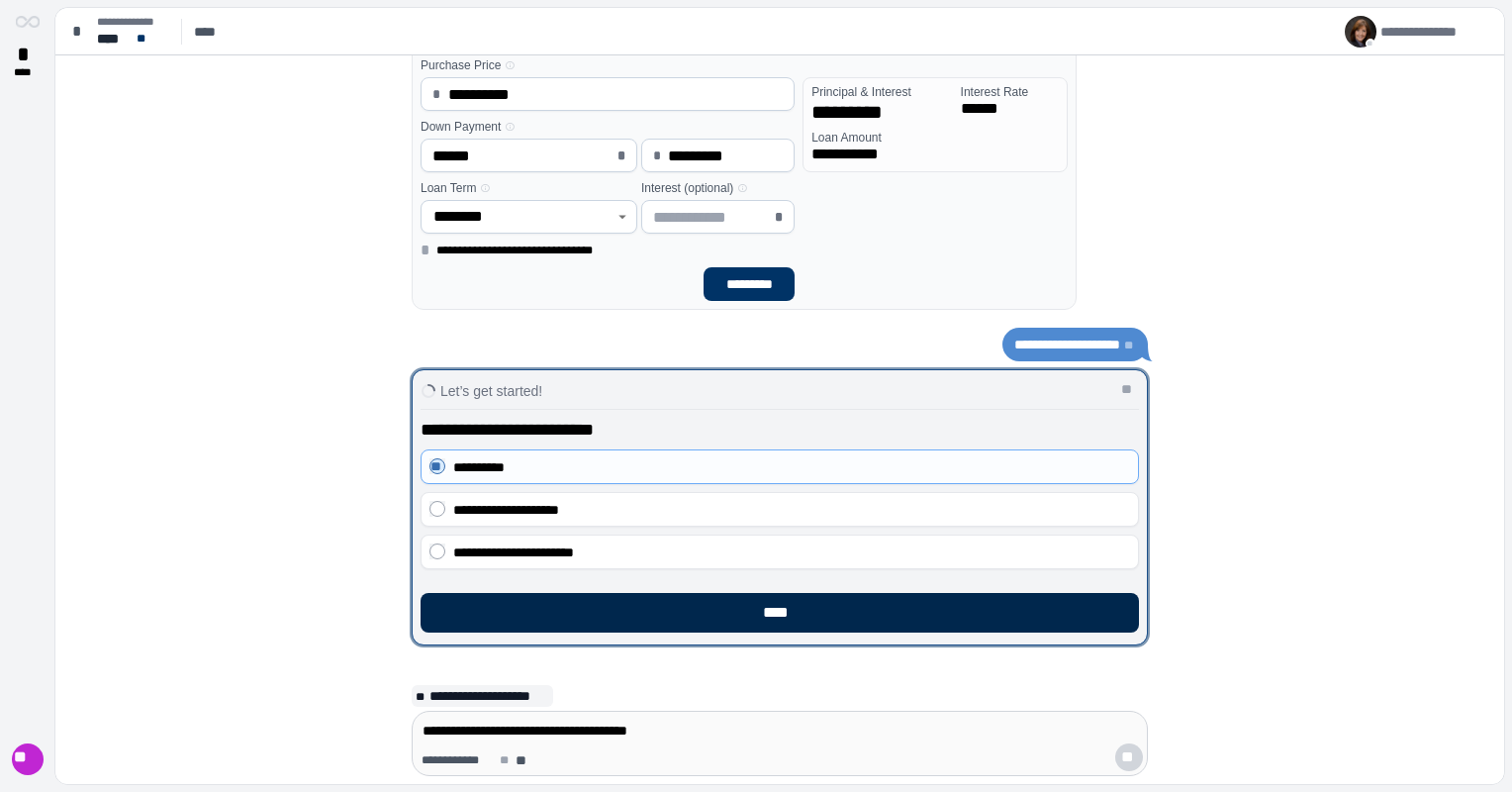 click on "****" at bounding box center [780, 613] 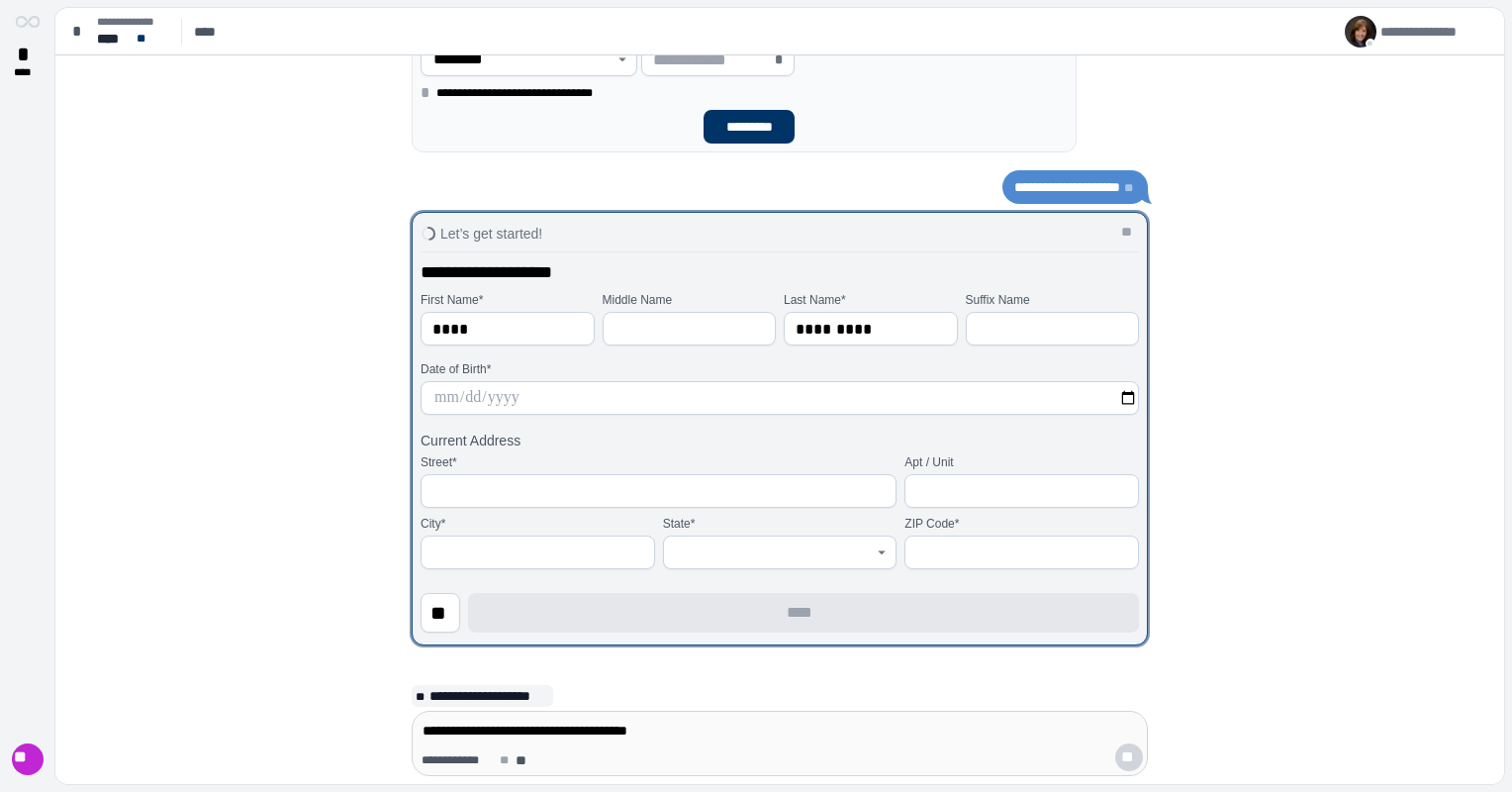 click at bounding box center [780, 398] 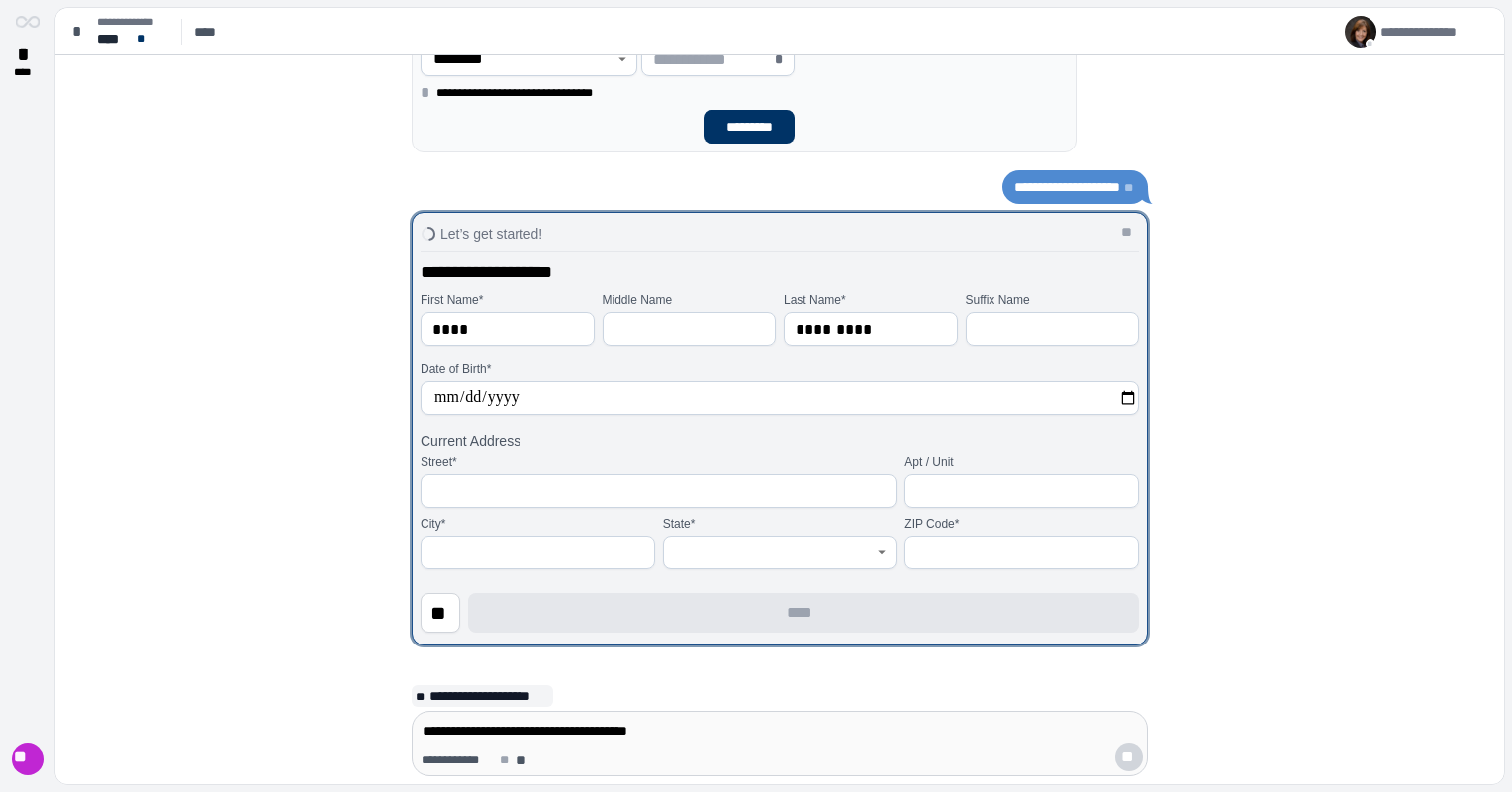 type on "**********" 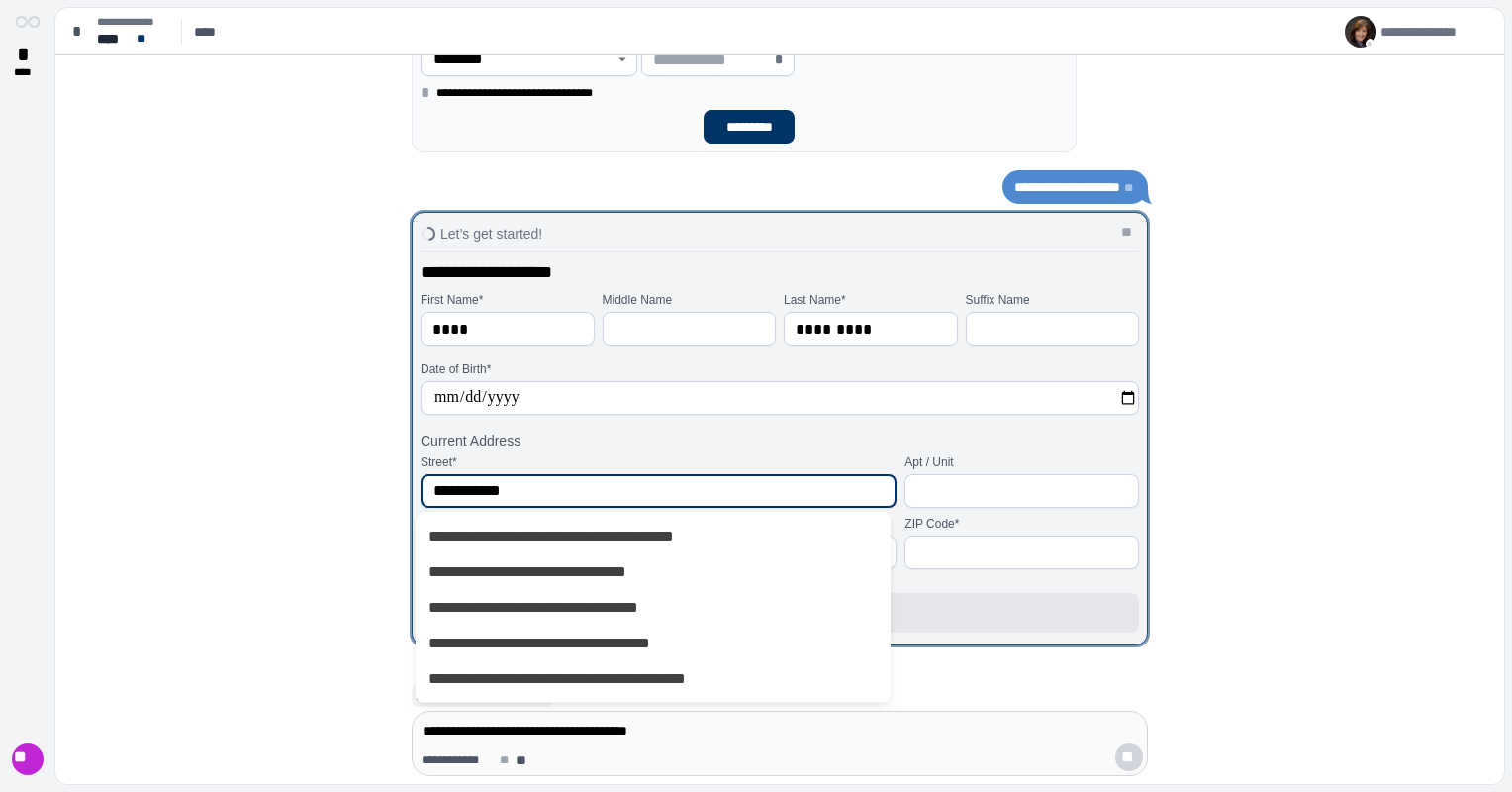 type on "**********" 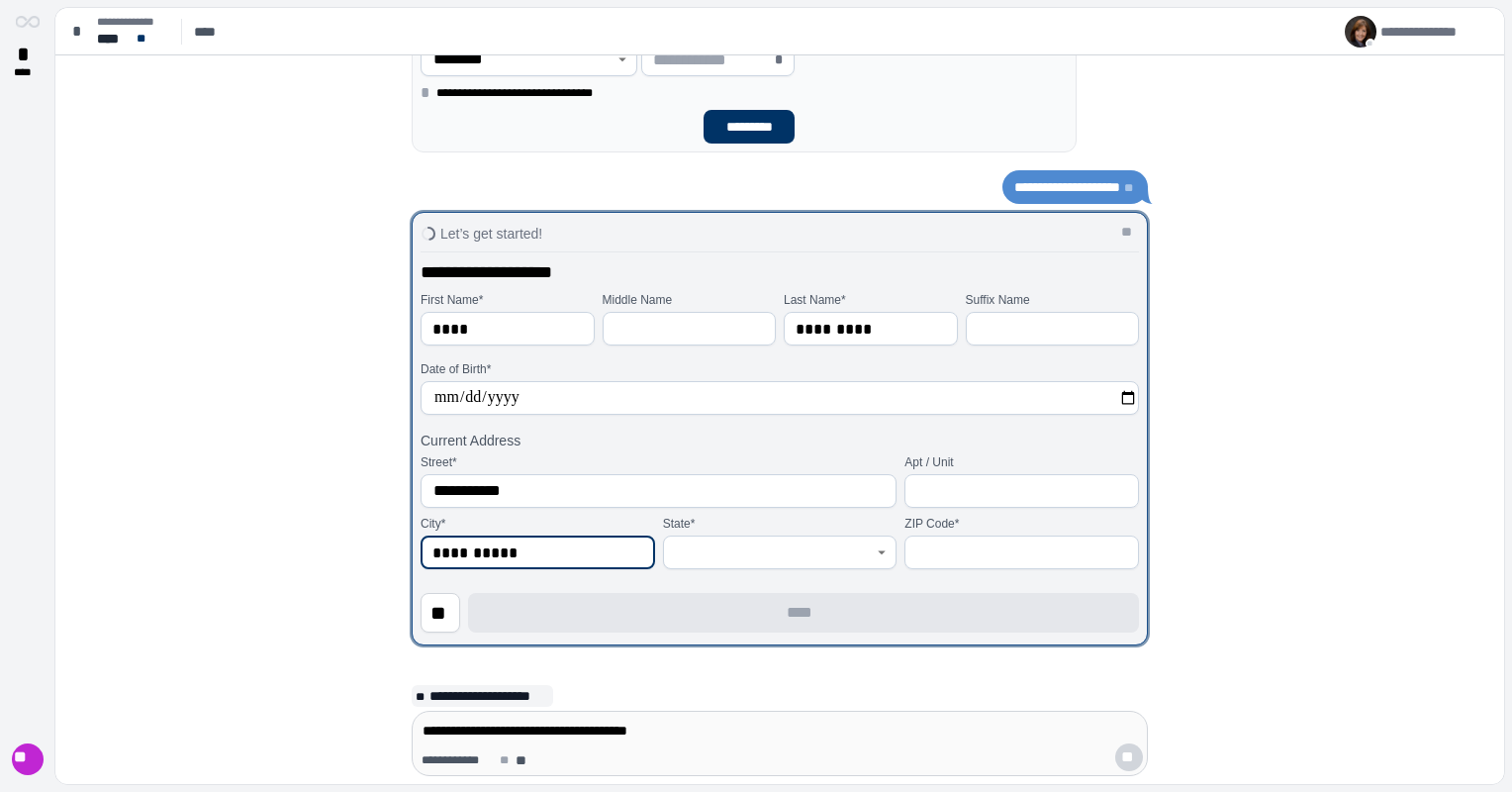 type on "**********" 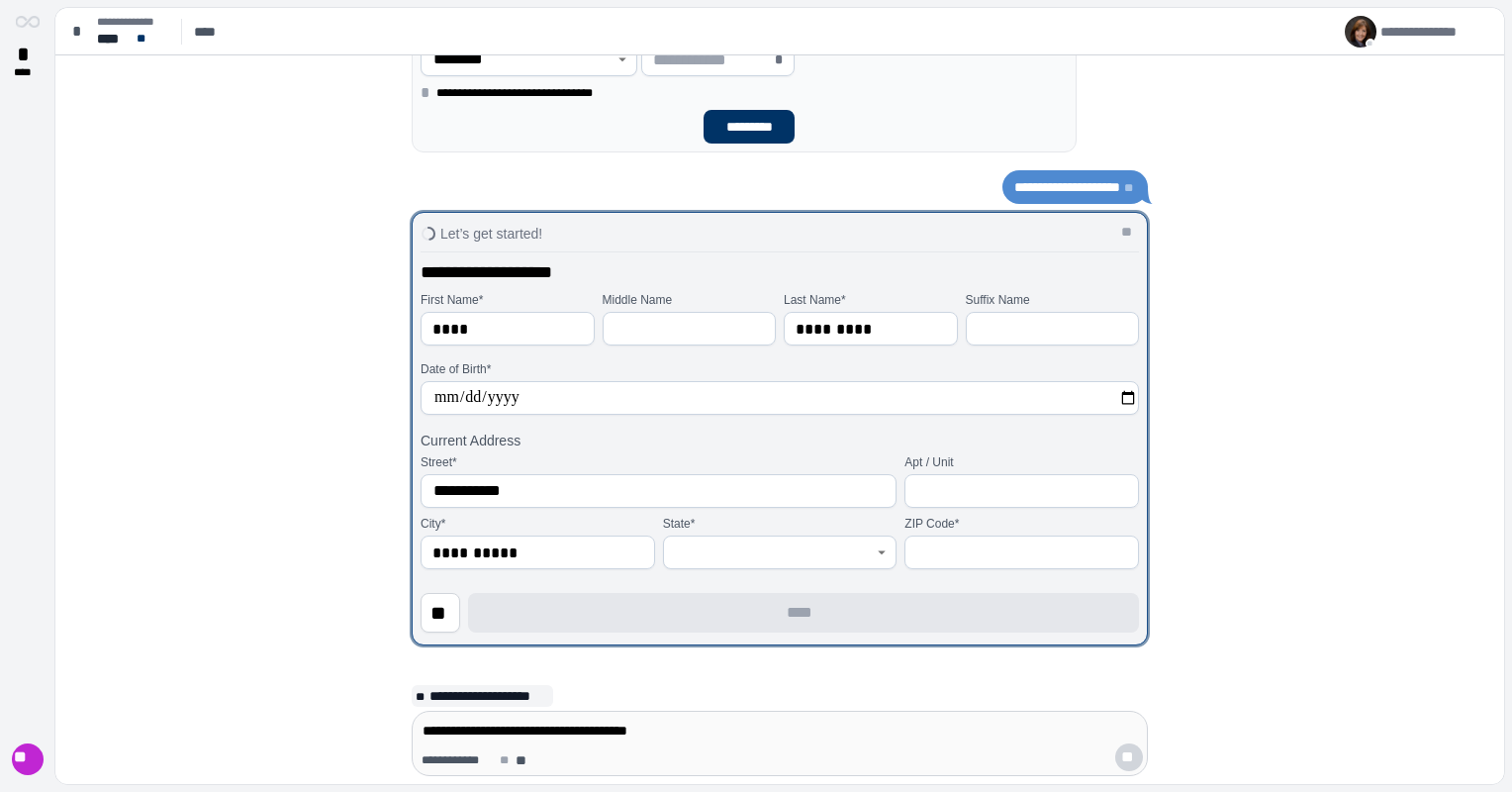 click 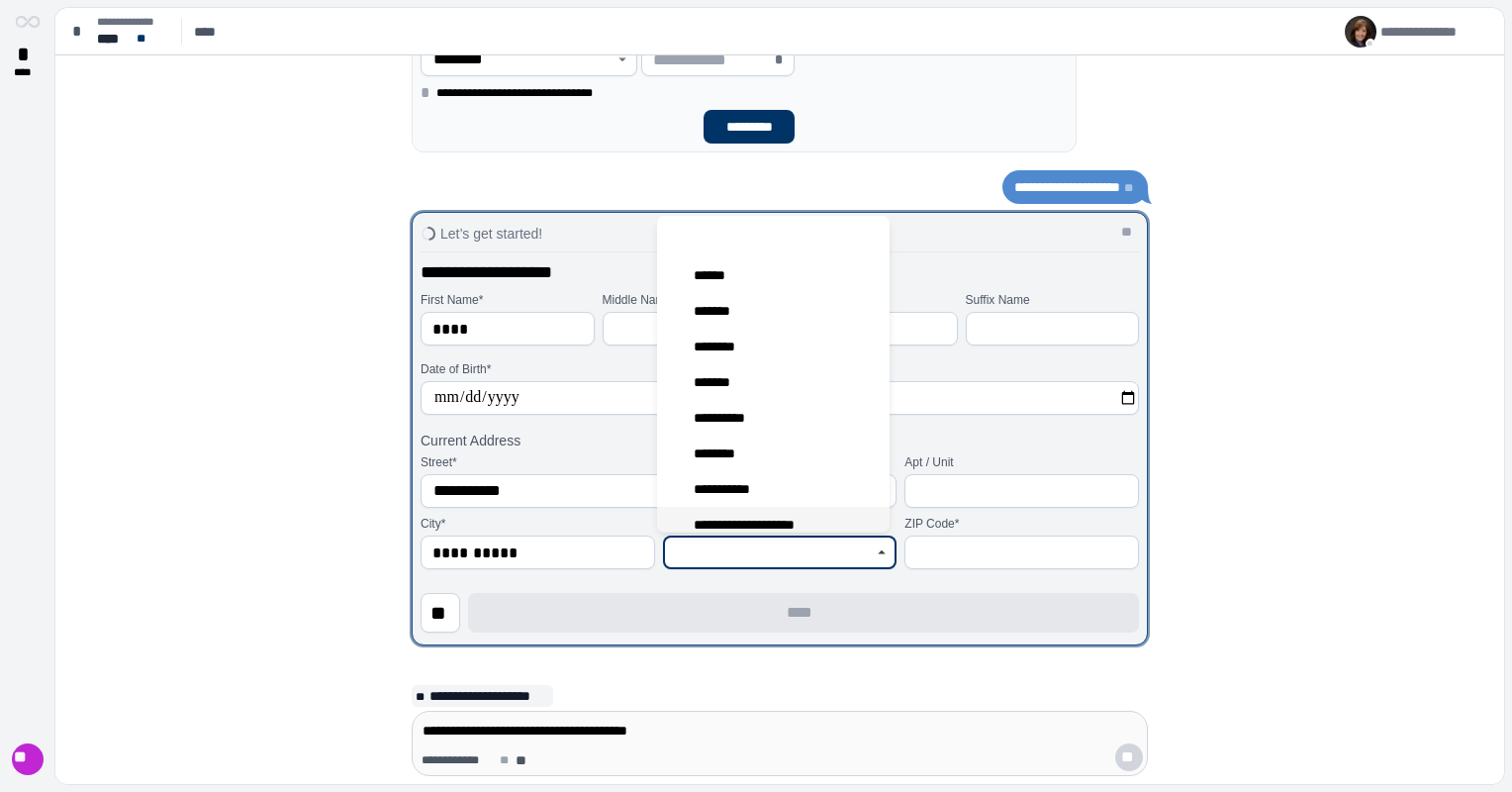 click on "**********" at bounding box center [754, 525] 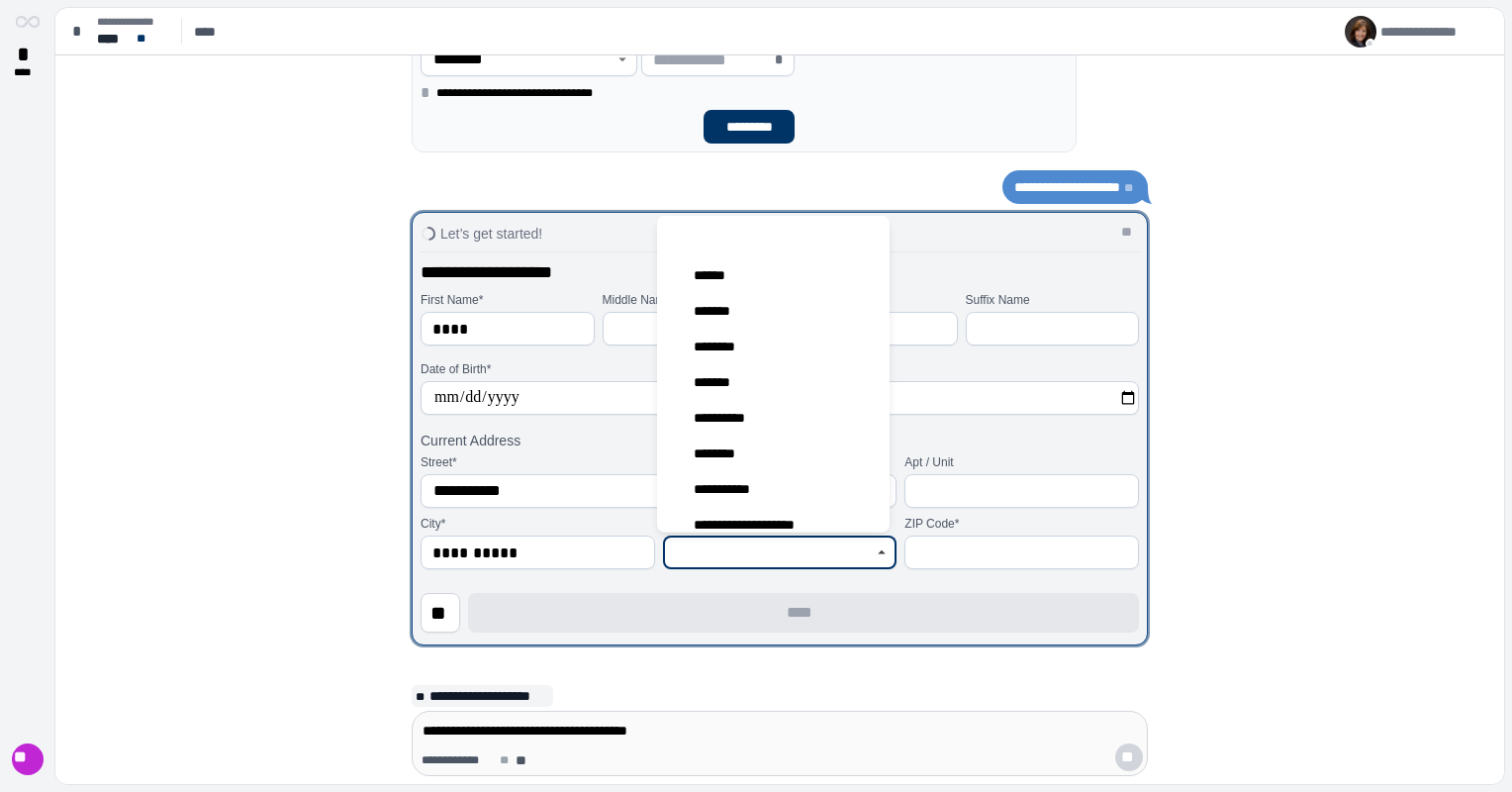 type on "**********" 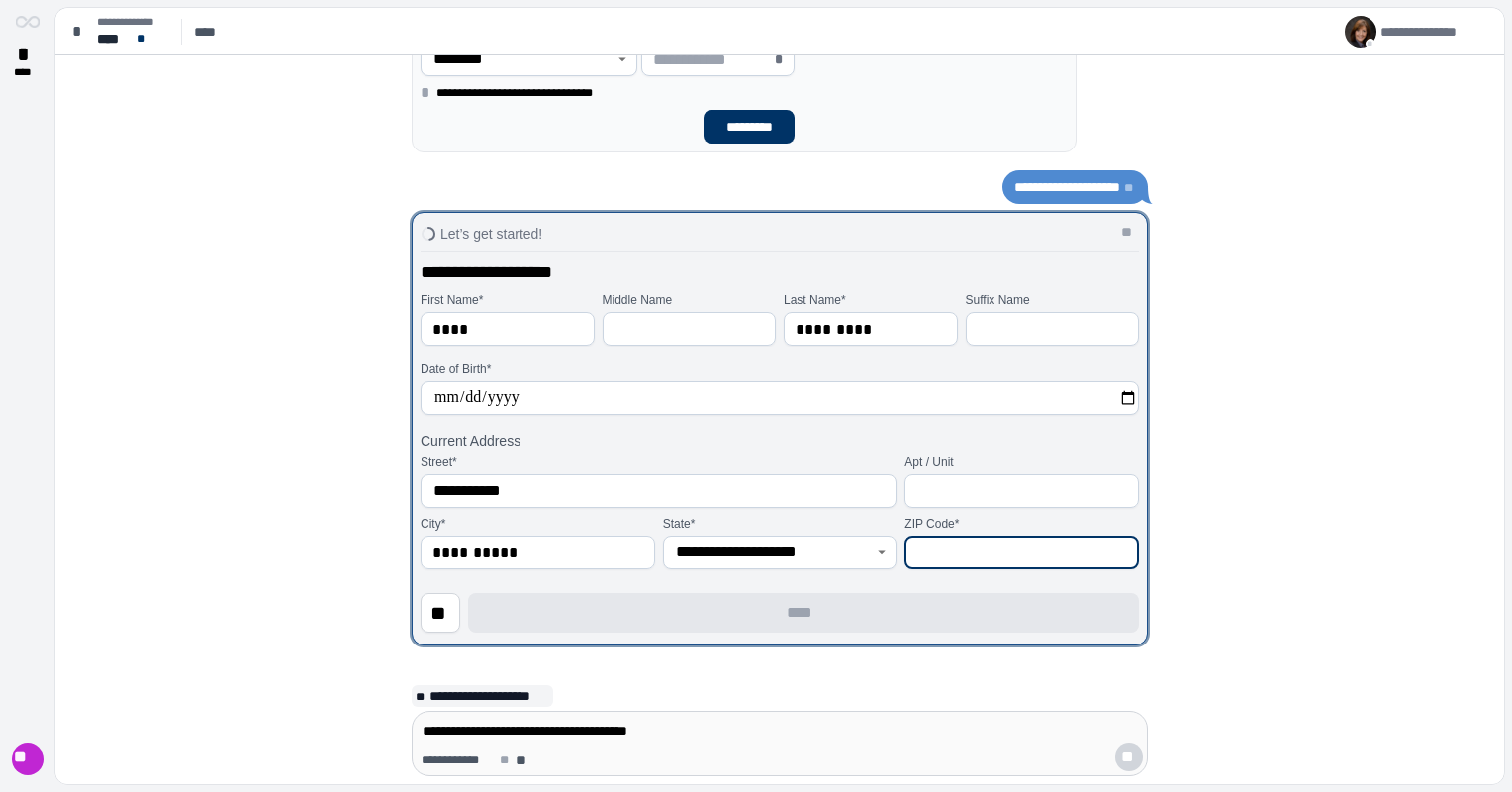 click at bounding box center (1021, 552) 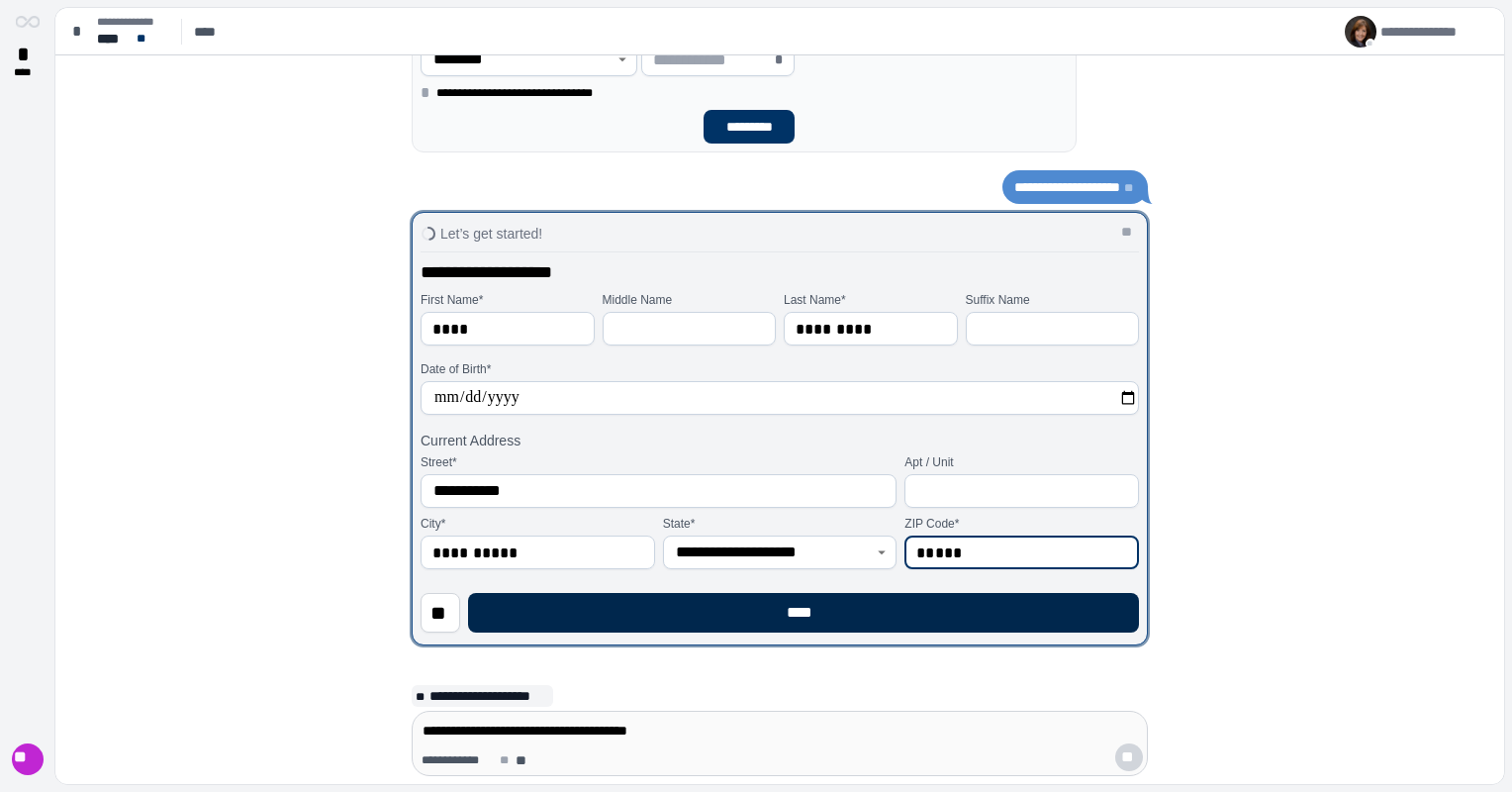 type on "*****" 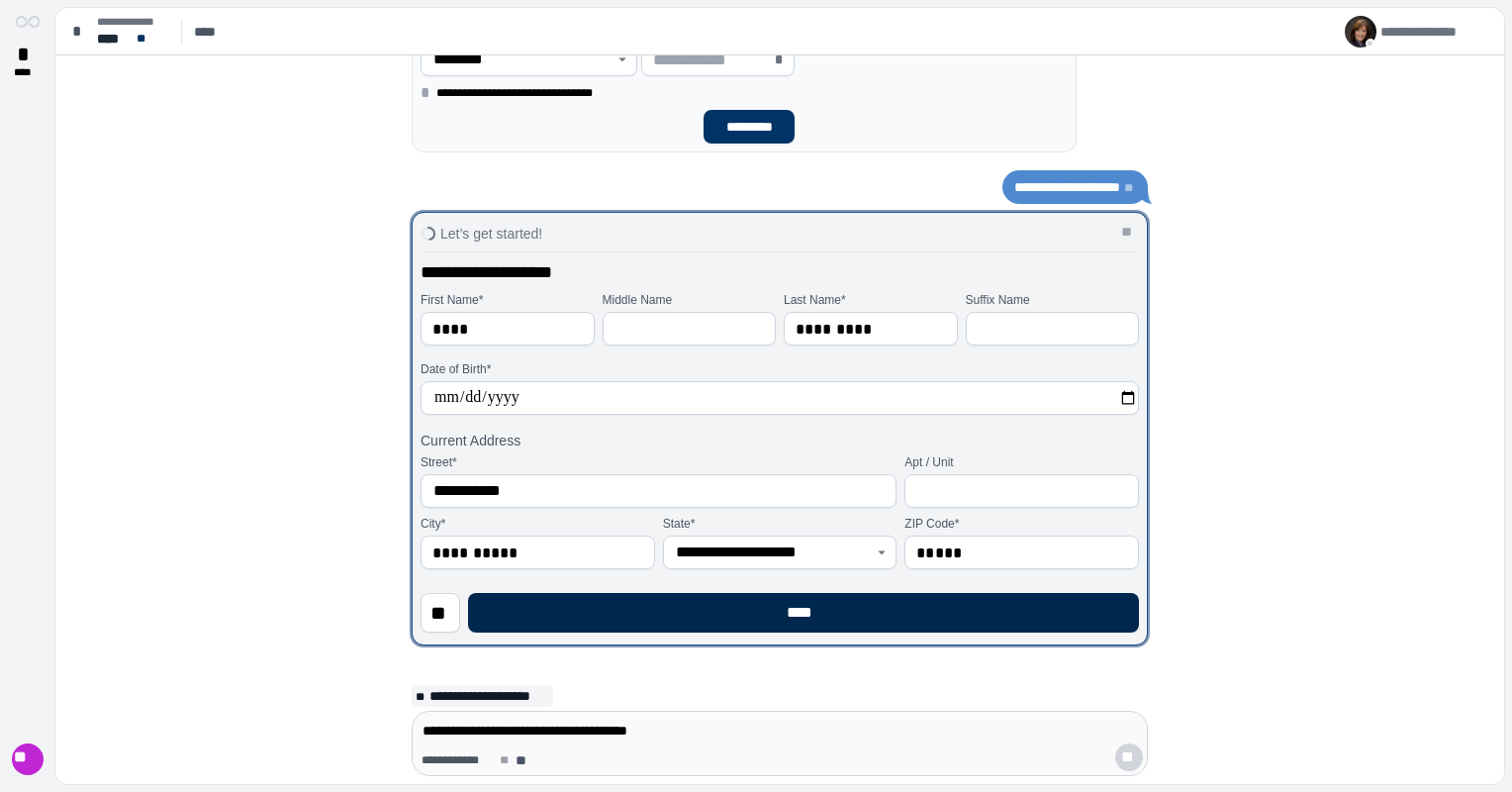 click on "****" at bounding box center [803, 613] 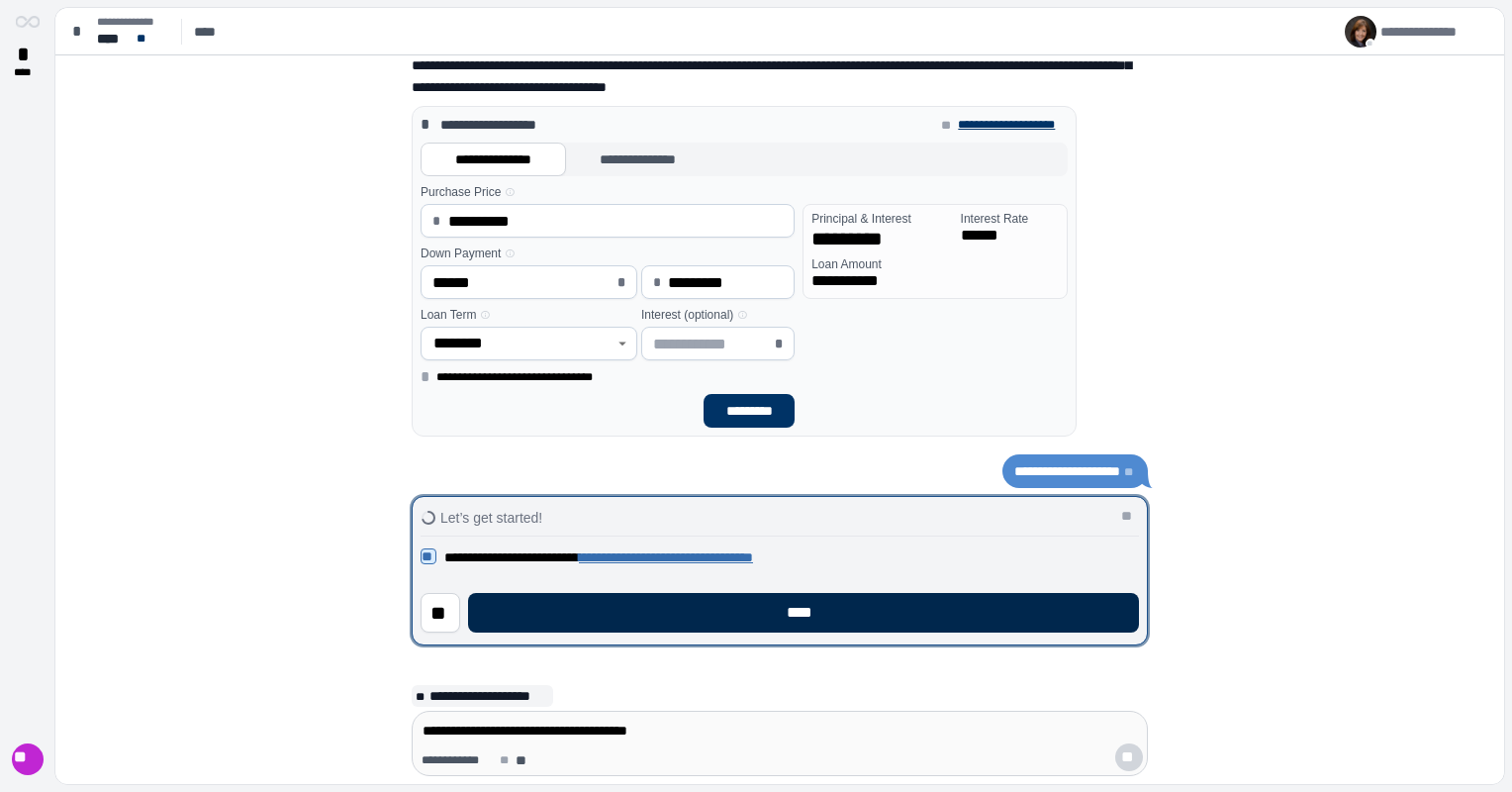 drag, startPoint x: 850, startPoint y: 617, endPoint x: 859, endPoint y: 622, distance: 10.29563 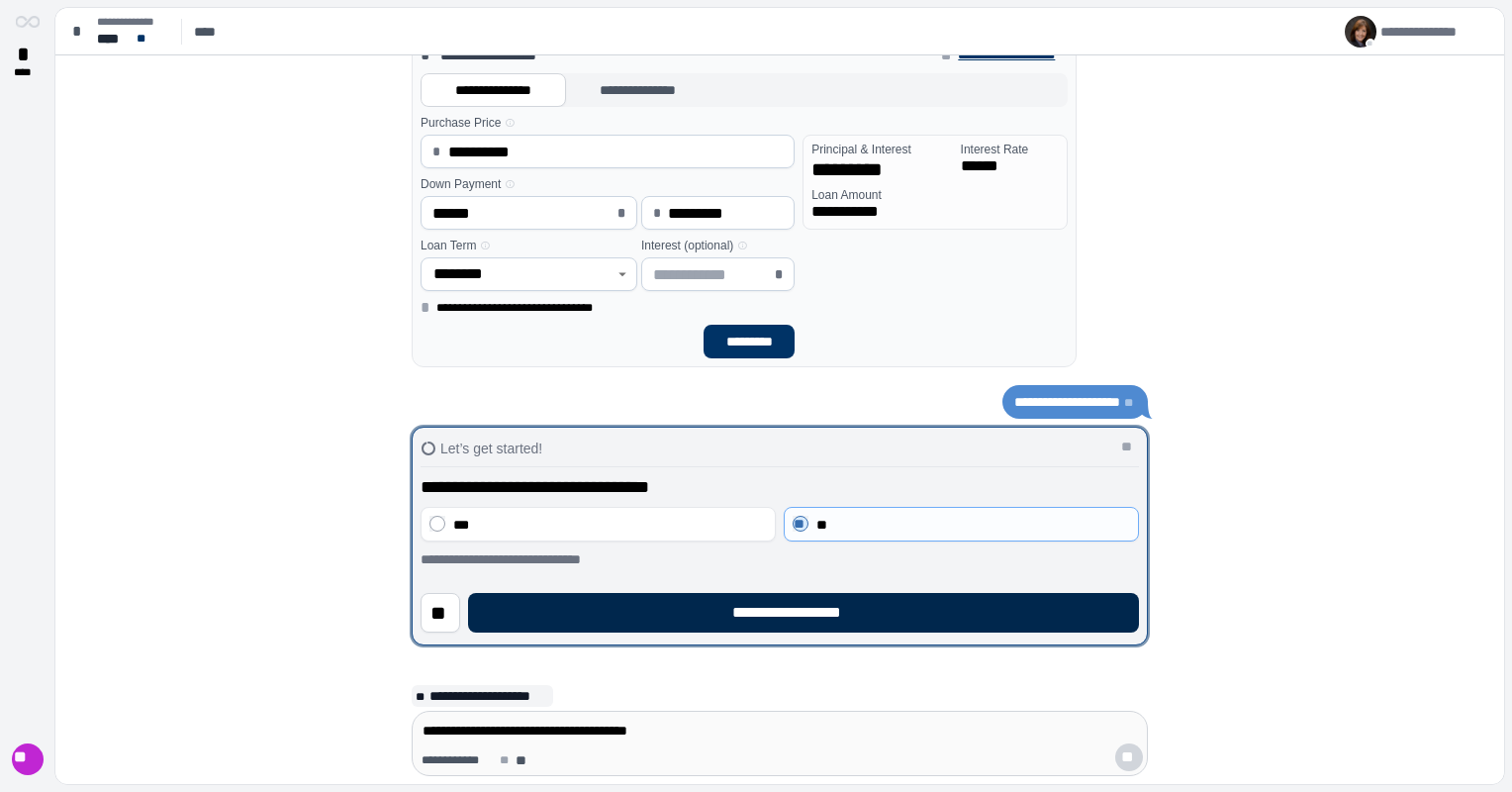 click on "**********" at bounding box center [803, 613] 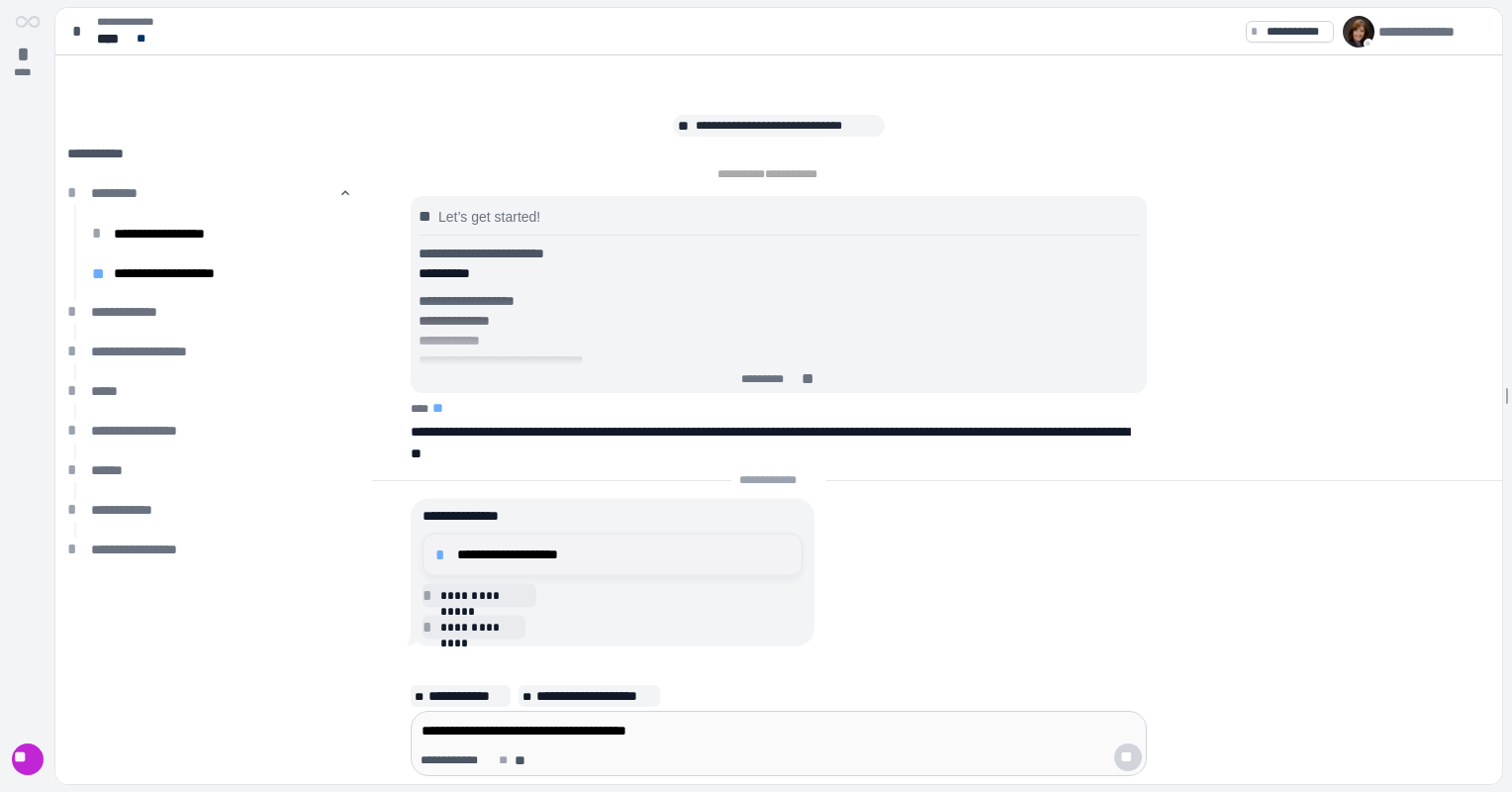 click on "**********" at bounding box center [623, 554] 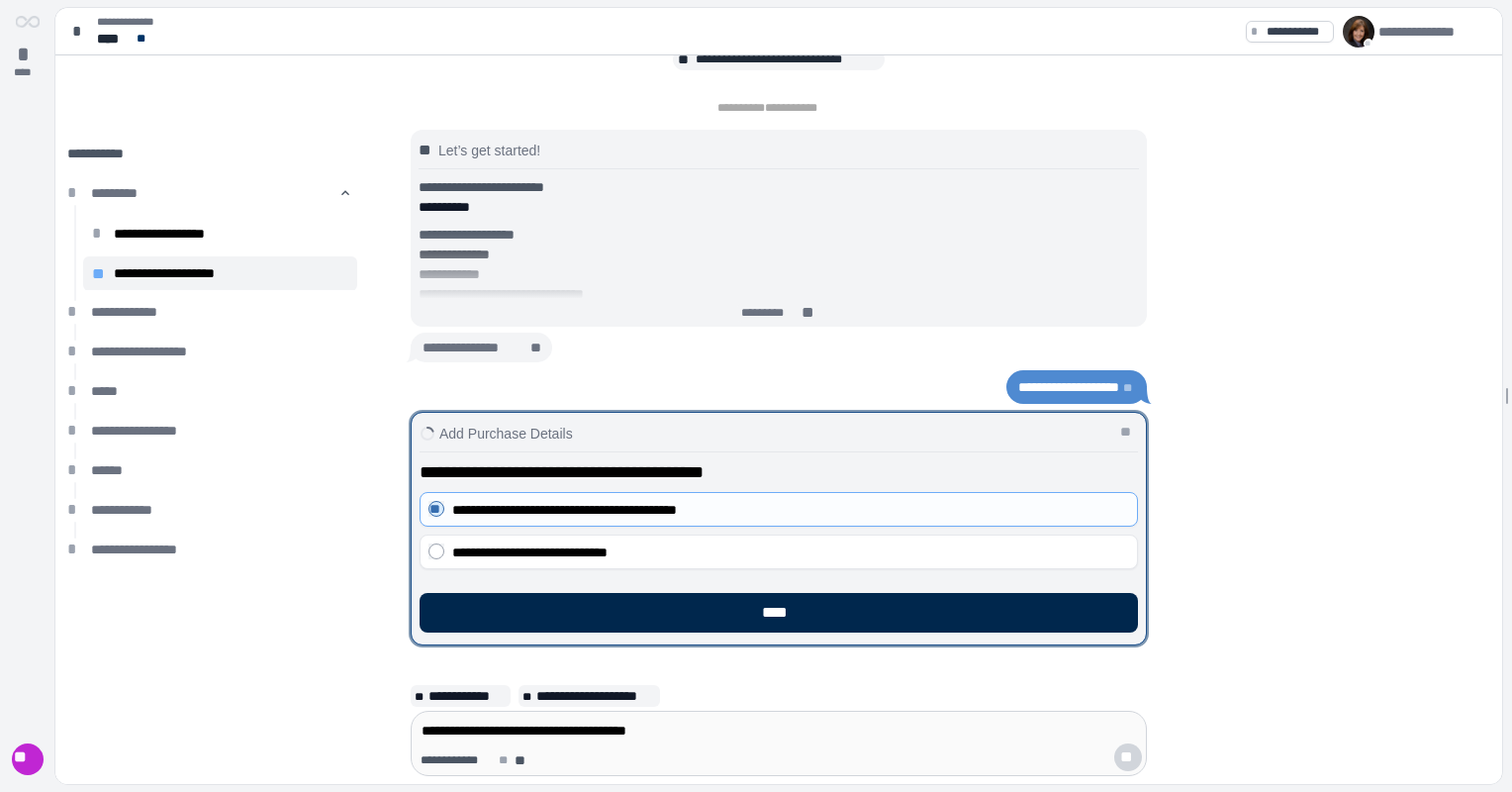 drag, startPoint x: 754, startPoint y: 610, endPoint x: 772, endPoint y: 611, distance: 18.027756 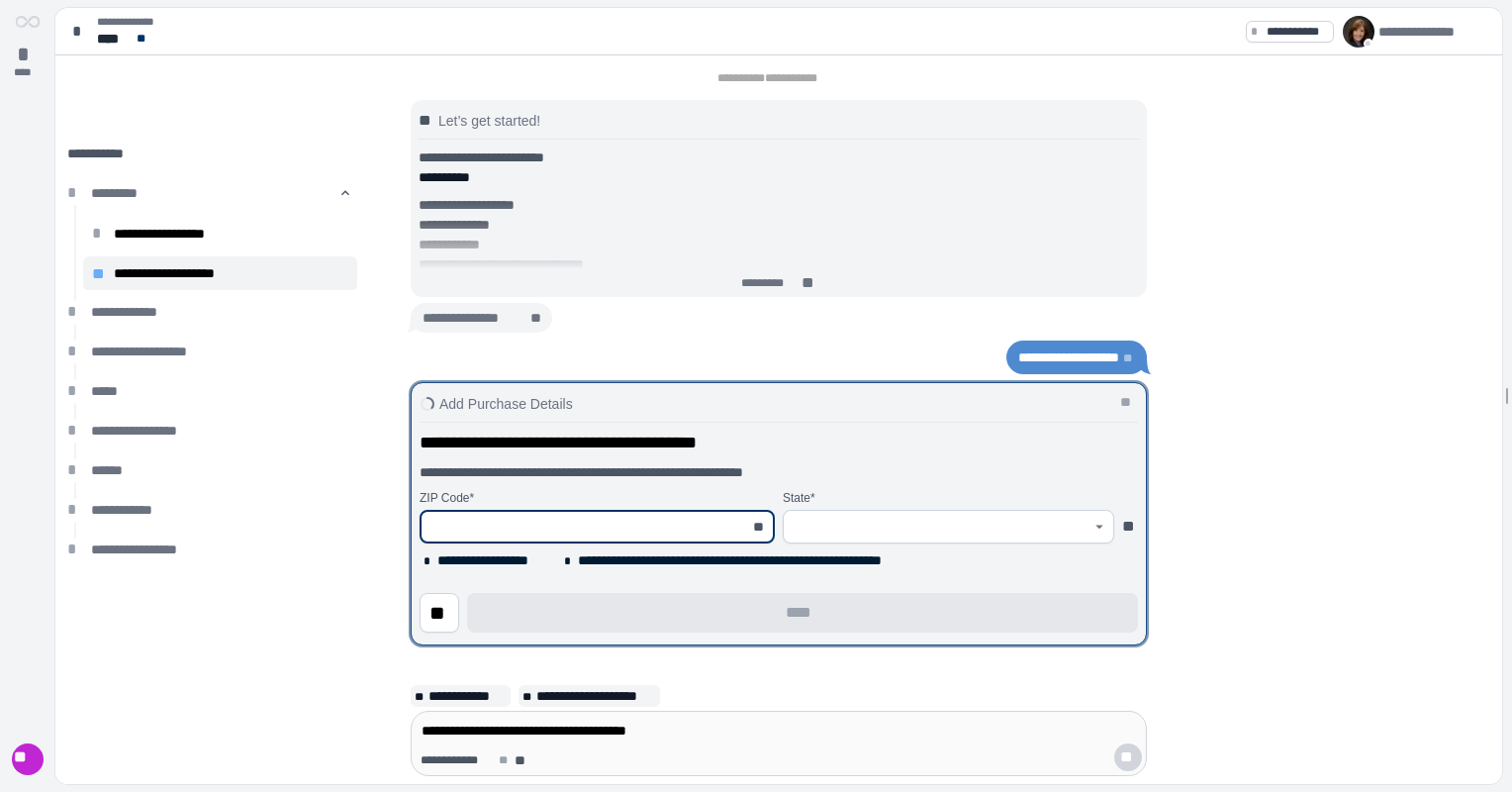 click at bounding box center [586, 527] 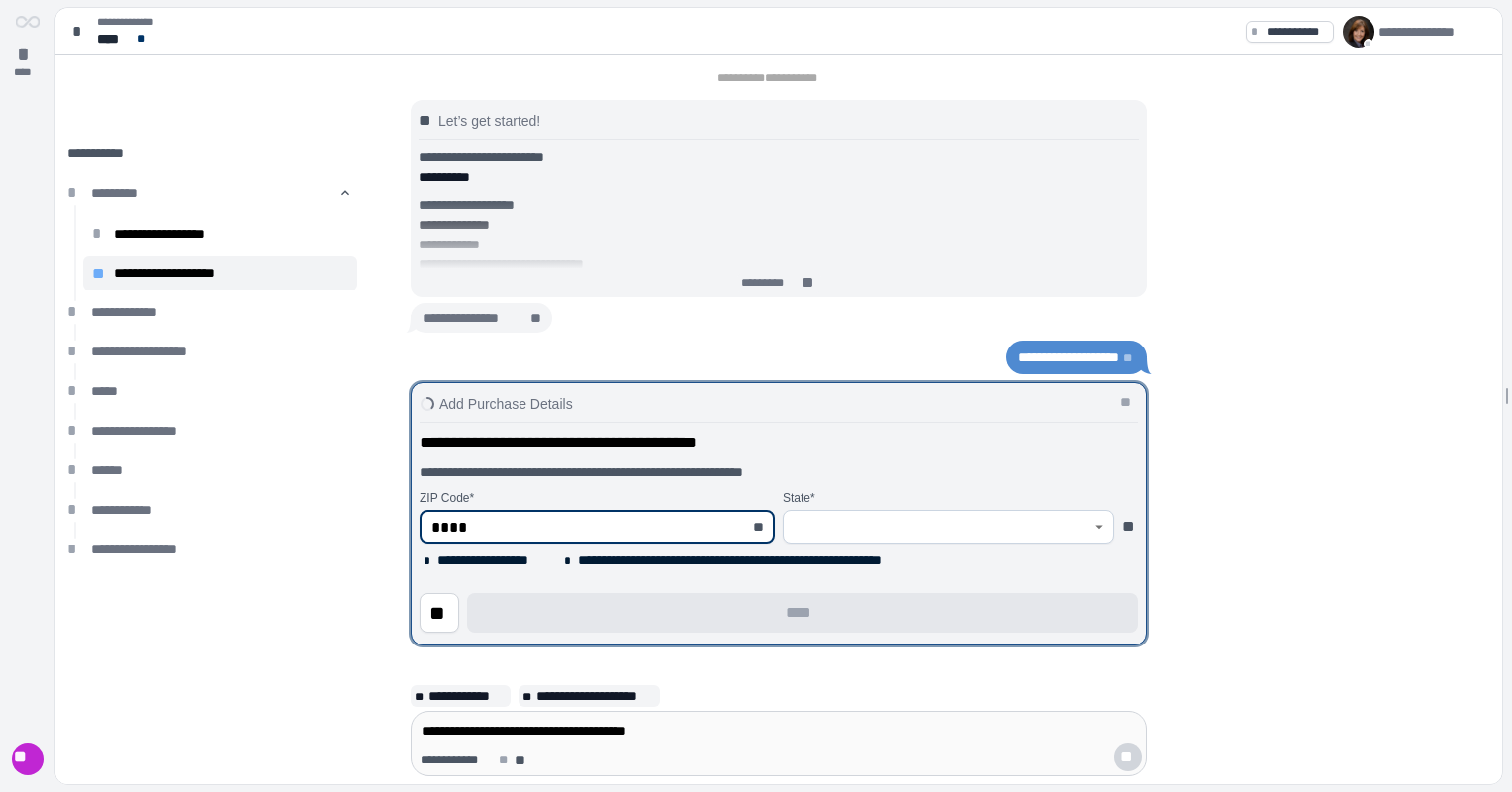 type on "*****" 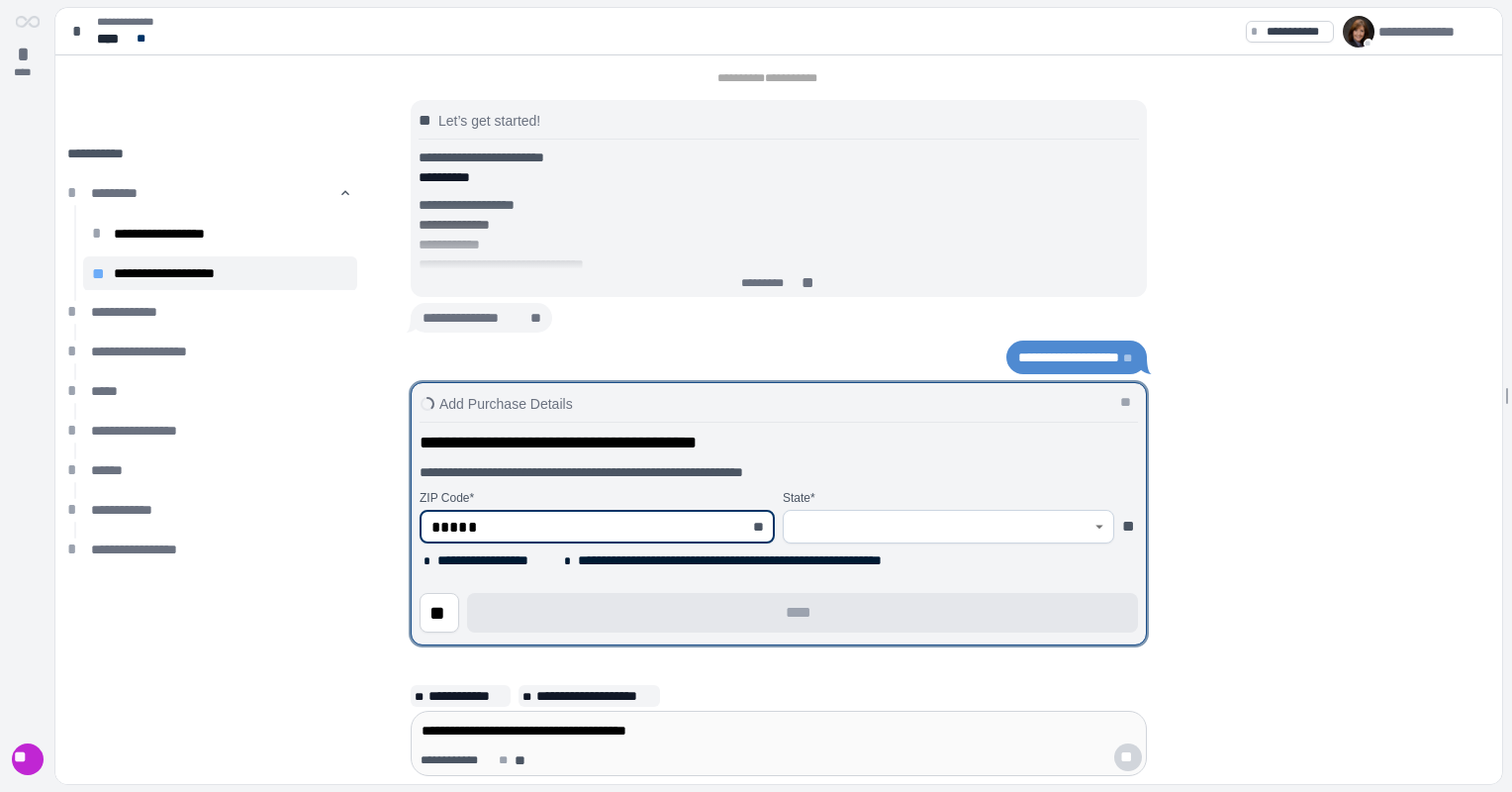 type on "*******" 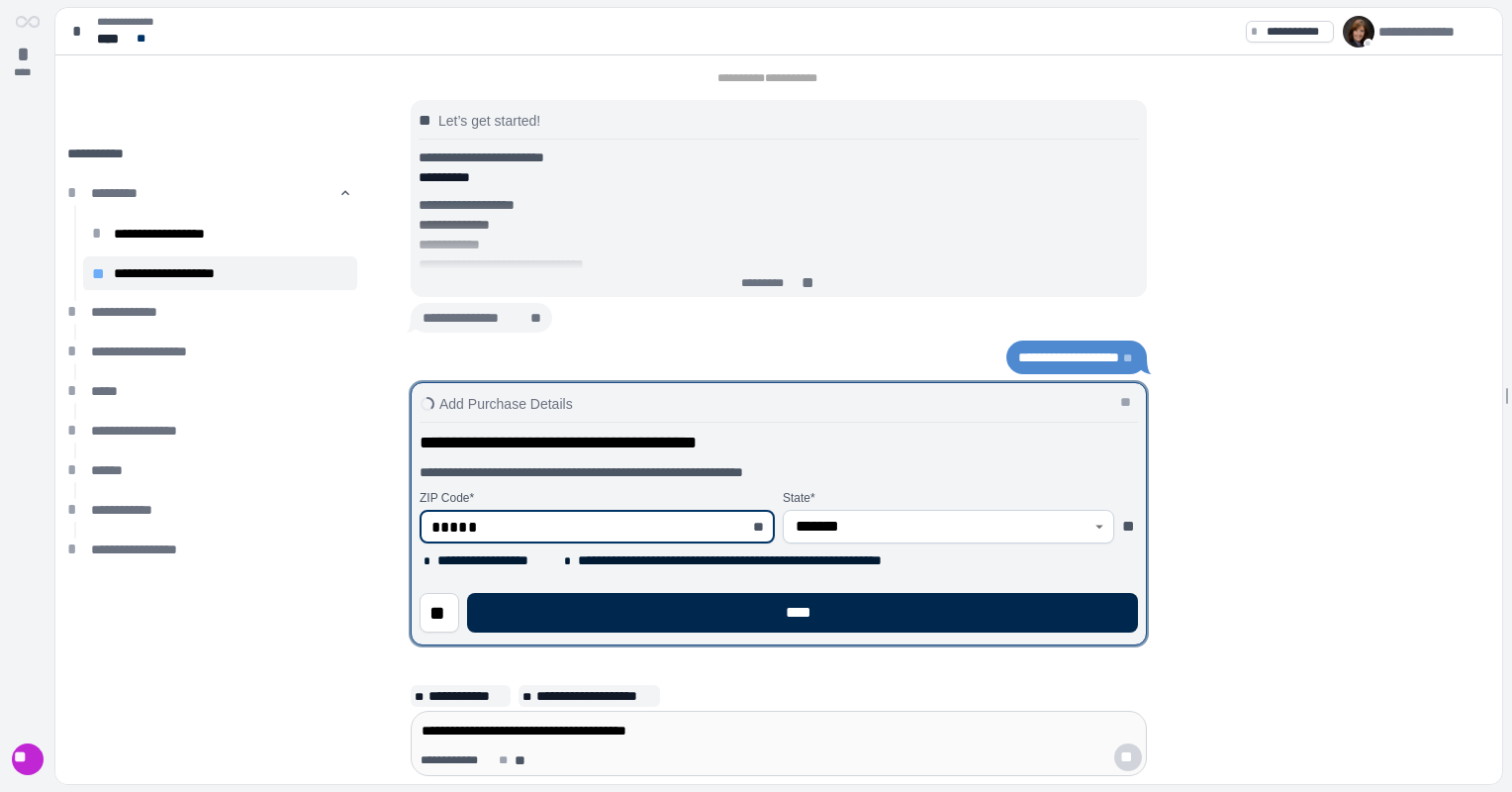 type on "*****" 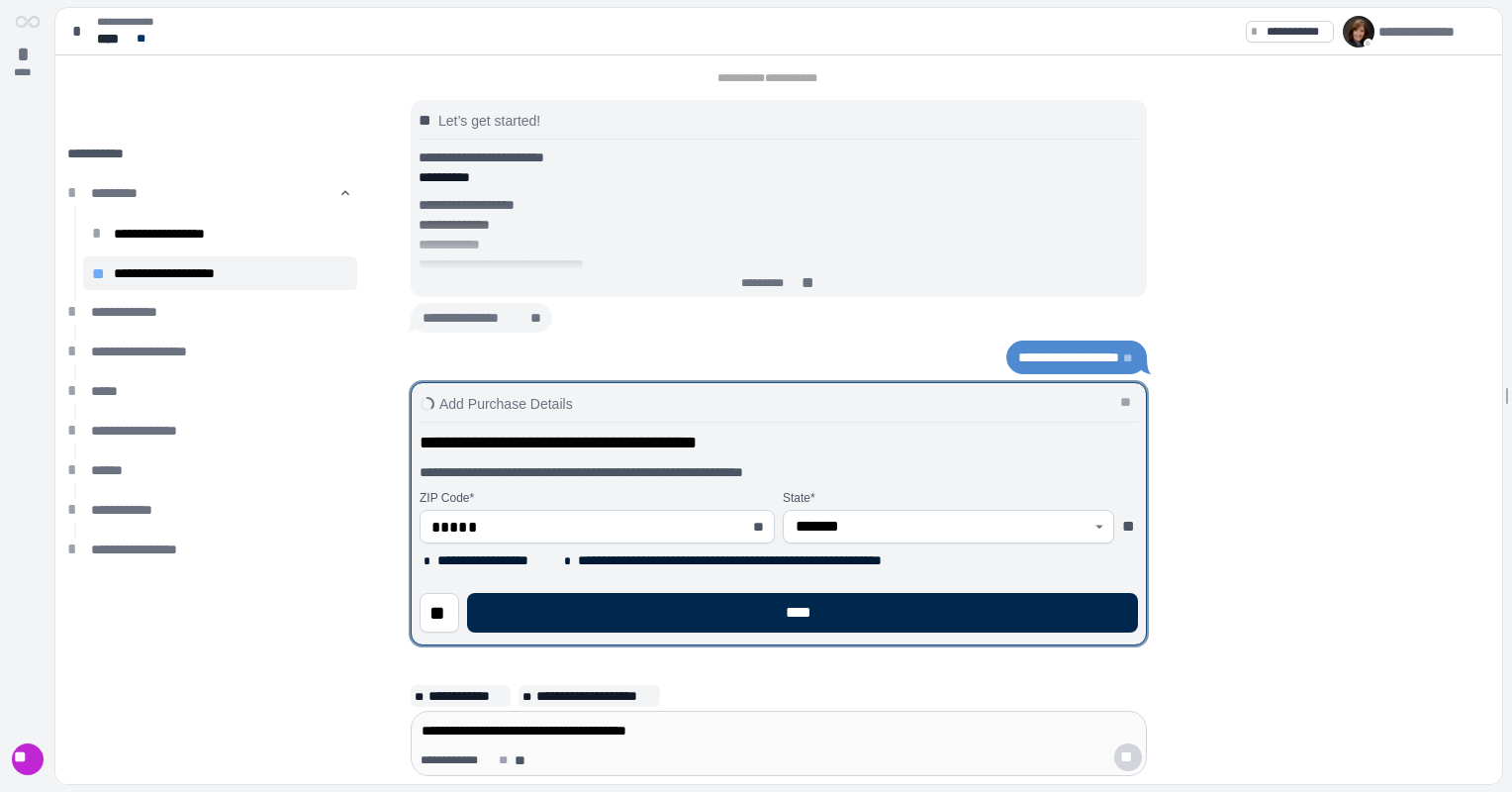 click on "****" at bounding box center [803, 613] 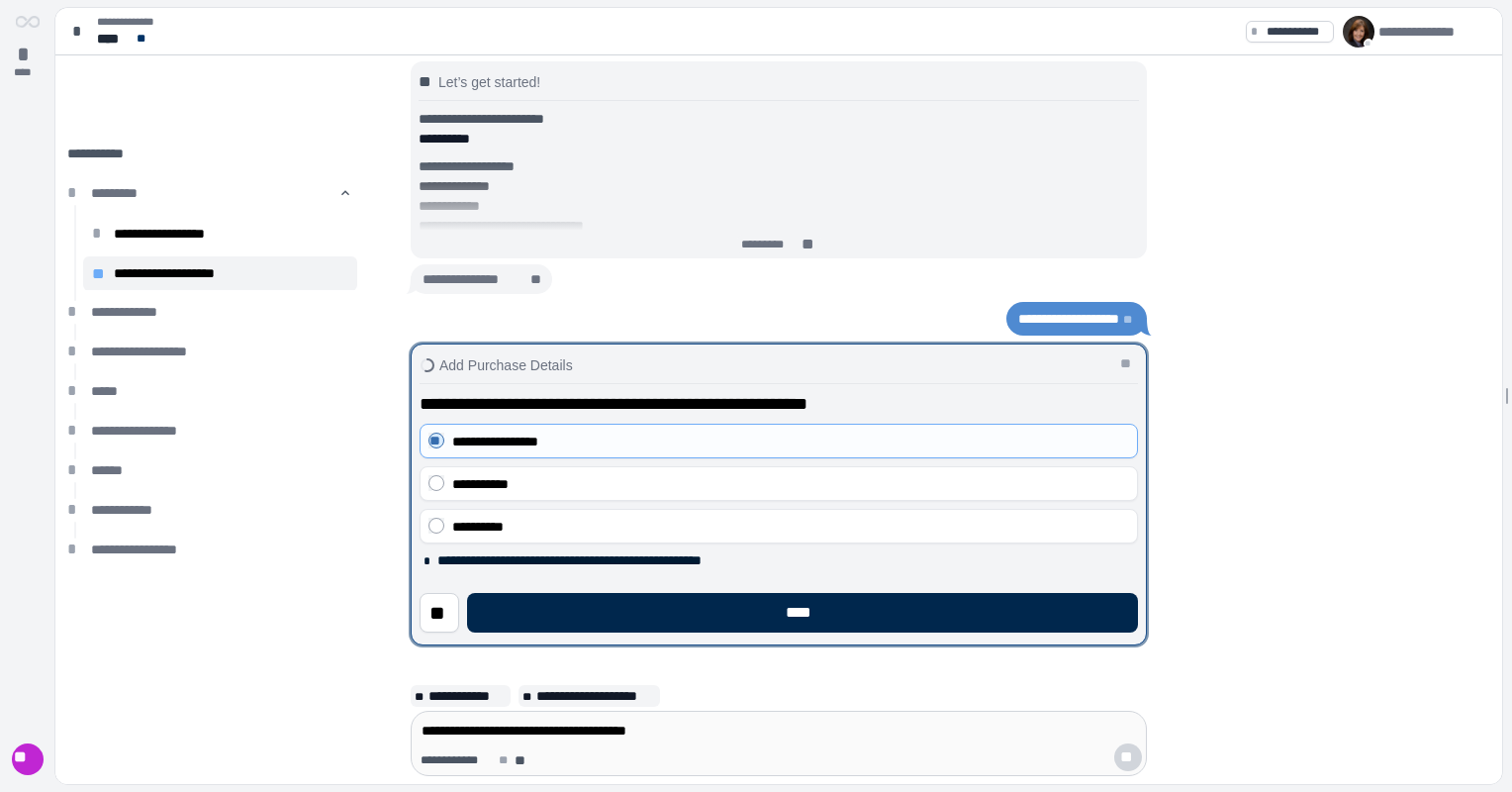 click on "****" at bounding box center (803, 613) 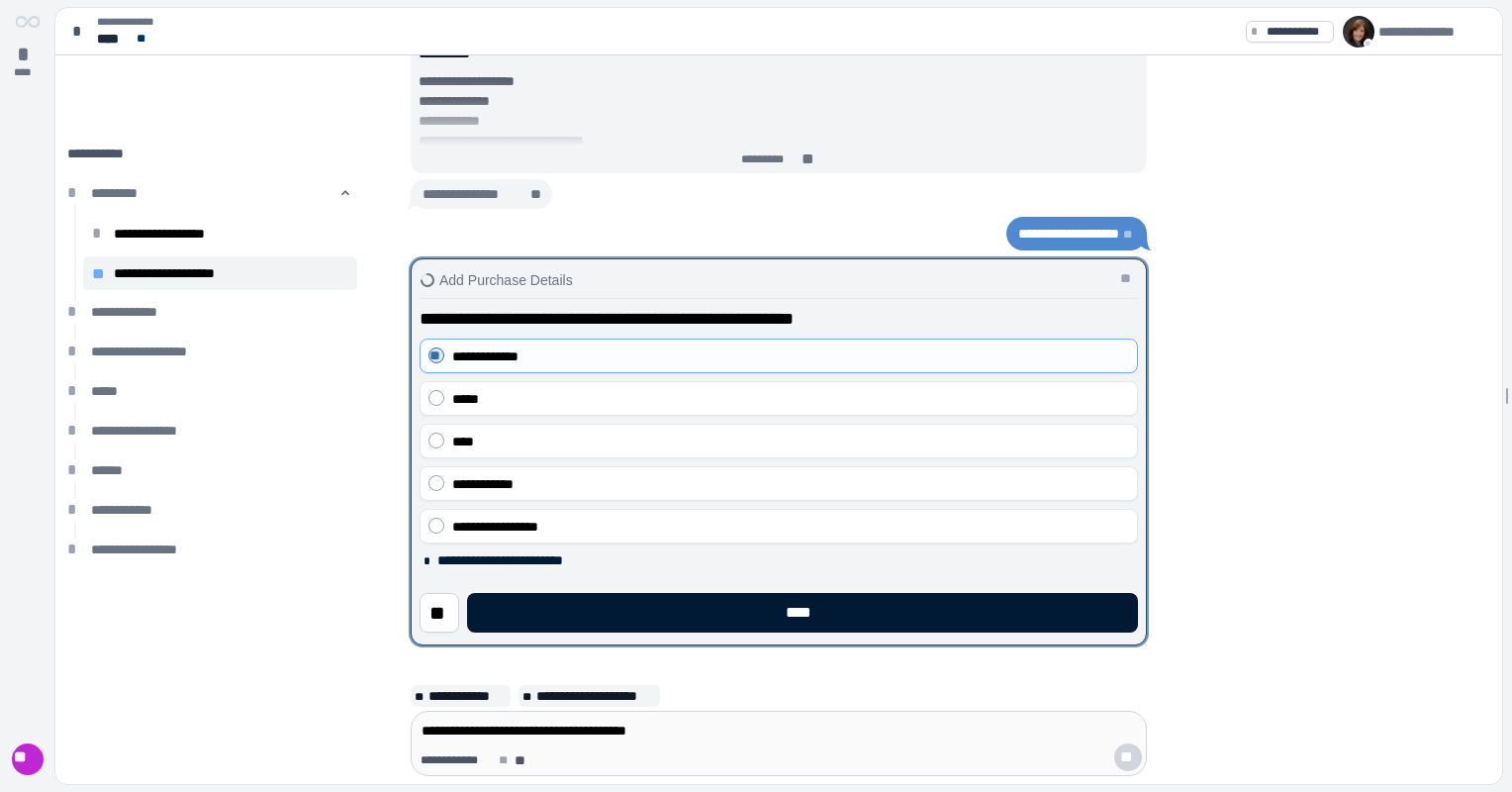 drag, startPoint x: 839, startPoint y: 620, endPoint x: 823, endPoint y: 643, distance: 28.01785 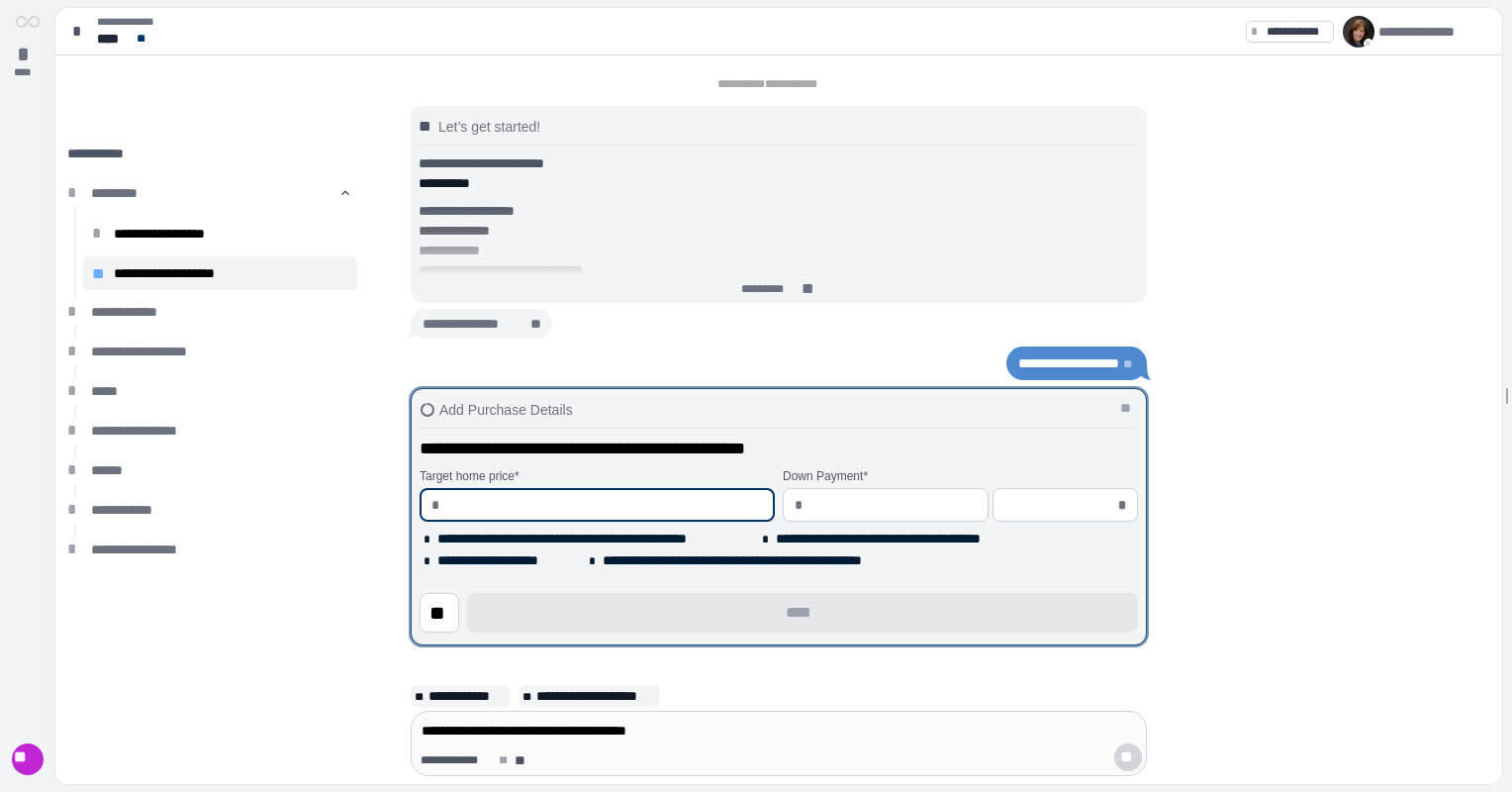 click at bounding box center (605, 505) 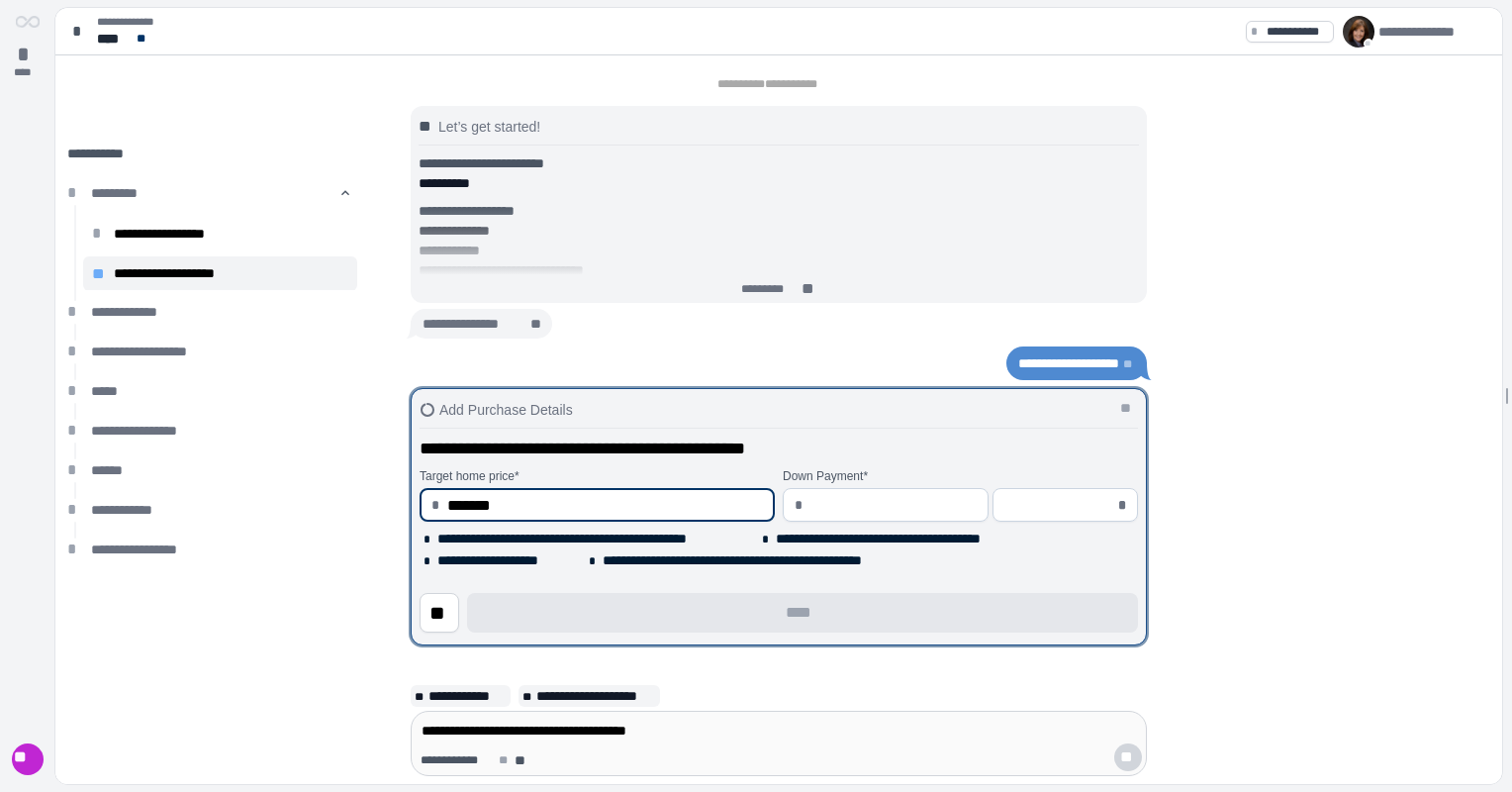 type on "**********" 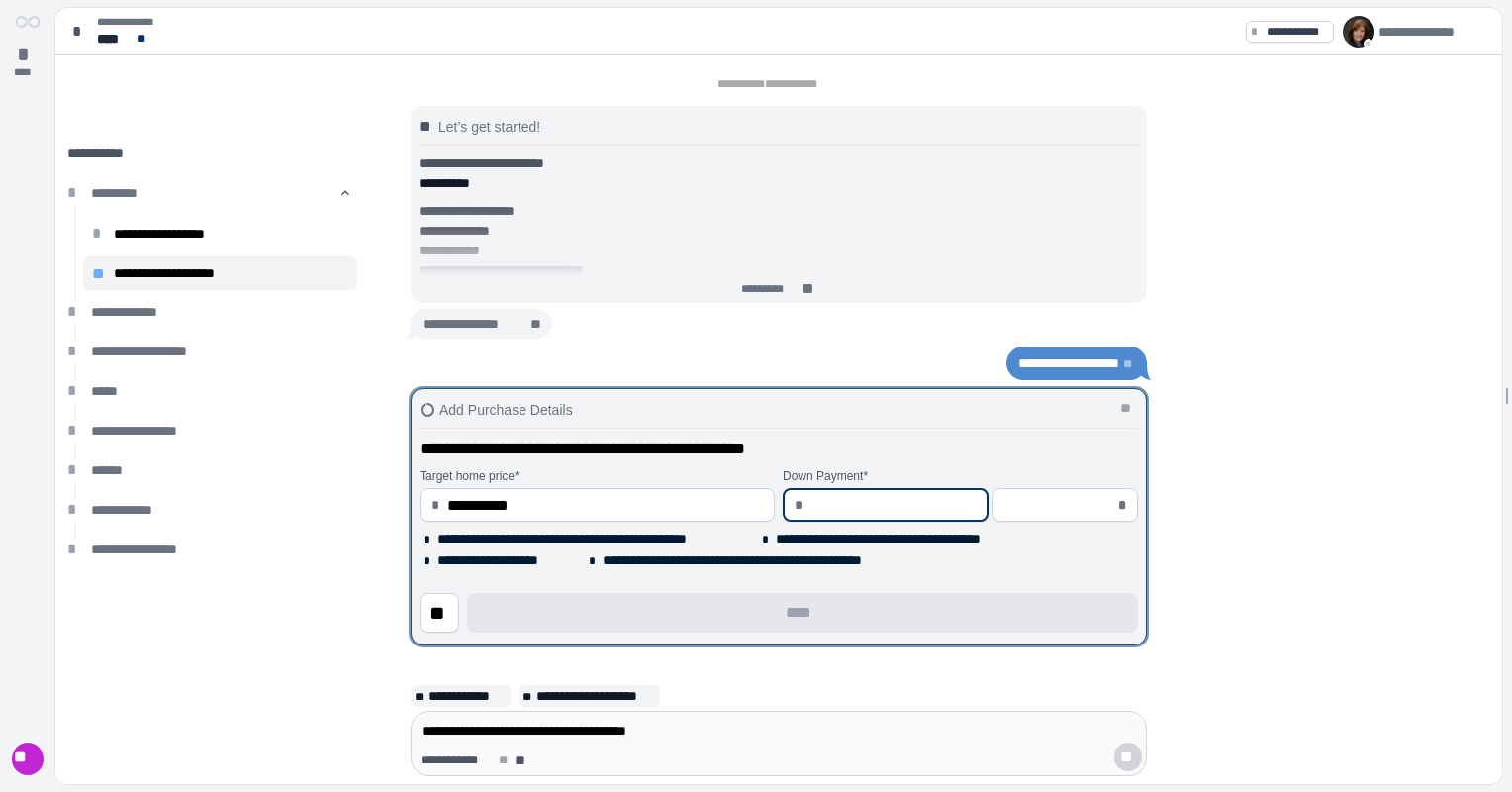 type on "*" 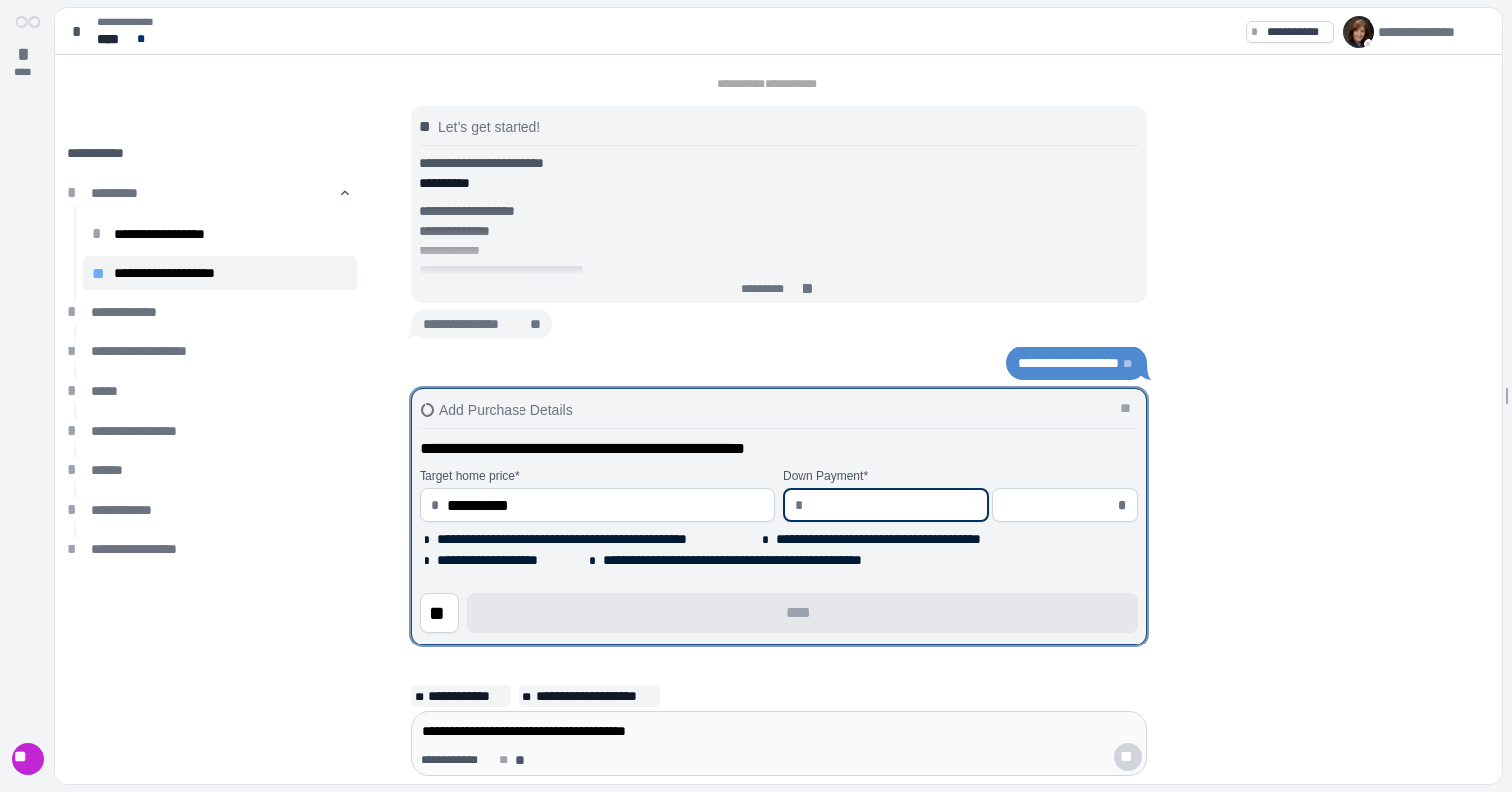type on "*****" 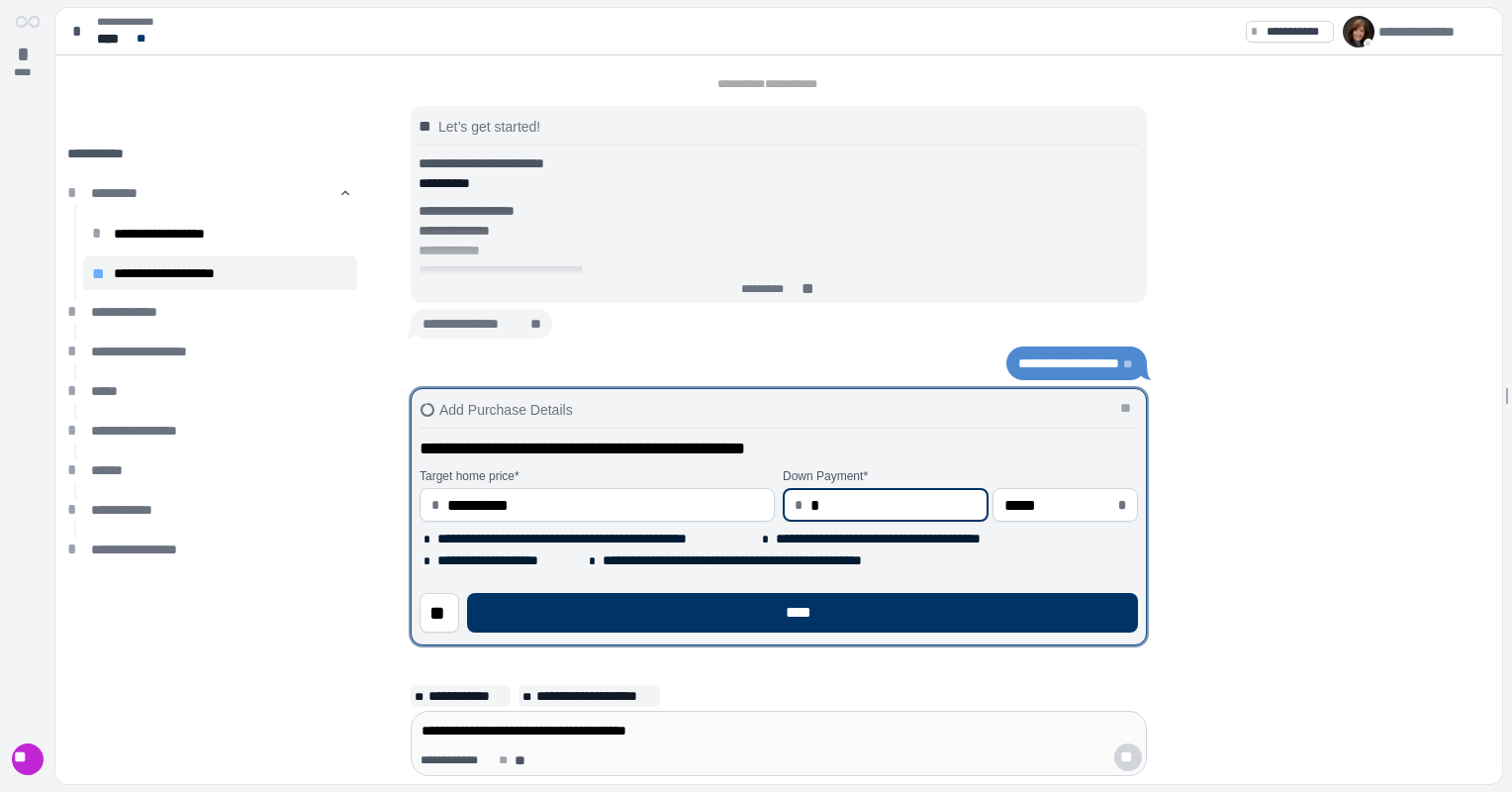 type on "****" 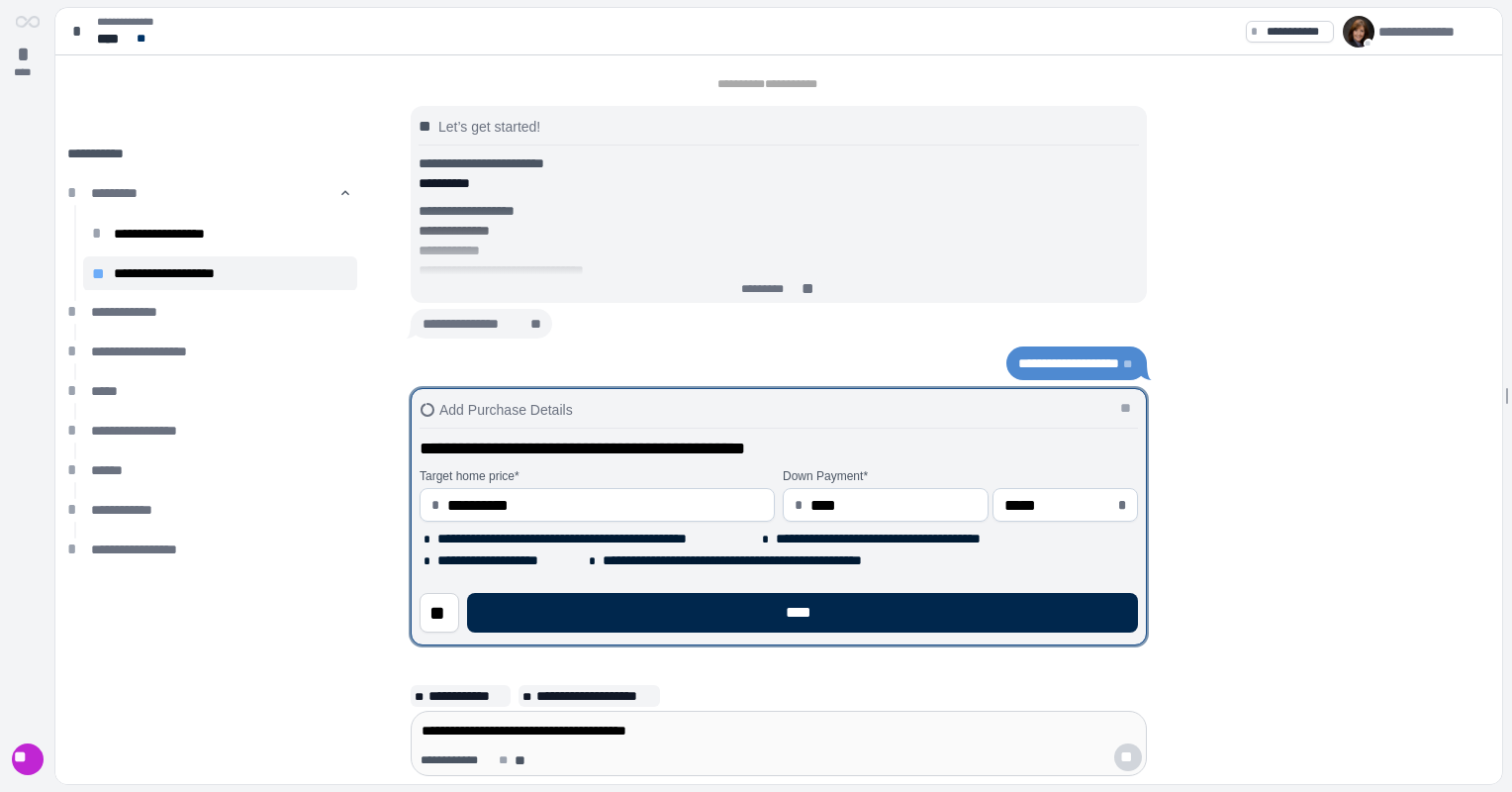 click on "****" at bounding box center [803, 613] 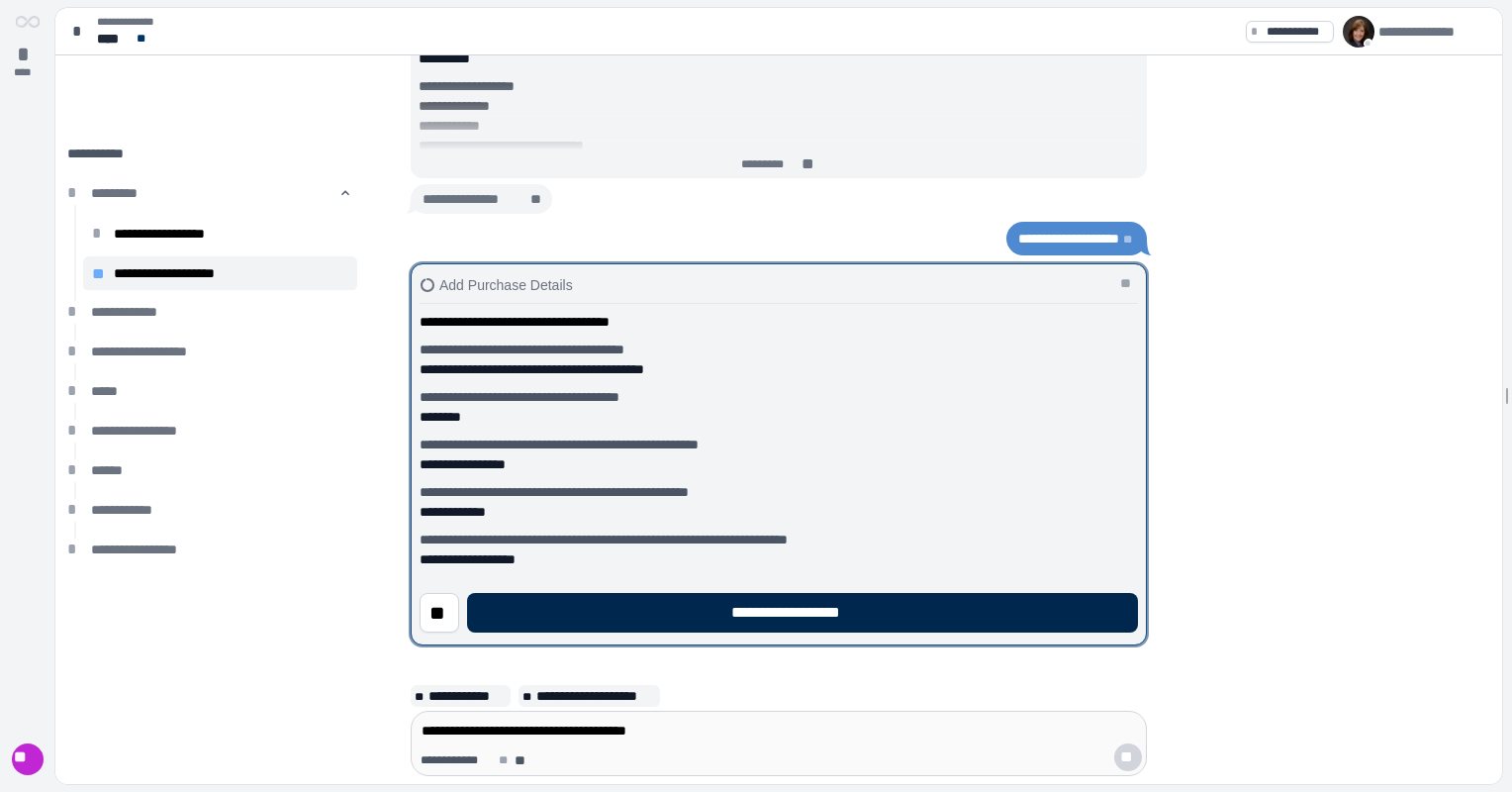 click on "**********" at bounding box center (803, 613) 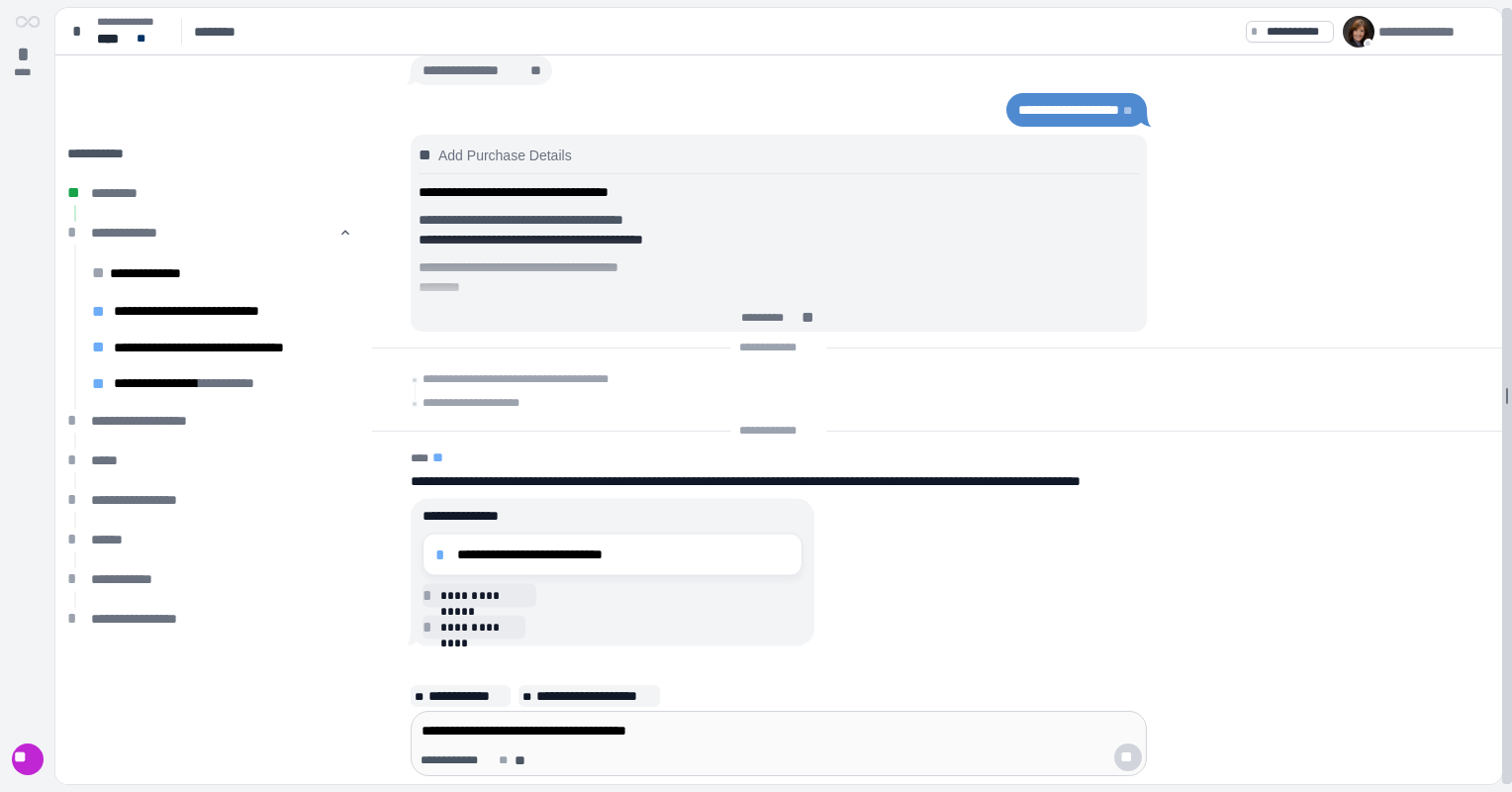 click at bounding box center [1507, 396] 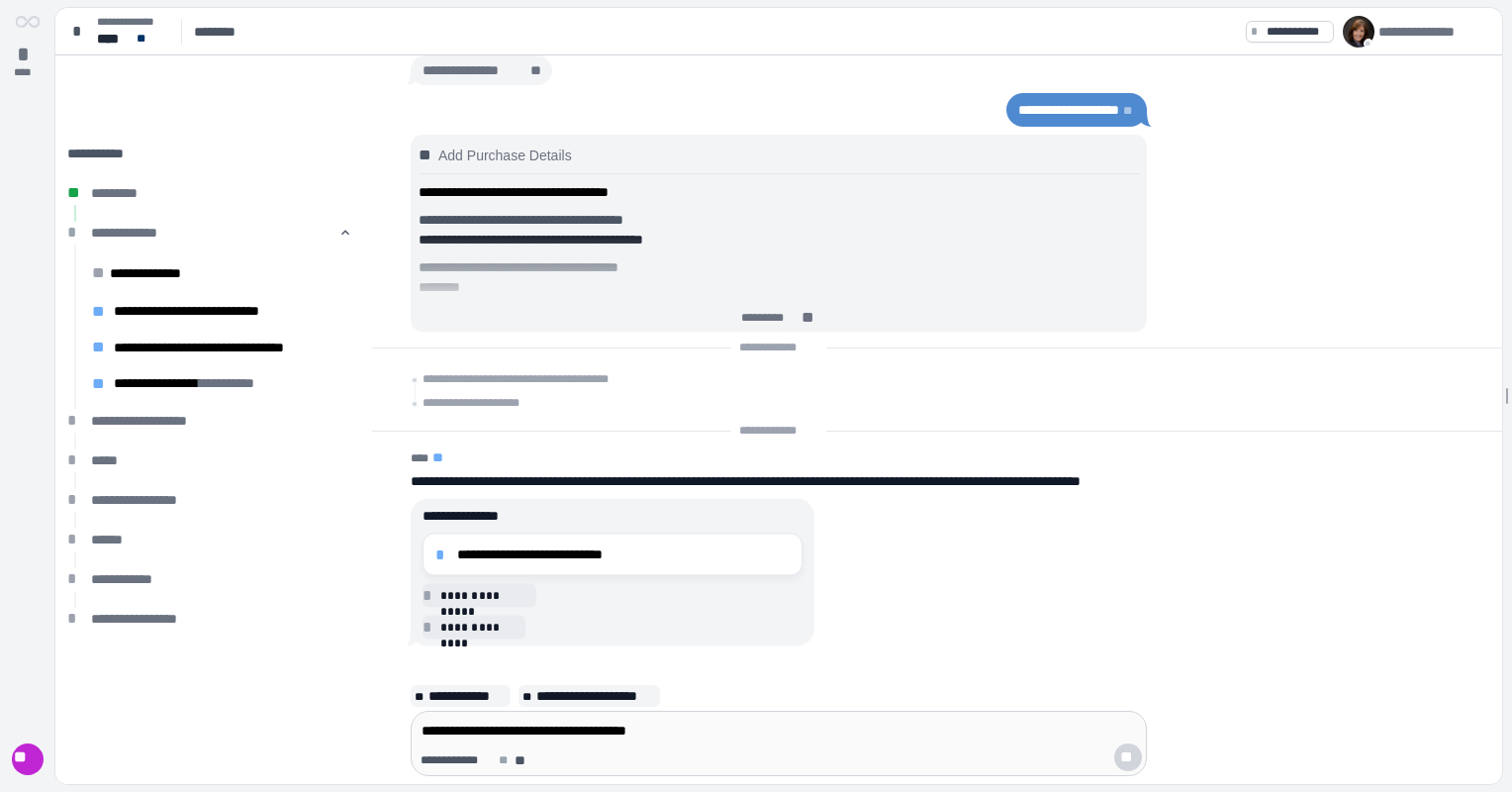 click on "**********" at bounding box center (623, 554) 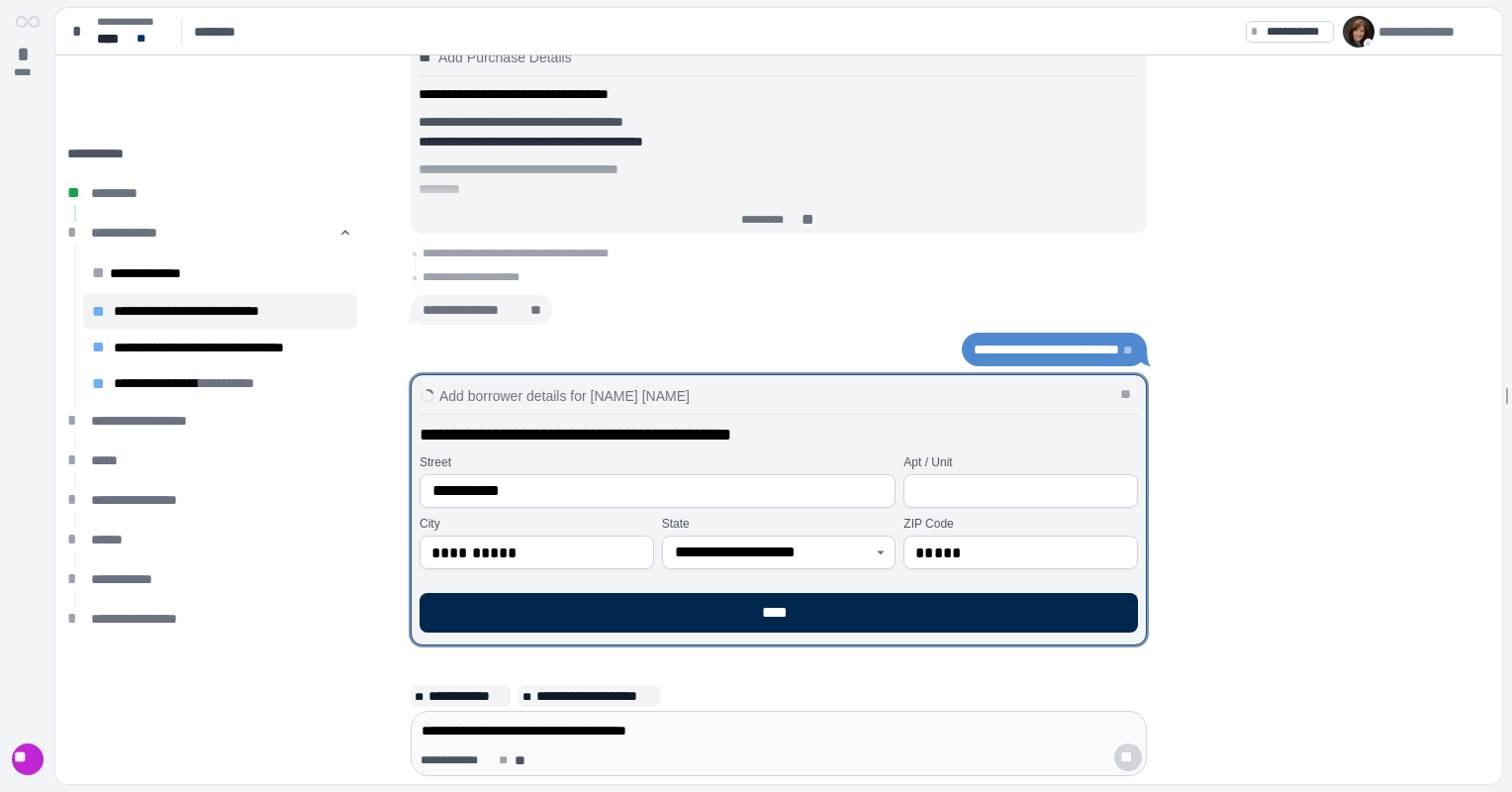 click on "****" at bounding box center [779, 613] 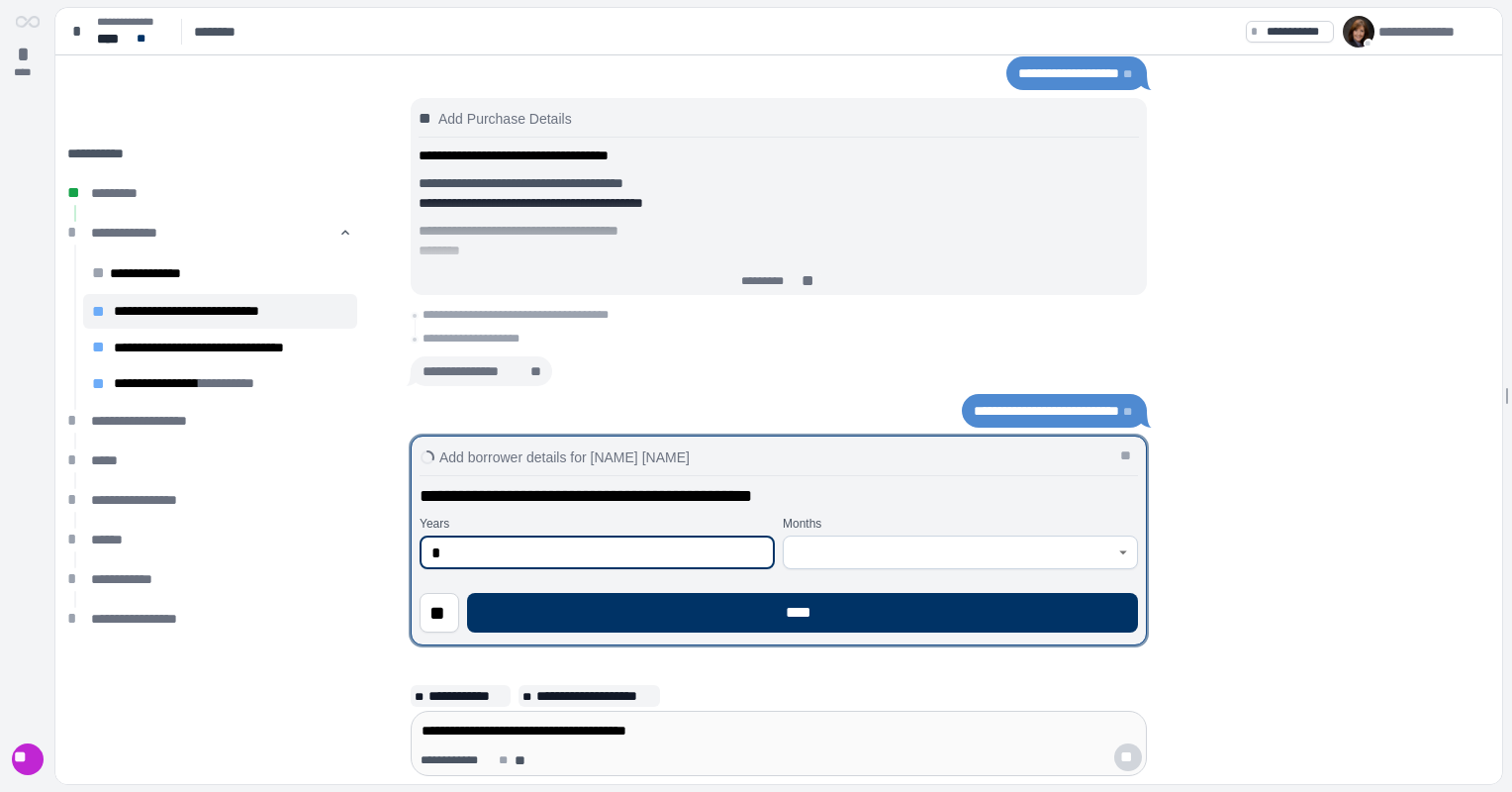 type on "*" 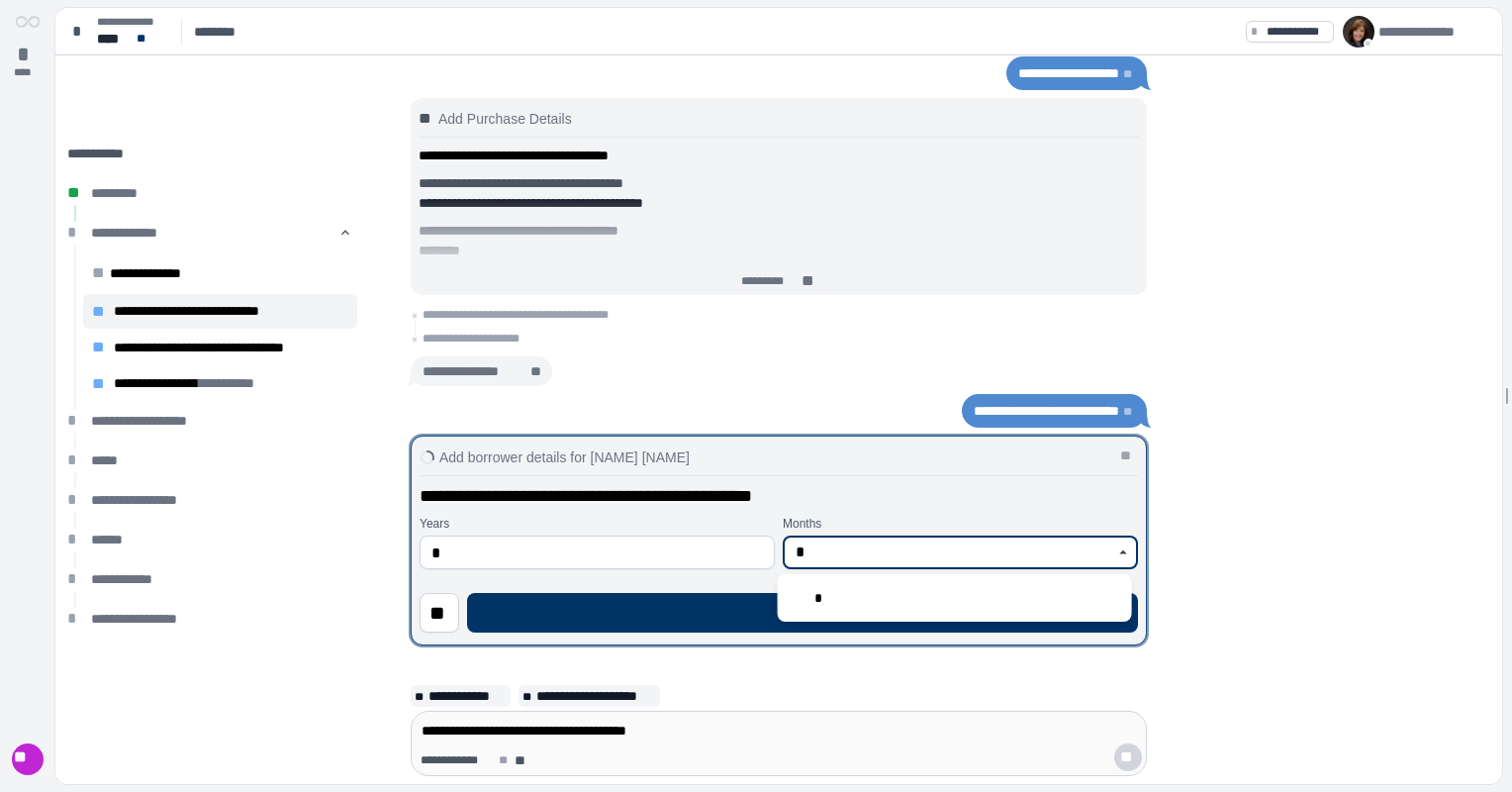 type on "*" 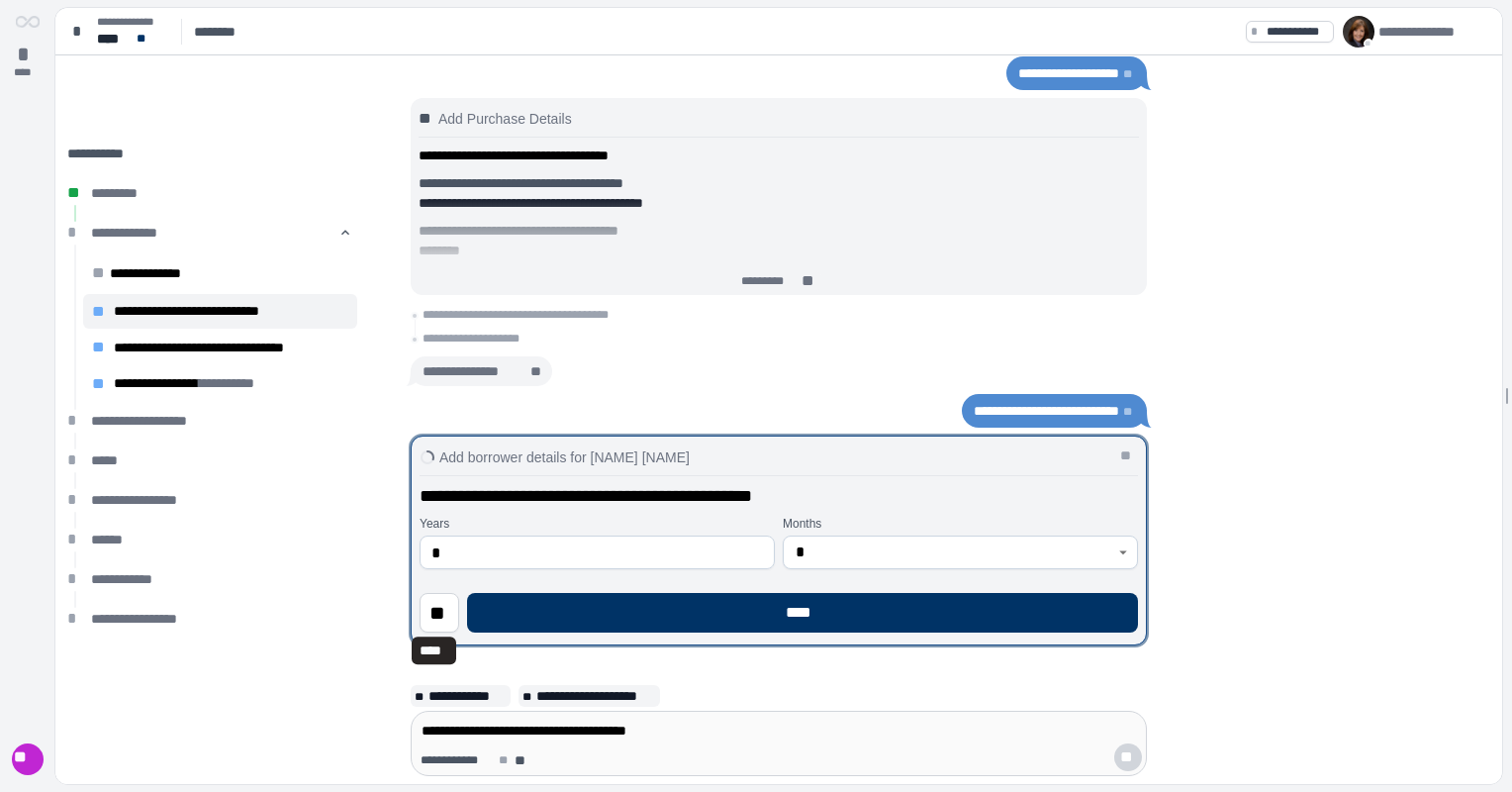 type 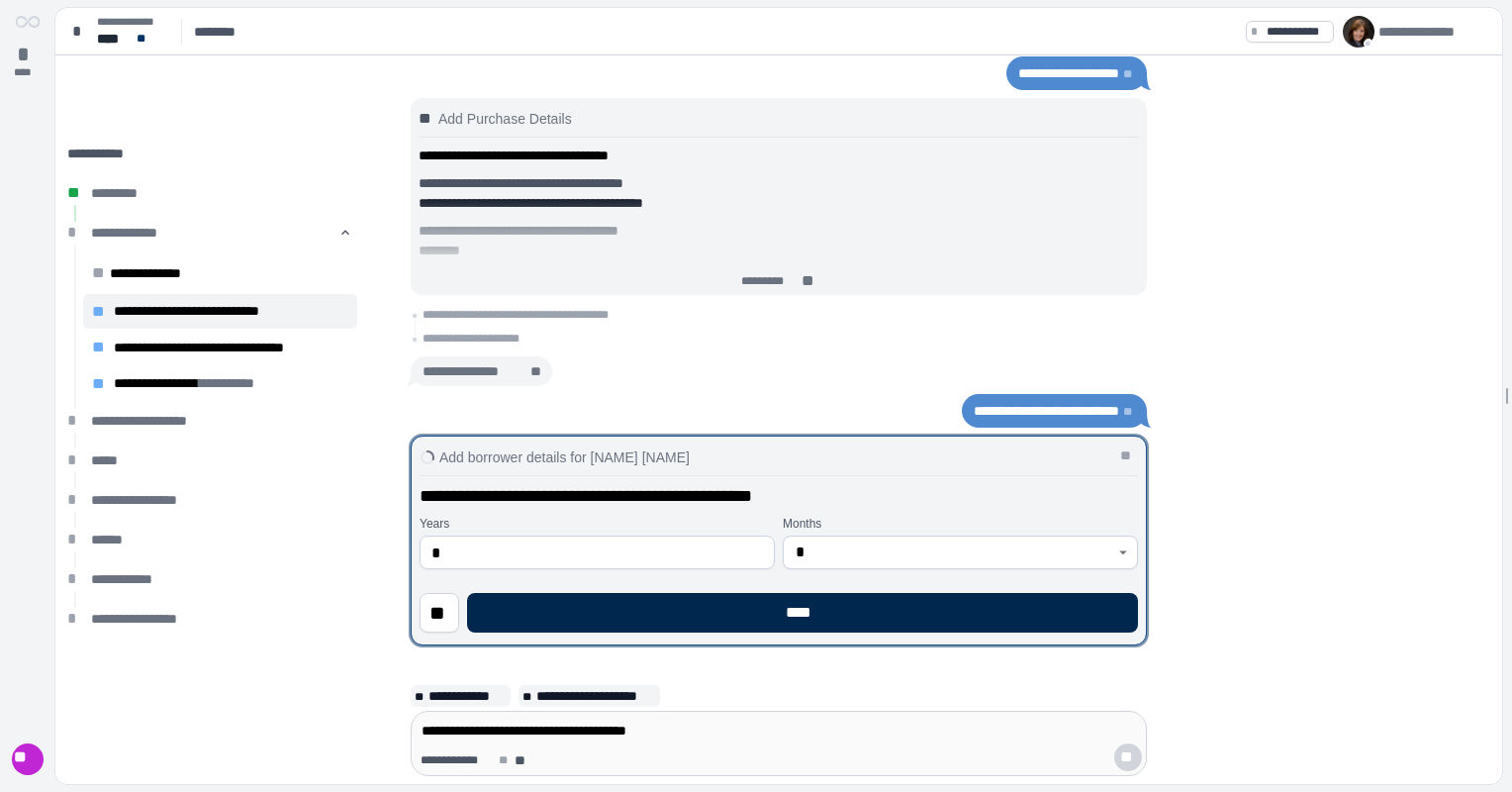 click on "****" at bounding box center [803, 613] 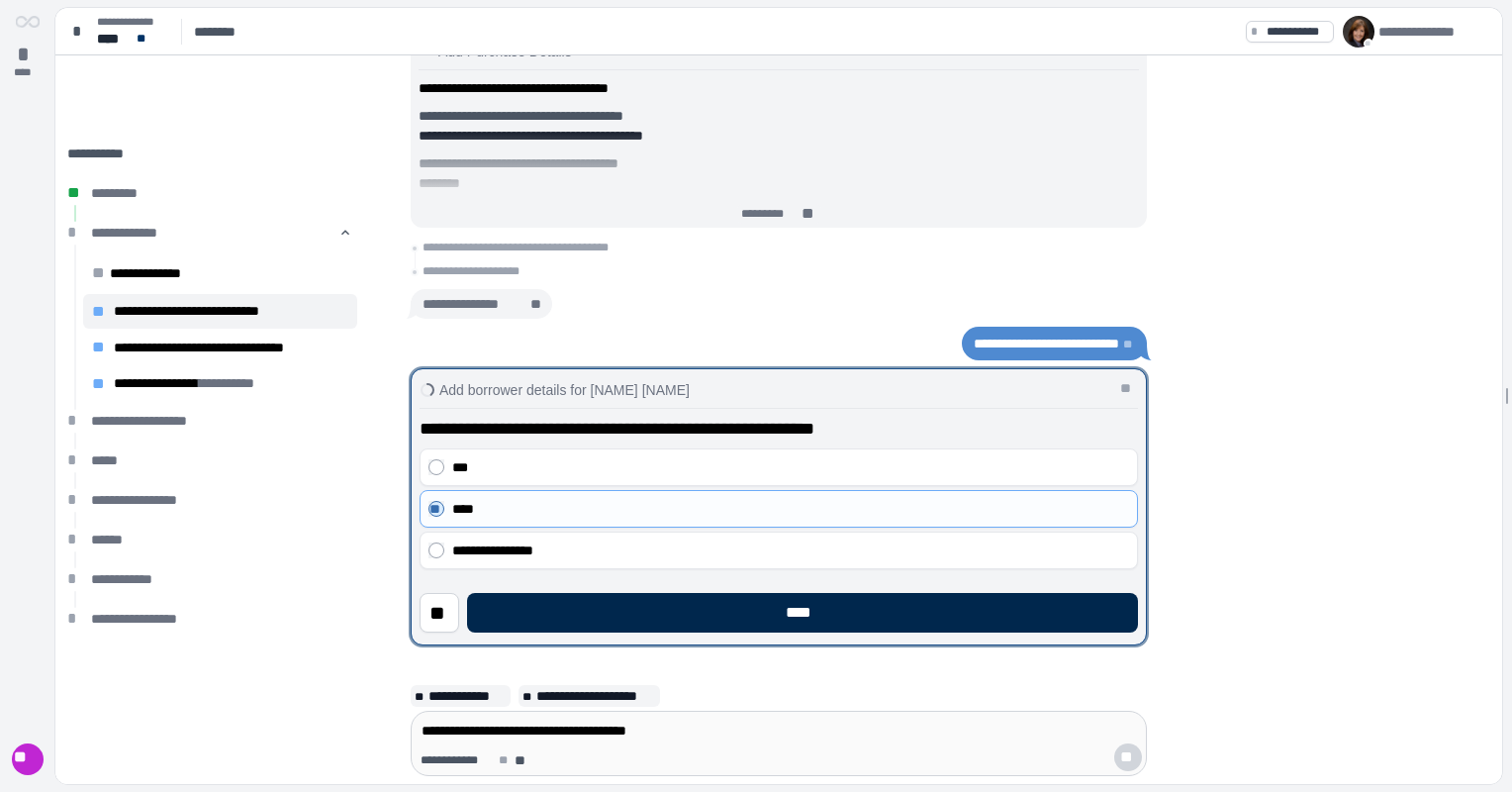 click on "****" at bounding box center [803, 613] 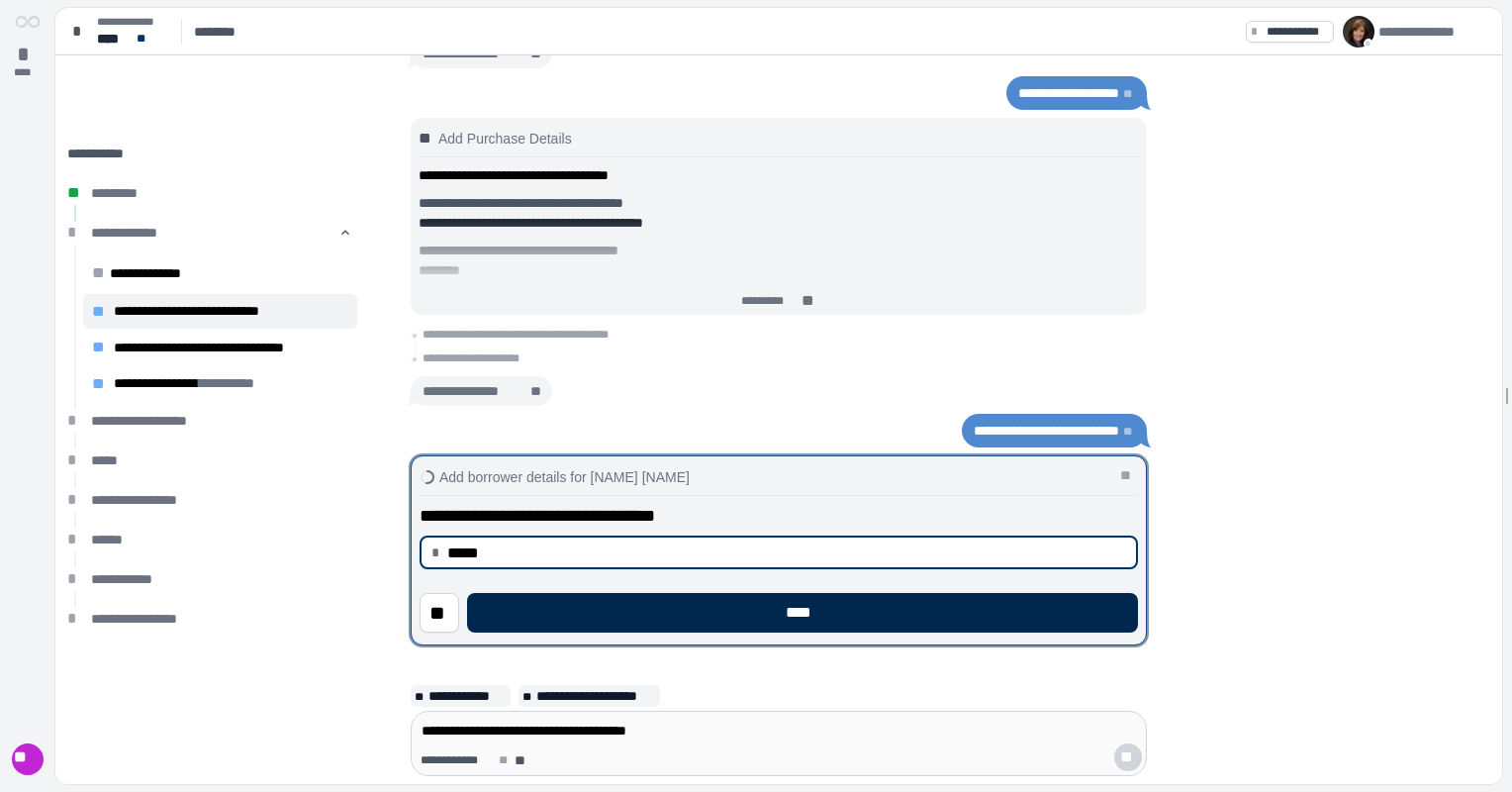 type on "********" 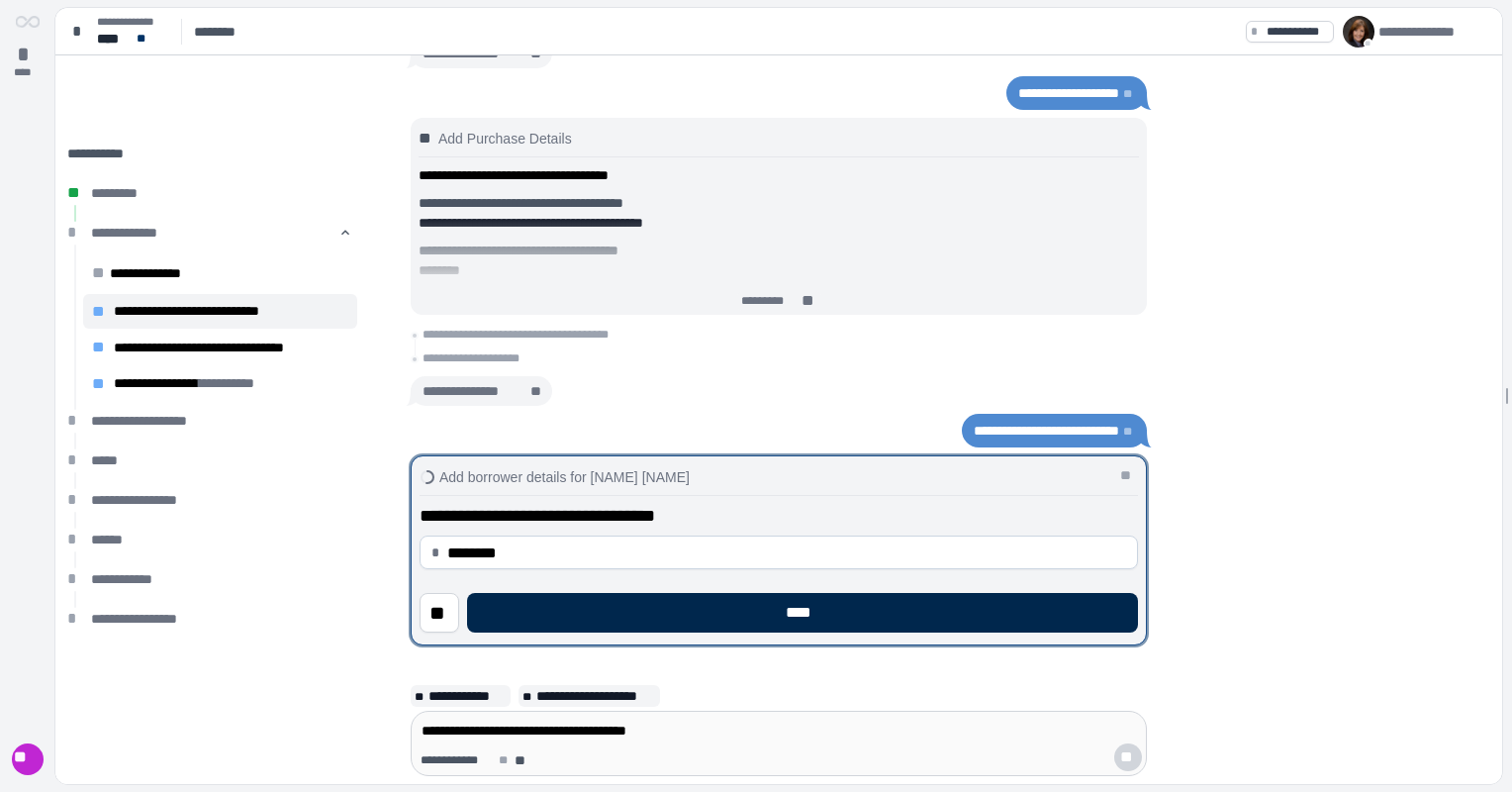 click on "****" at bounding box center (803, 613) 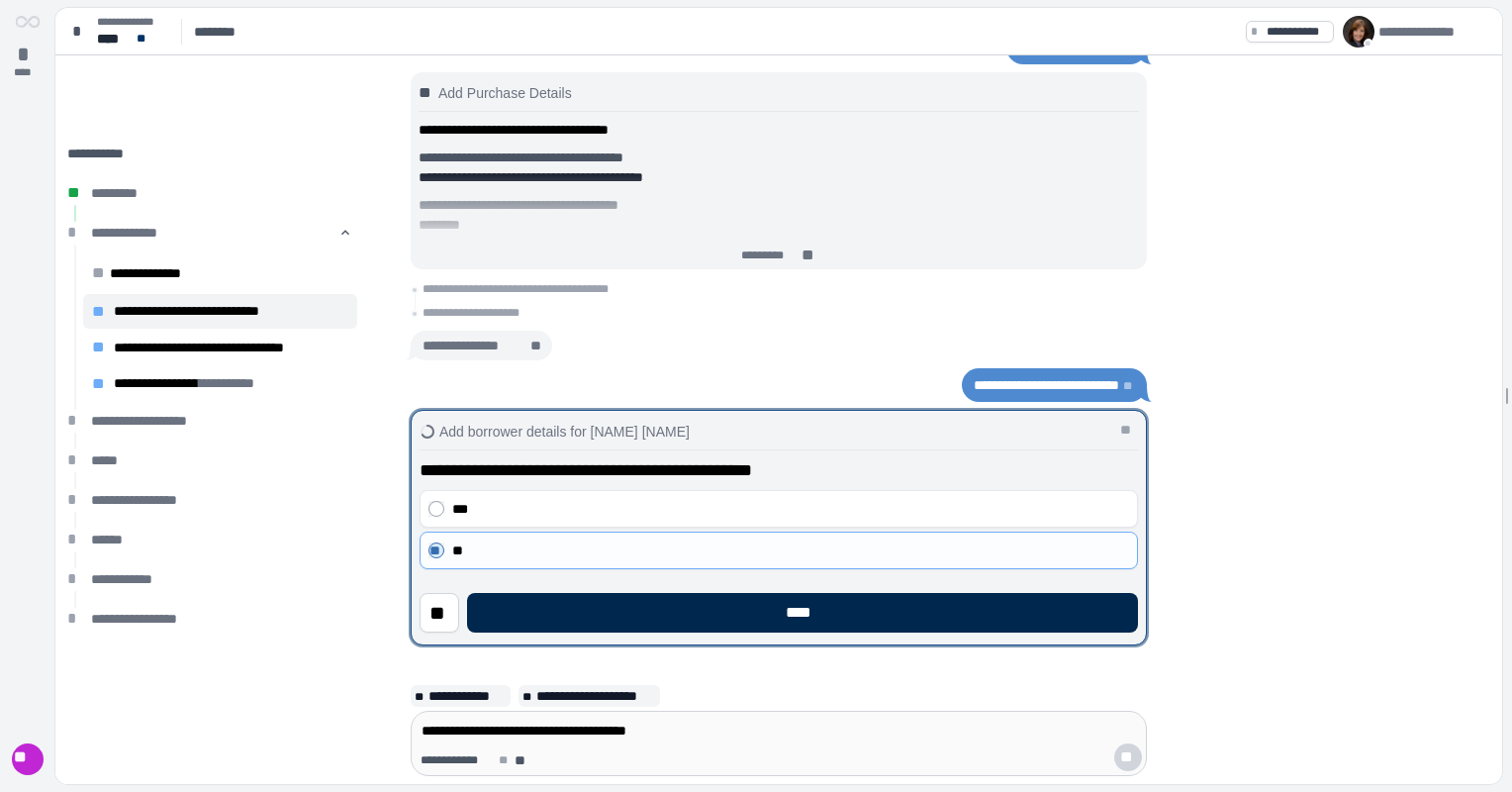 click on "****" at bounding box center (803, 613) 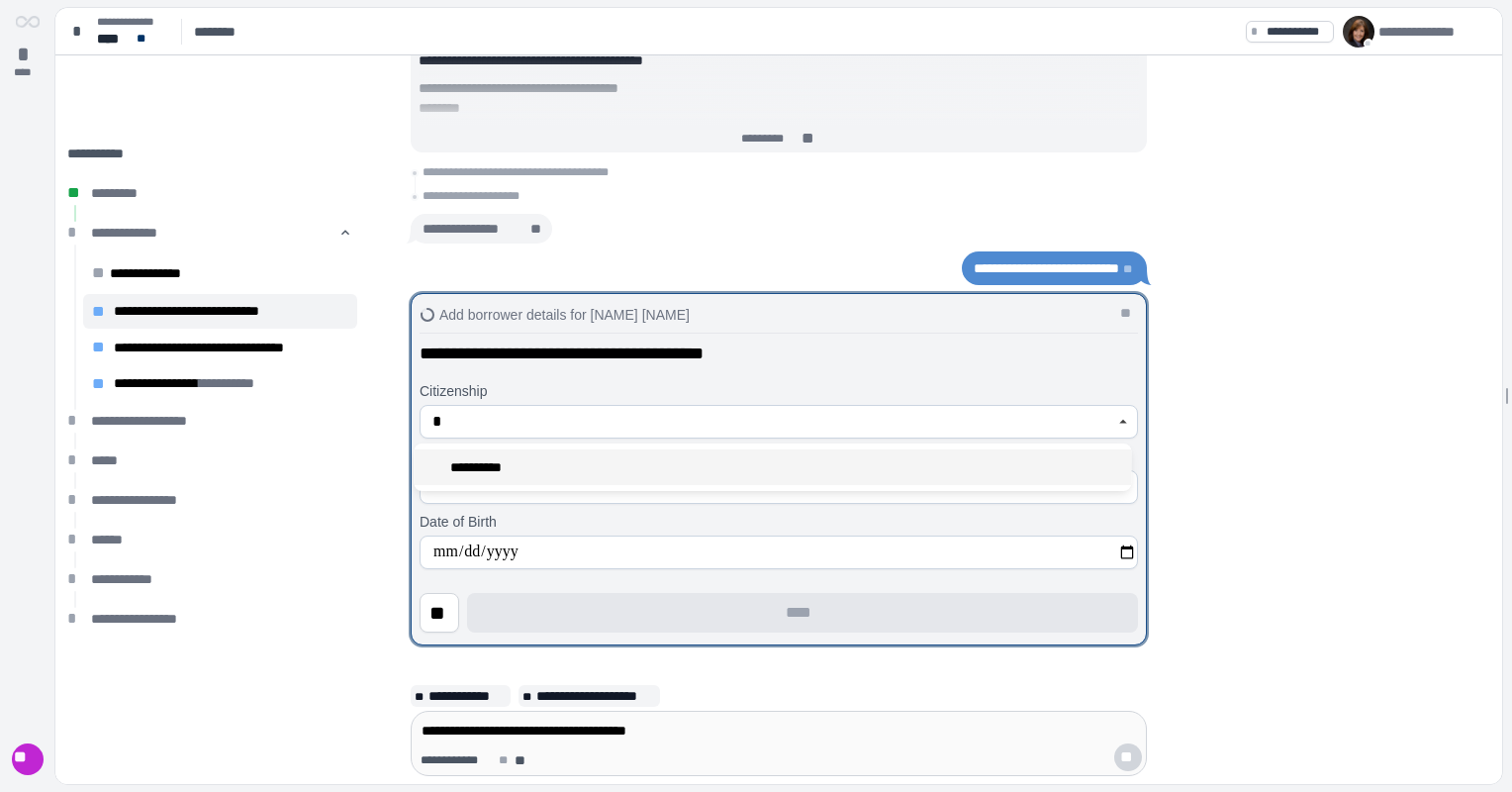 click on "**********" at bounding box center [481, 467] 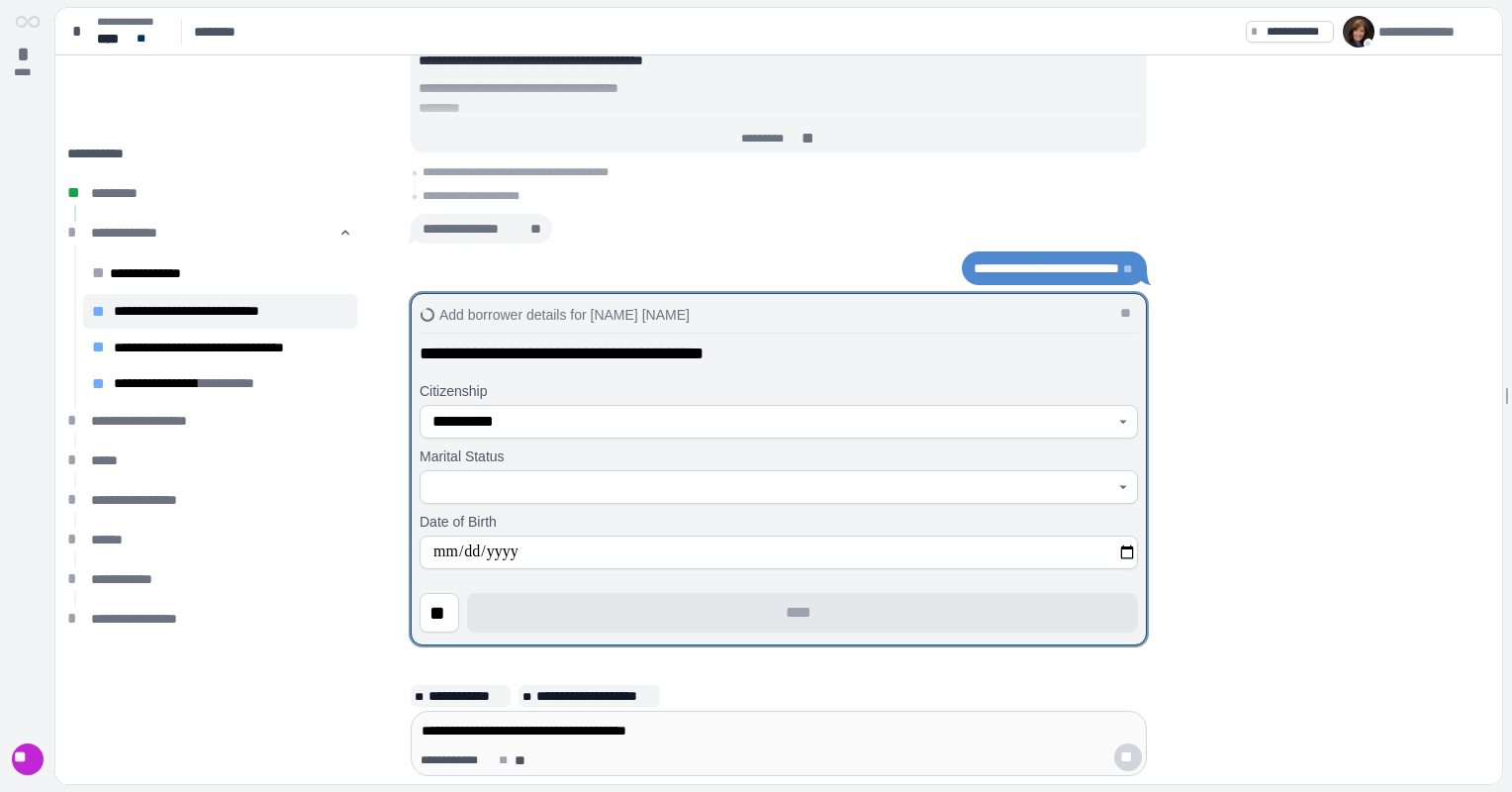 type on "**********" 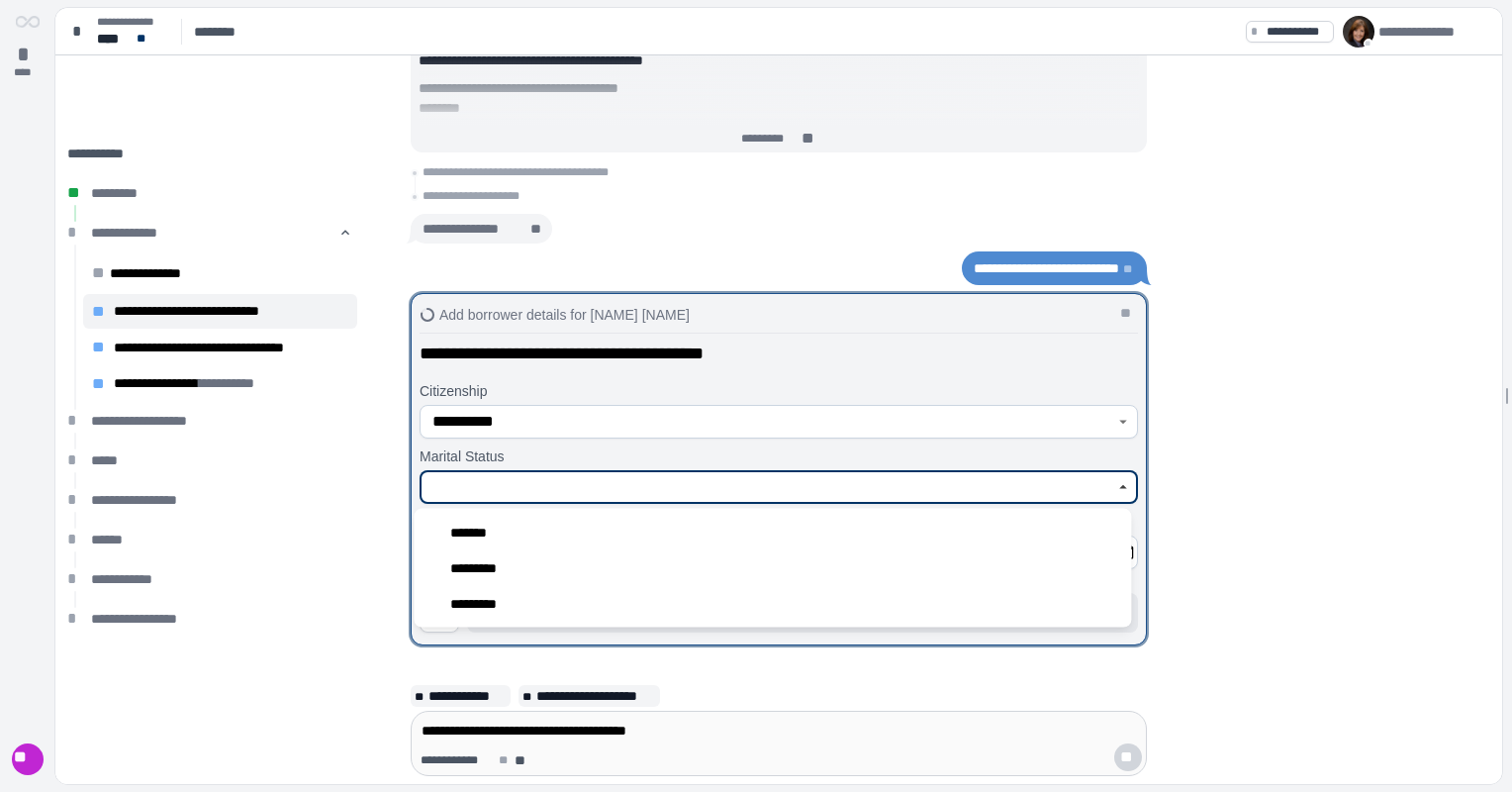click at bounding box center (768, 487) 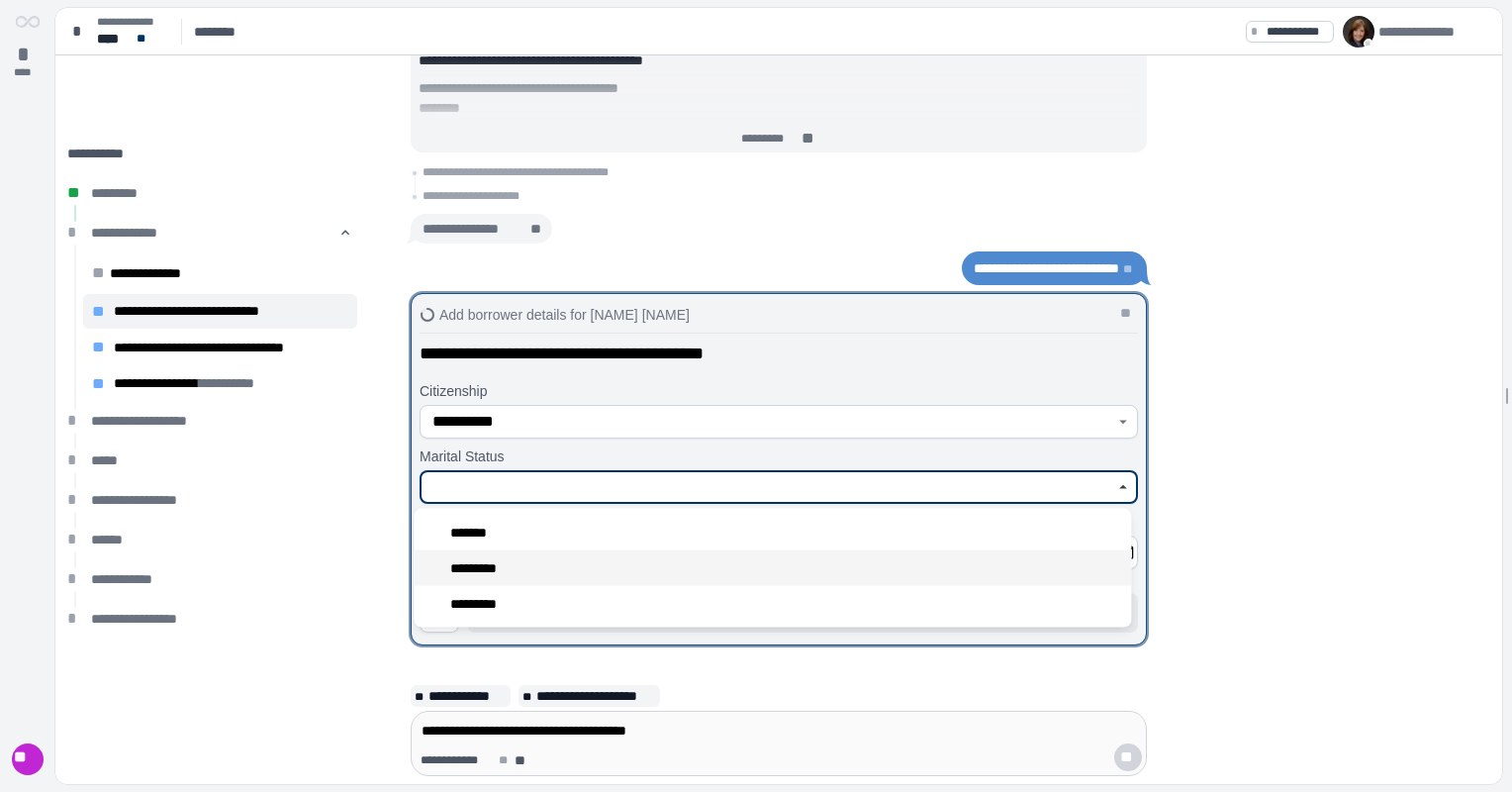 click on "*********" at bounding box center [482, 568] 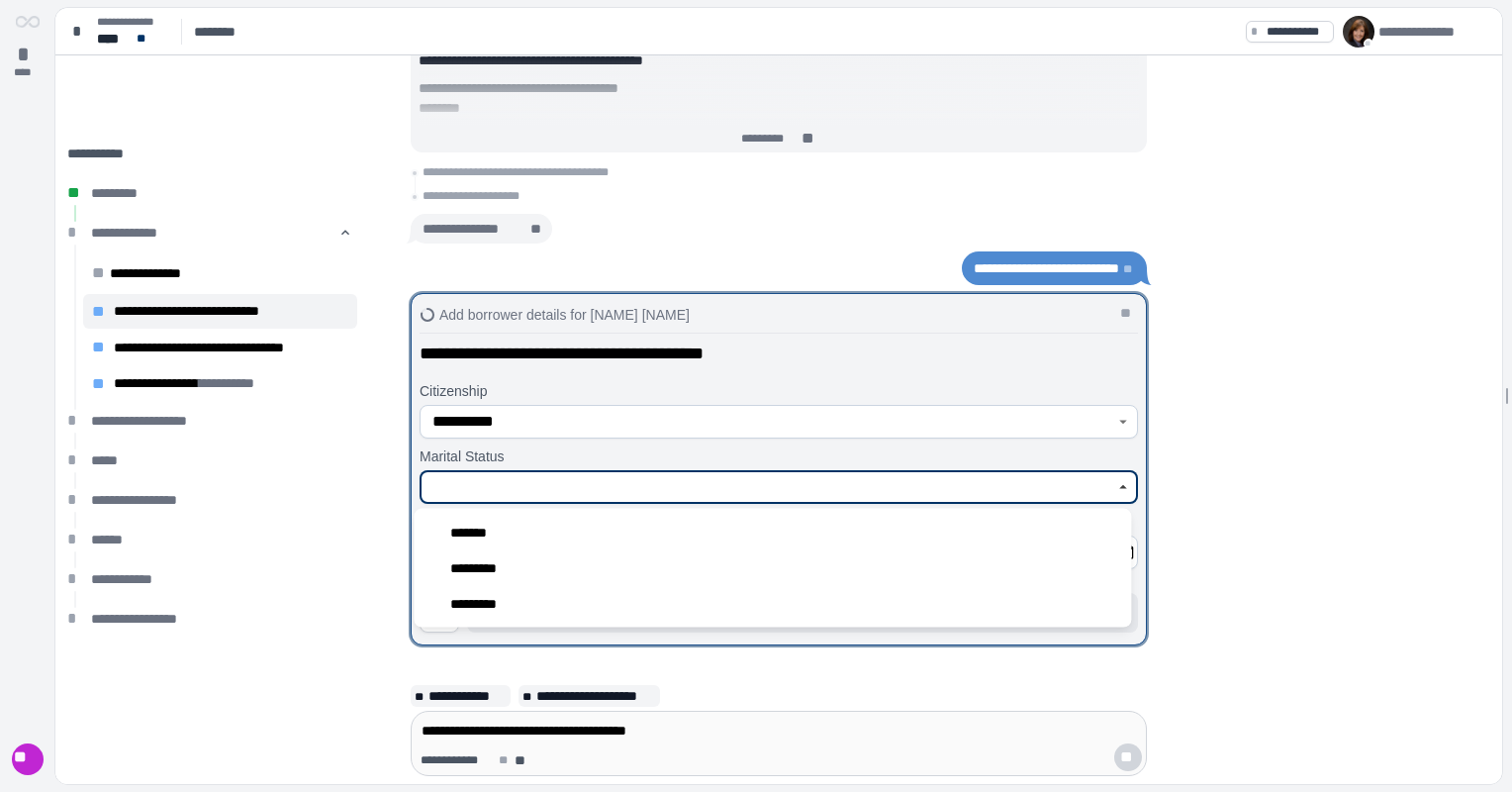 type on "*********" 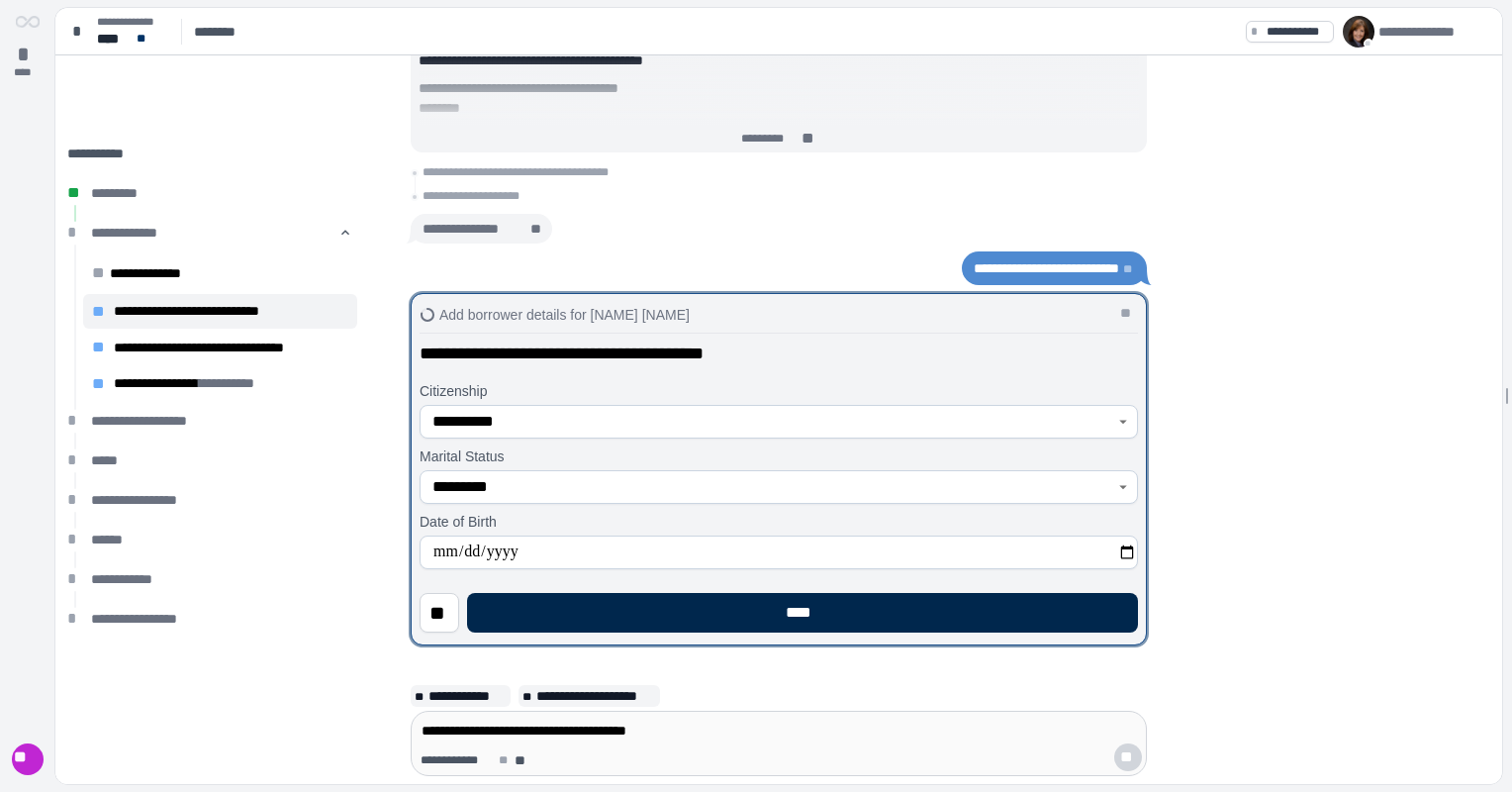 click on "****" at bounding box center (803, 613) 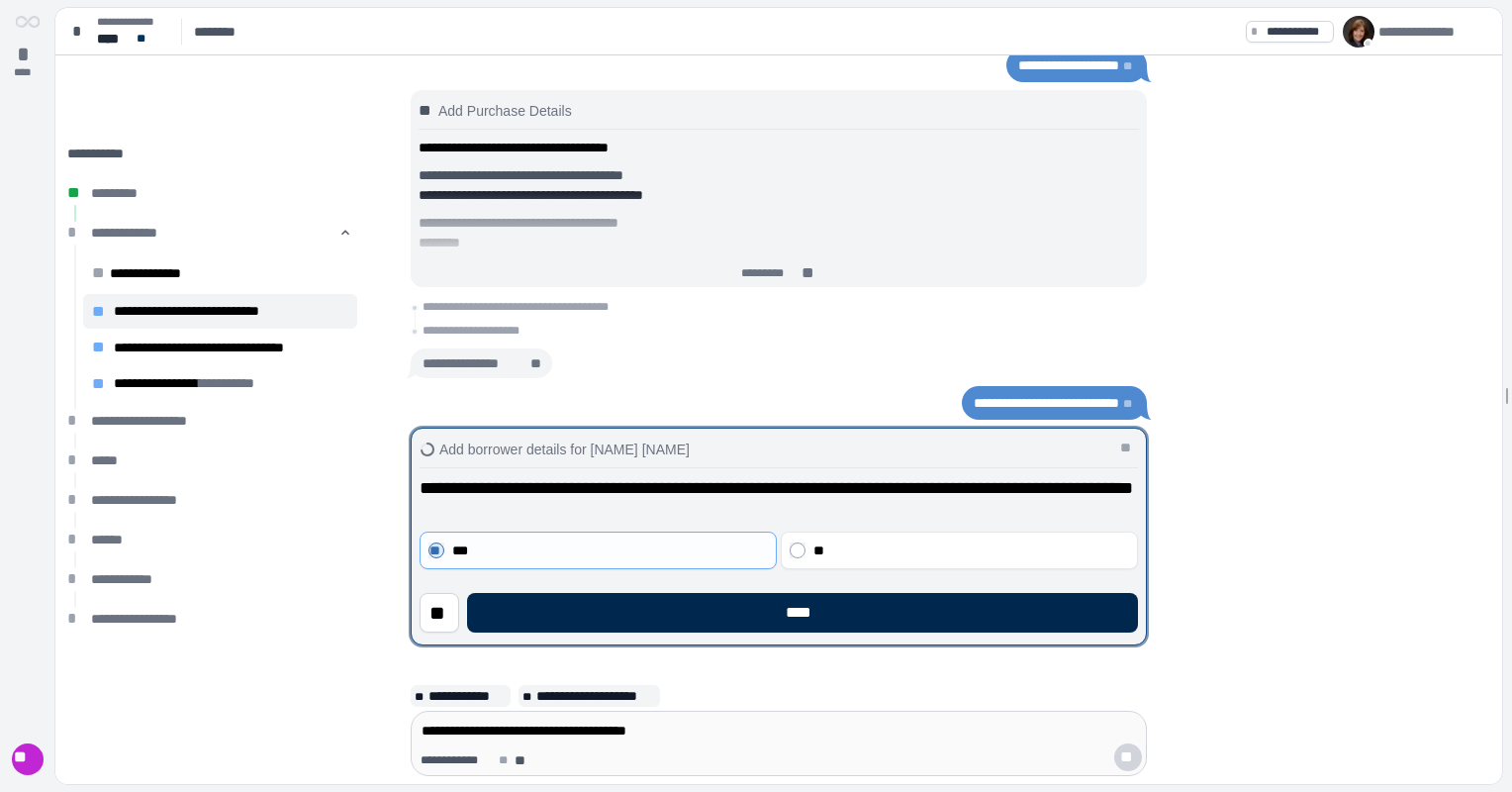 drag, startPoint x: 808, startPoint y: 614, endPoint x: 827, endPoint y: 621, distance: 20.248457 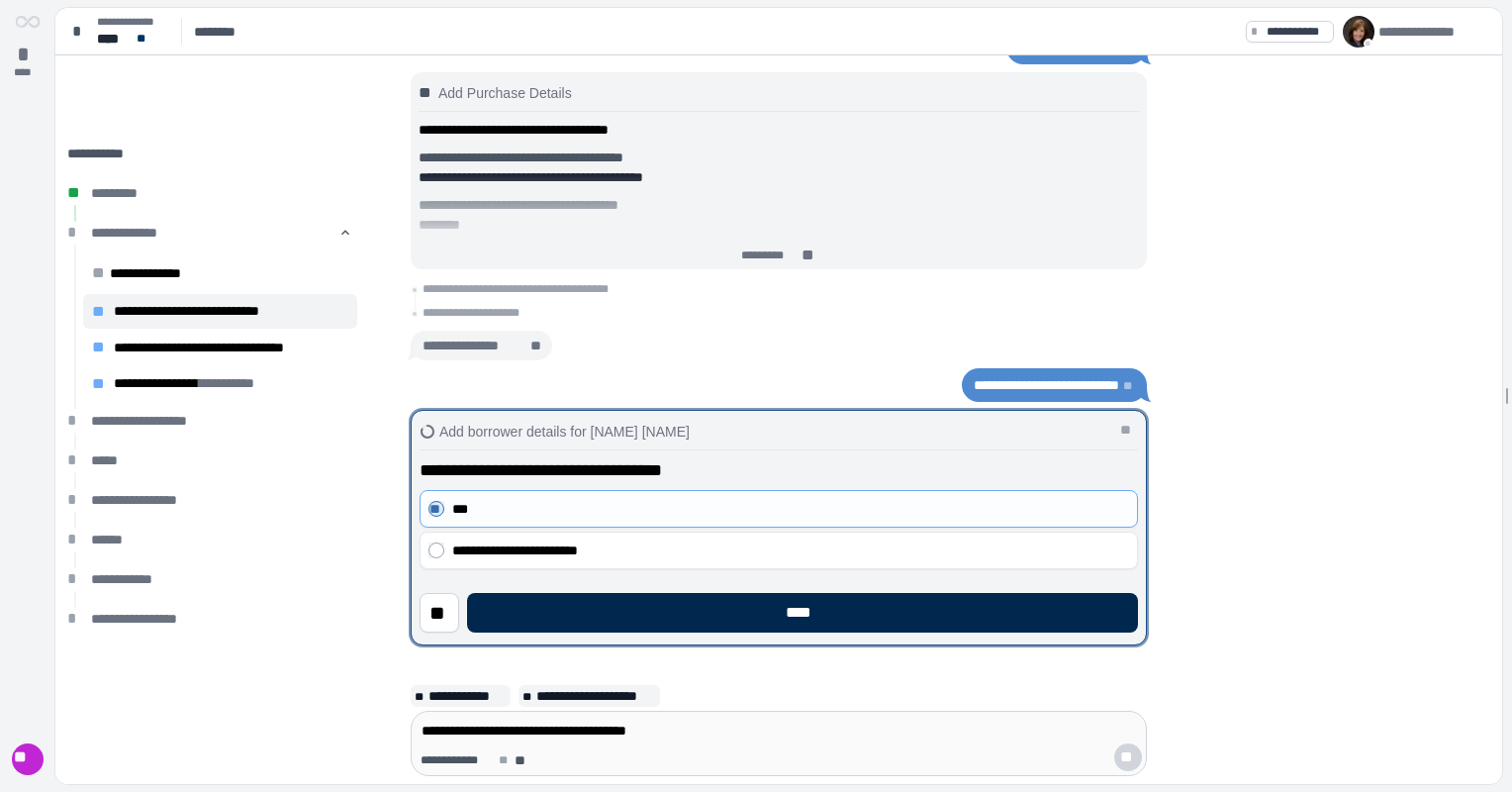 click on "****" at bounding box center [803, 613] 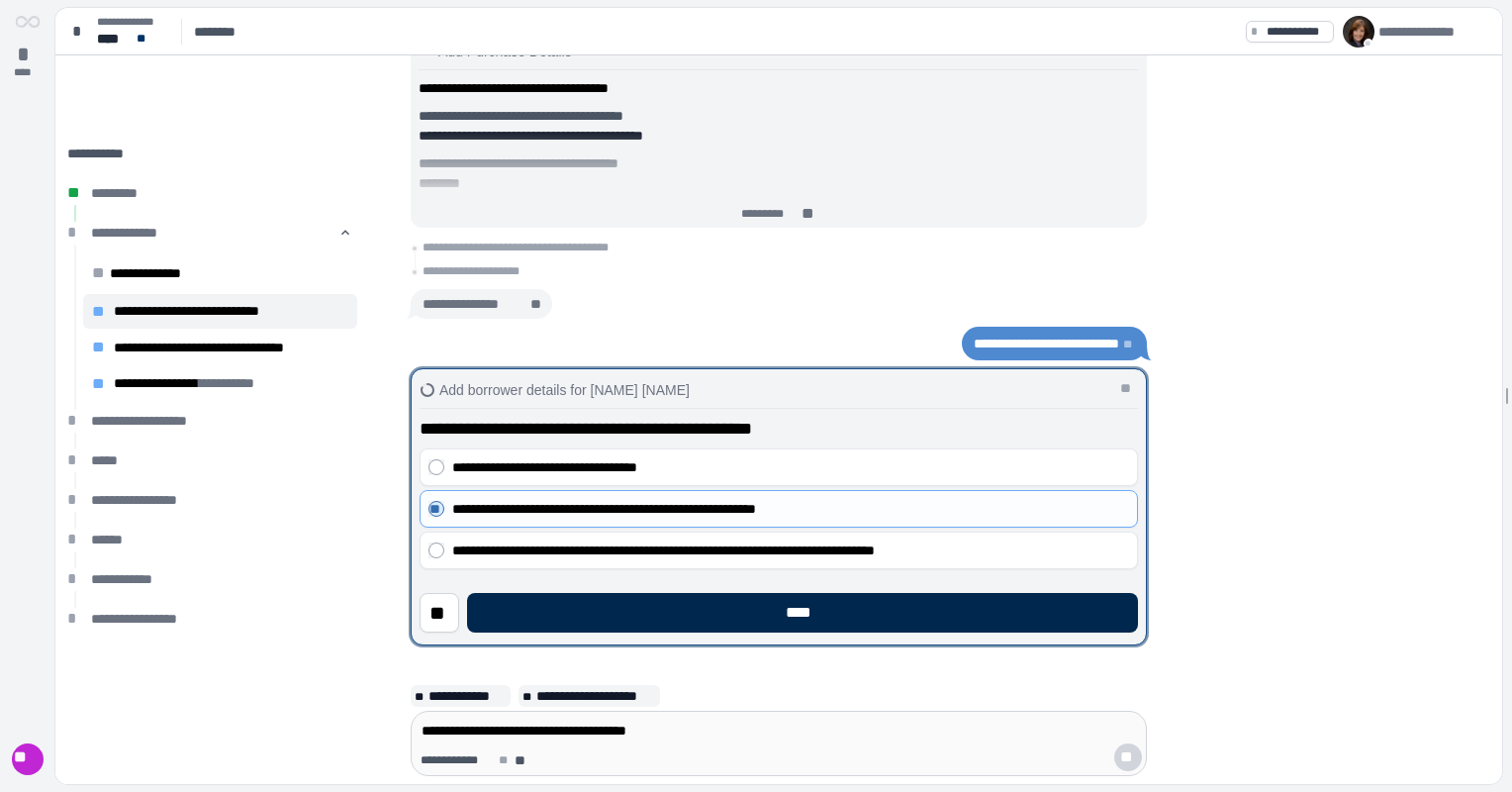 click on "****" at bounding box center [803, 613] 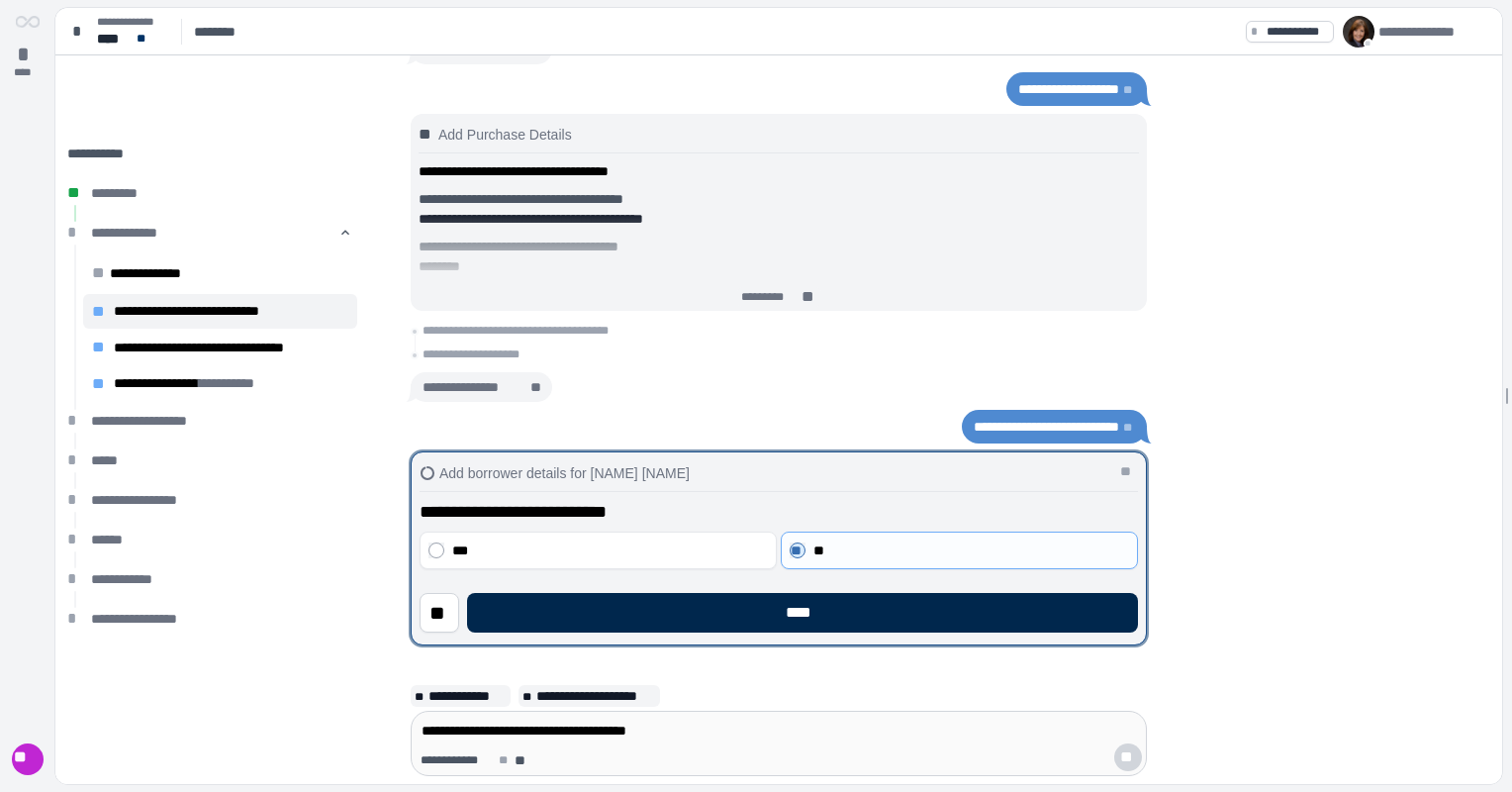 click on "****" at bounding box center (803, 613) 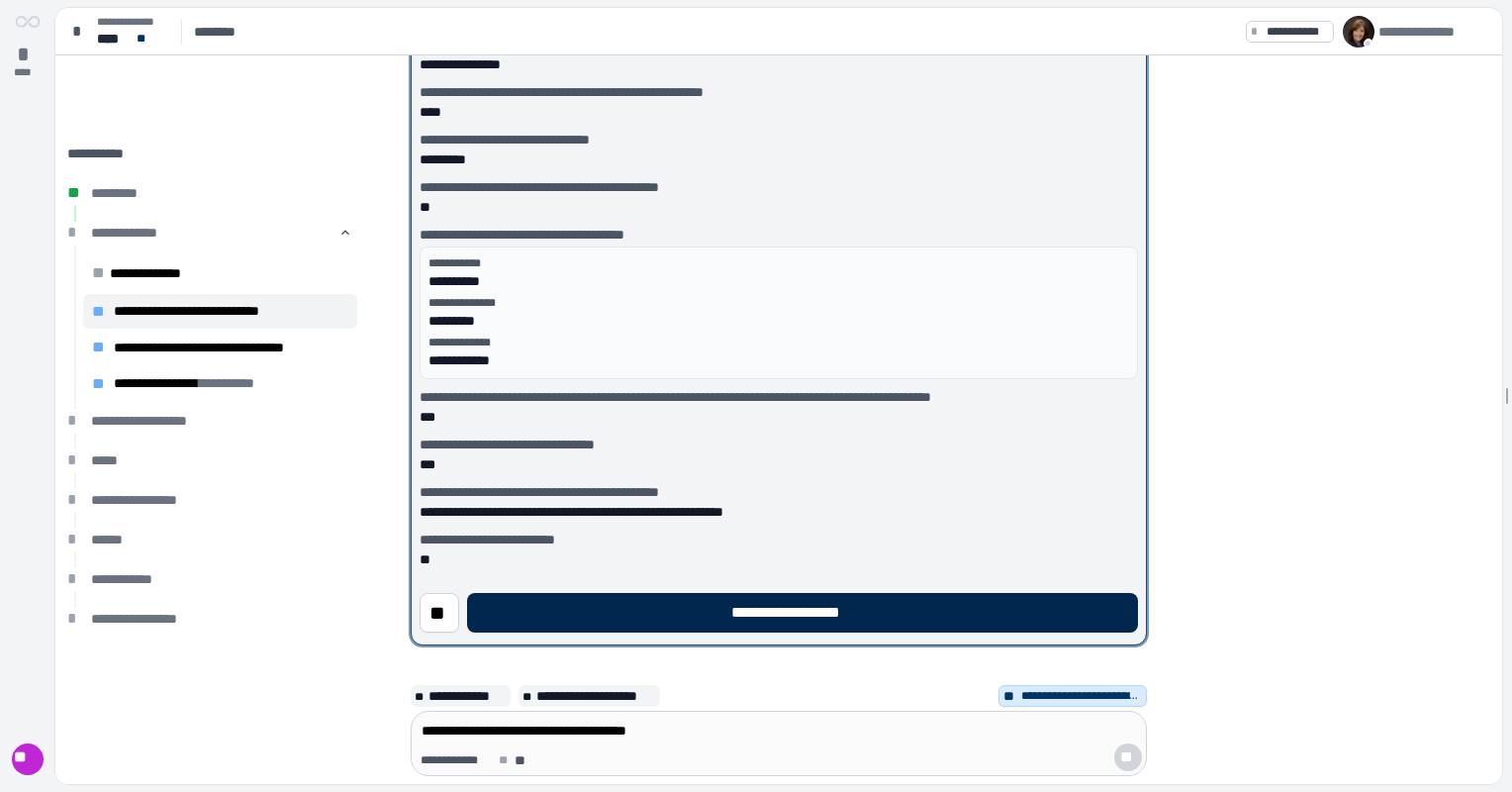 click on "**********" at bounding box center (803, 613) 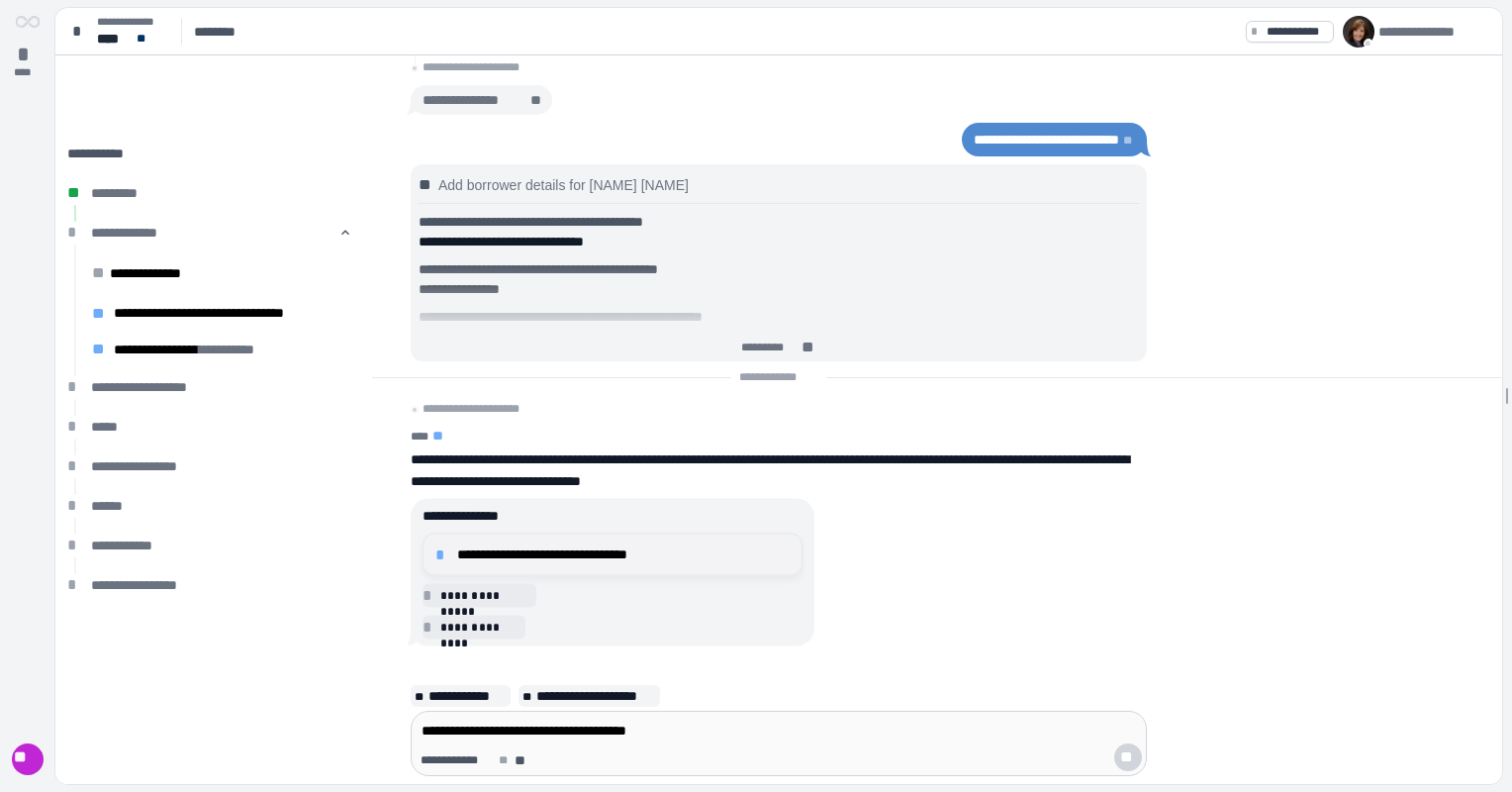 click on "**********" at bounding box center (623, 554) 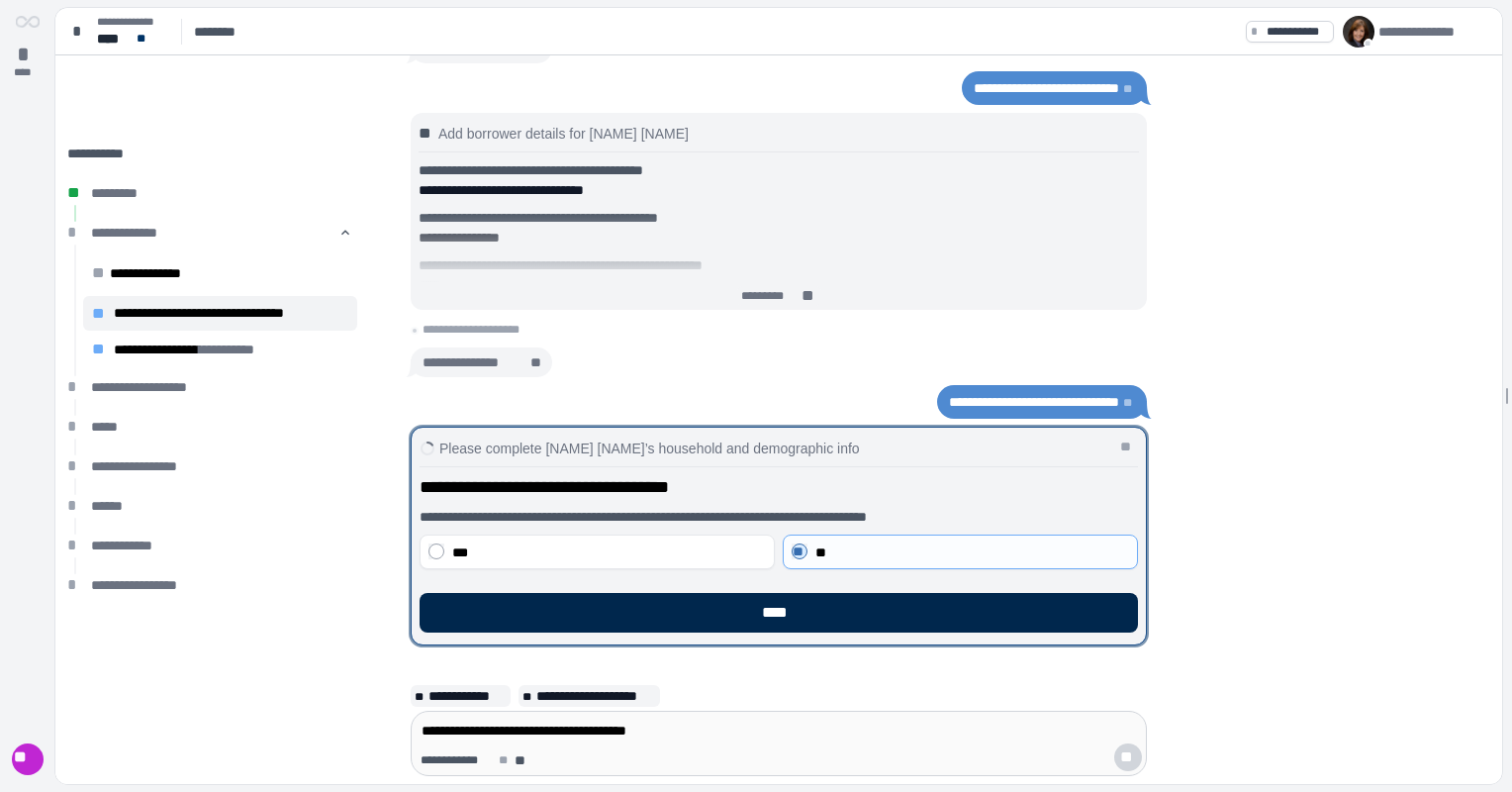 click on "****" at bounding box center (779, 613) 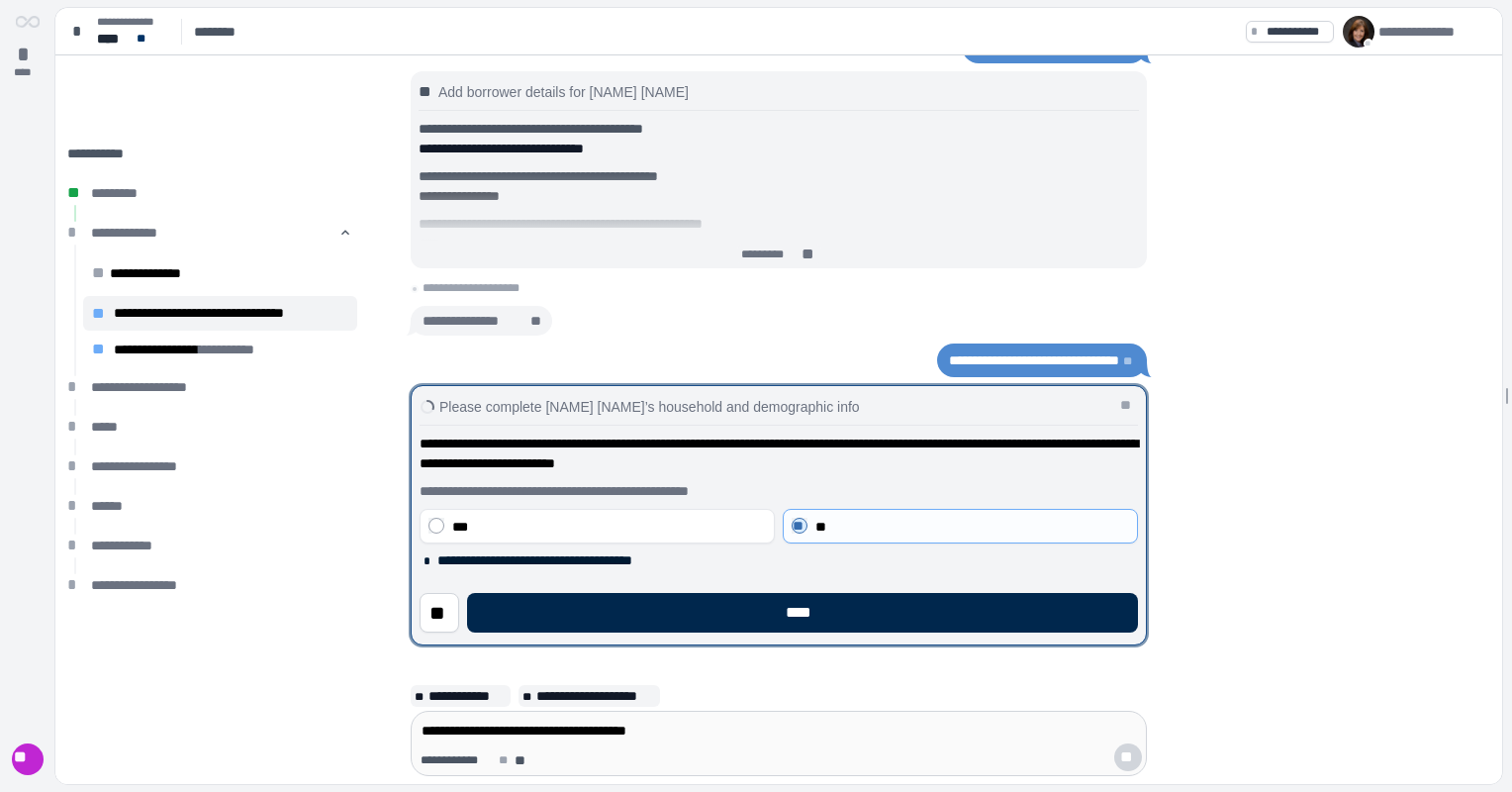 click on "****" at bounding box center [803, 613] 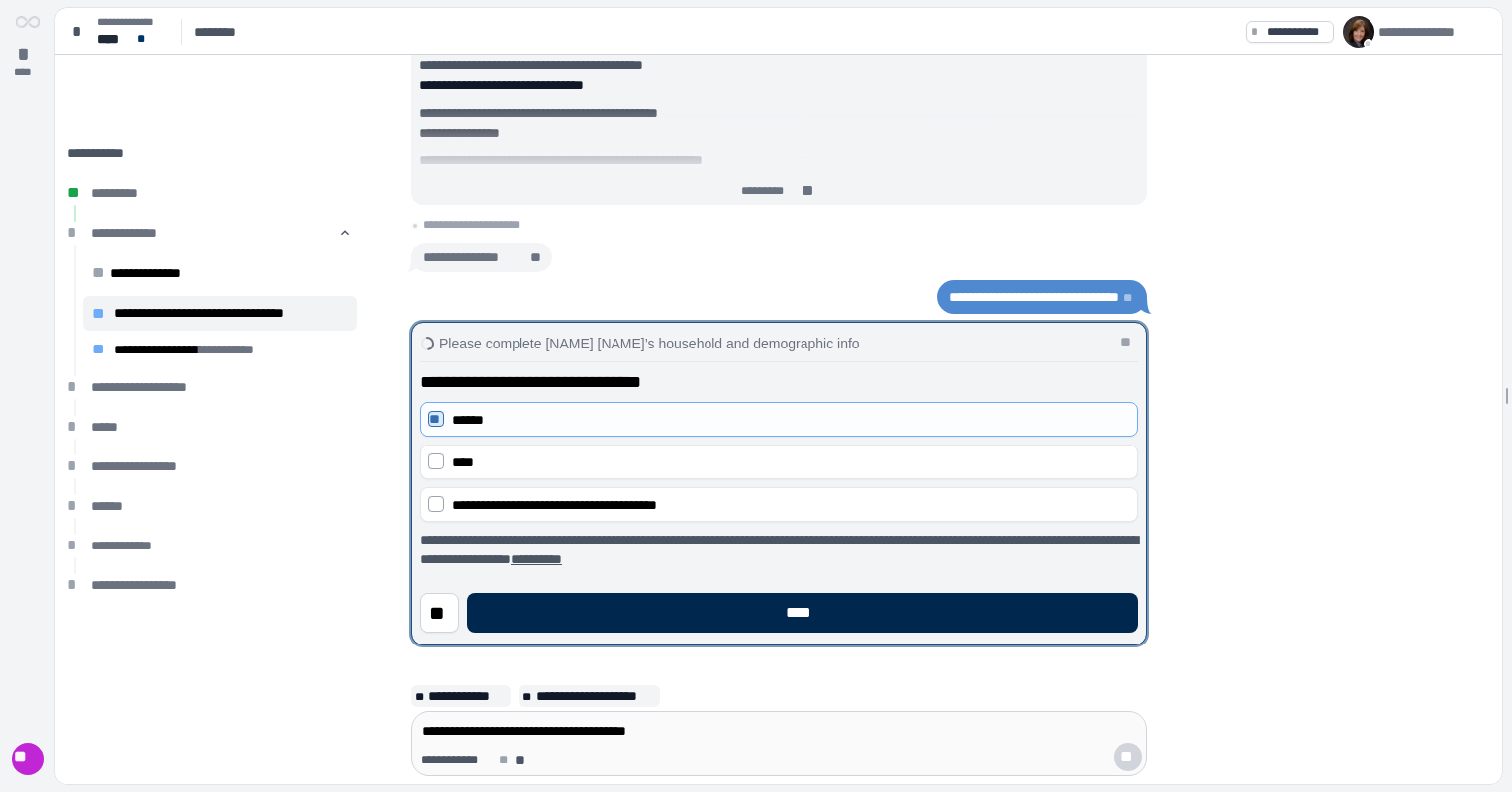 click on "****" at bounding box center [803, 613] 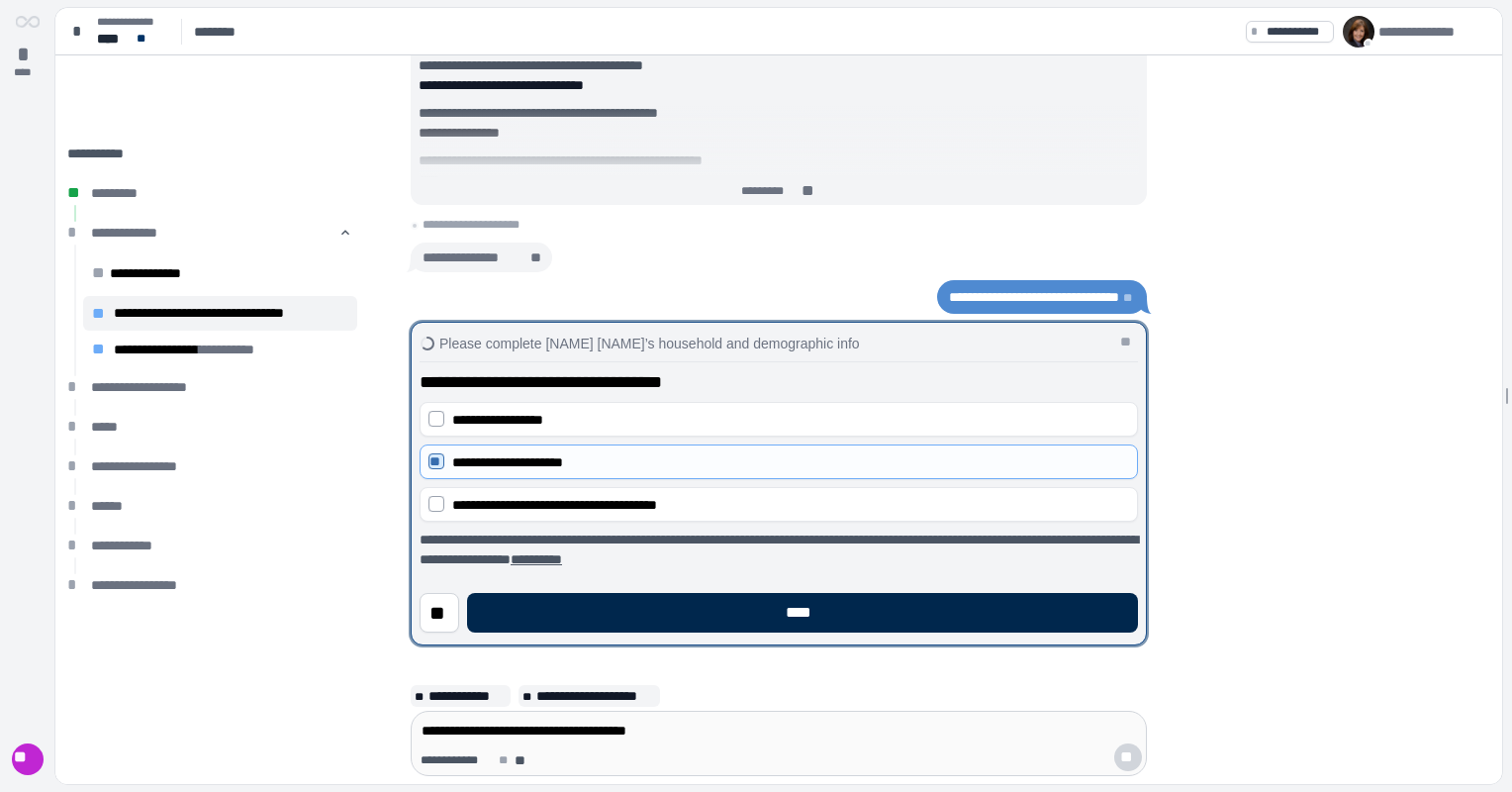 click on "****" at bounding box center (803, 613) 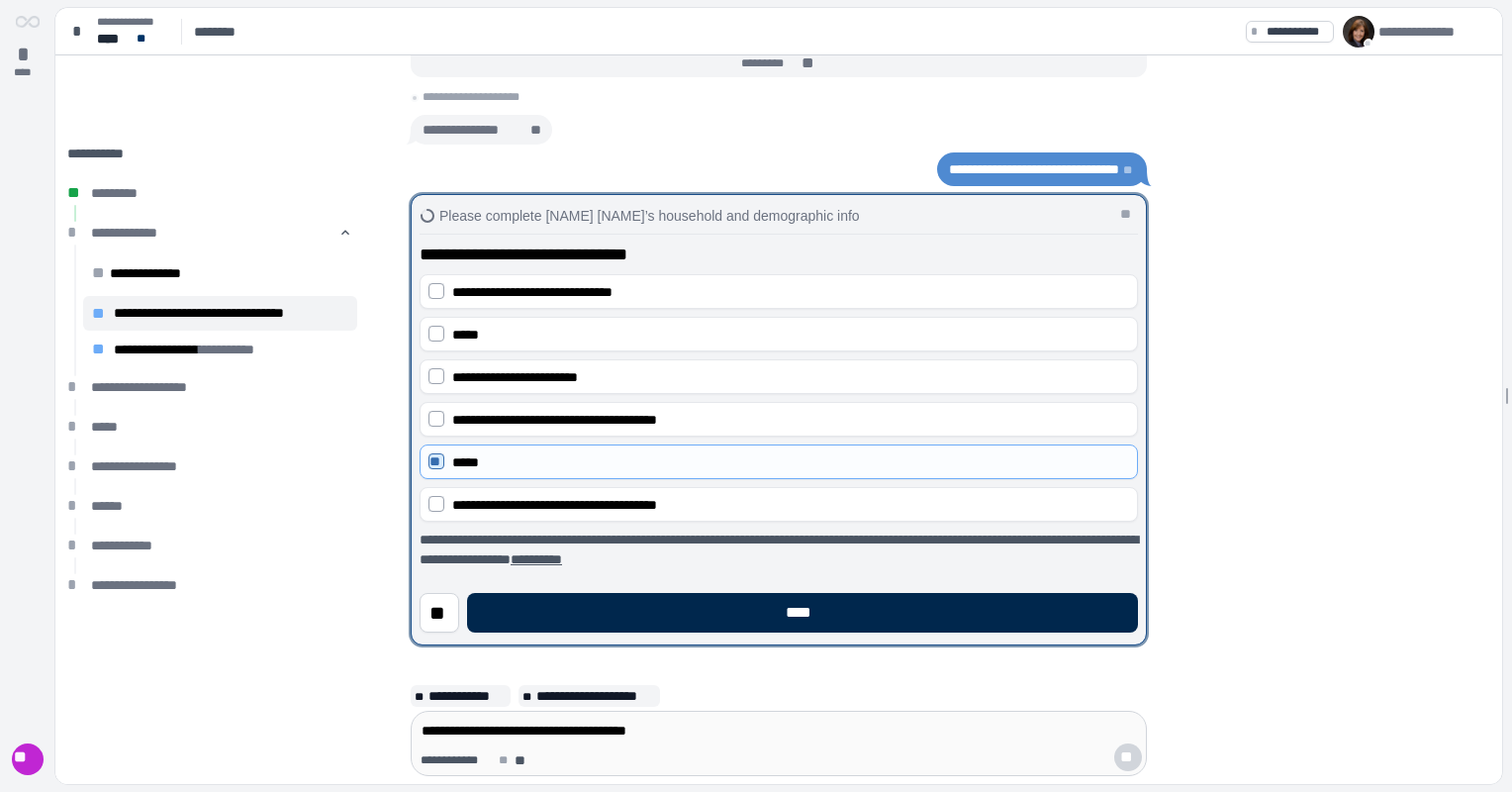 click on "****" at bounding box center (803, 613) 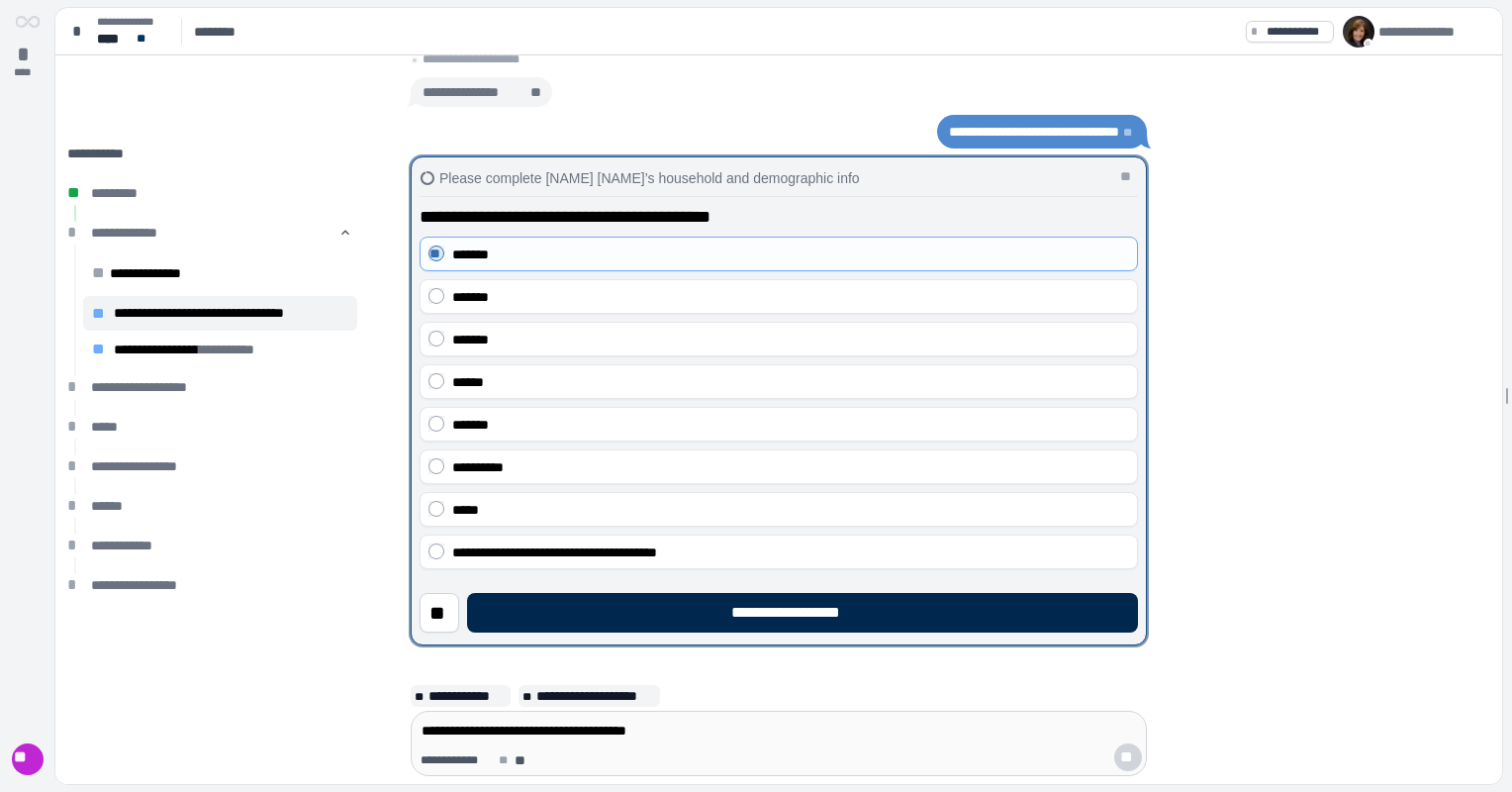 click on "**********" at bounding box center (803, 613) 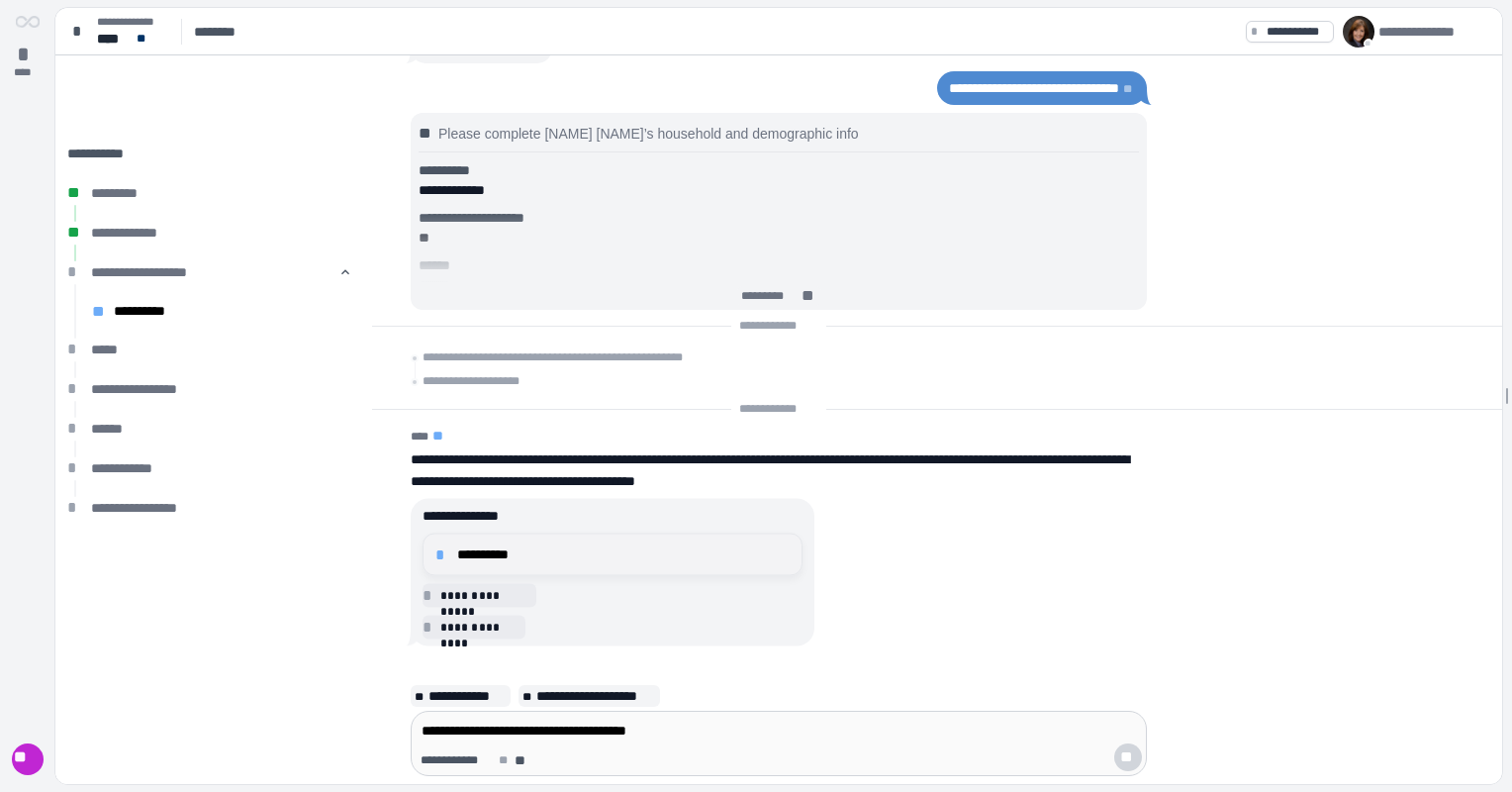 click on "**********" at bounding box center (623, 554) 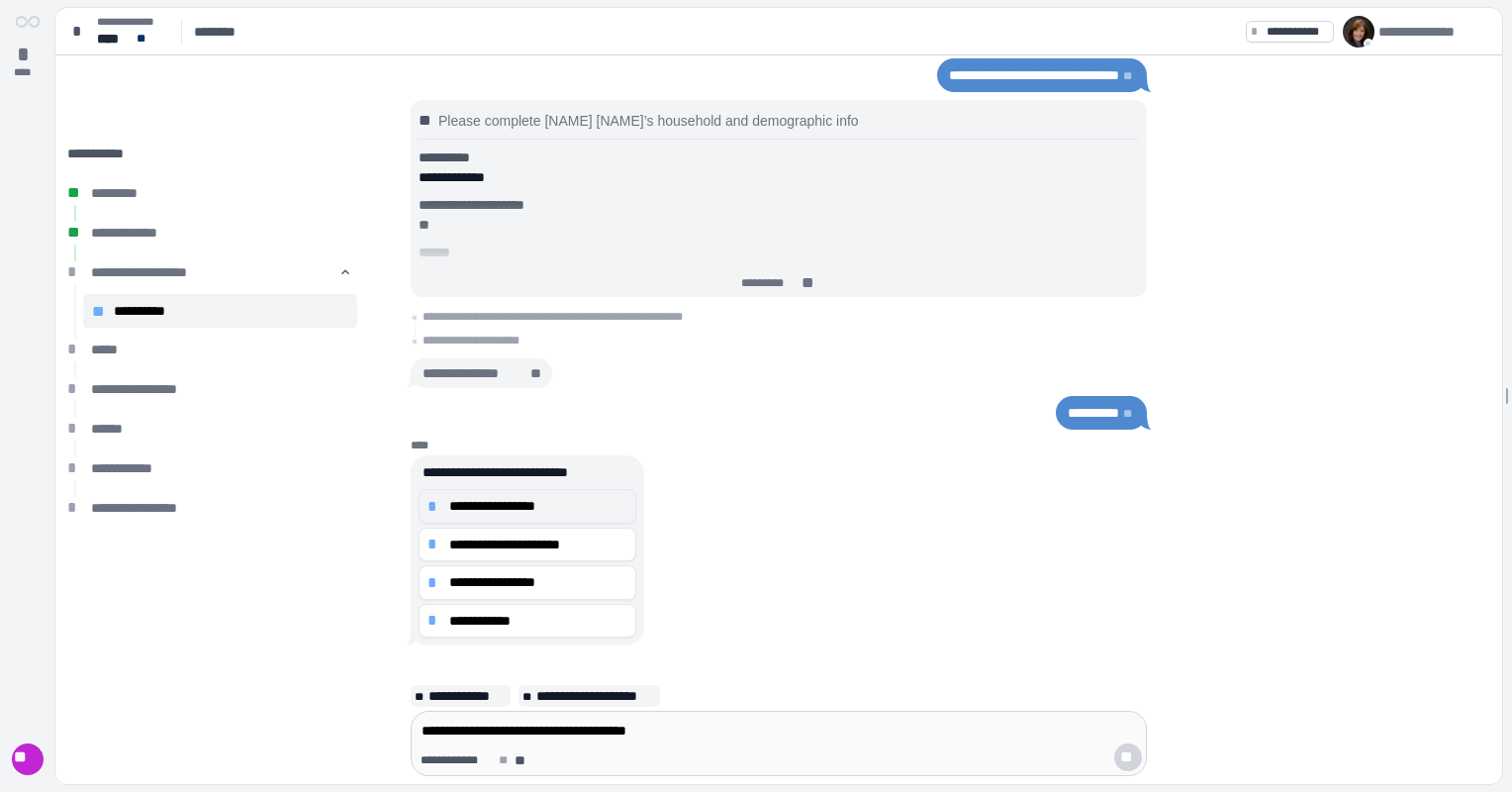 click on "**********" at bounding box center (538, 506) 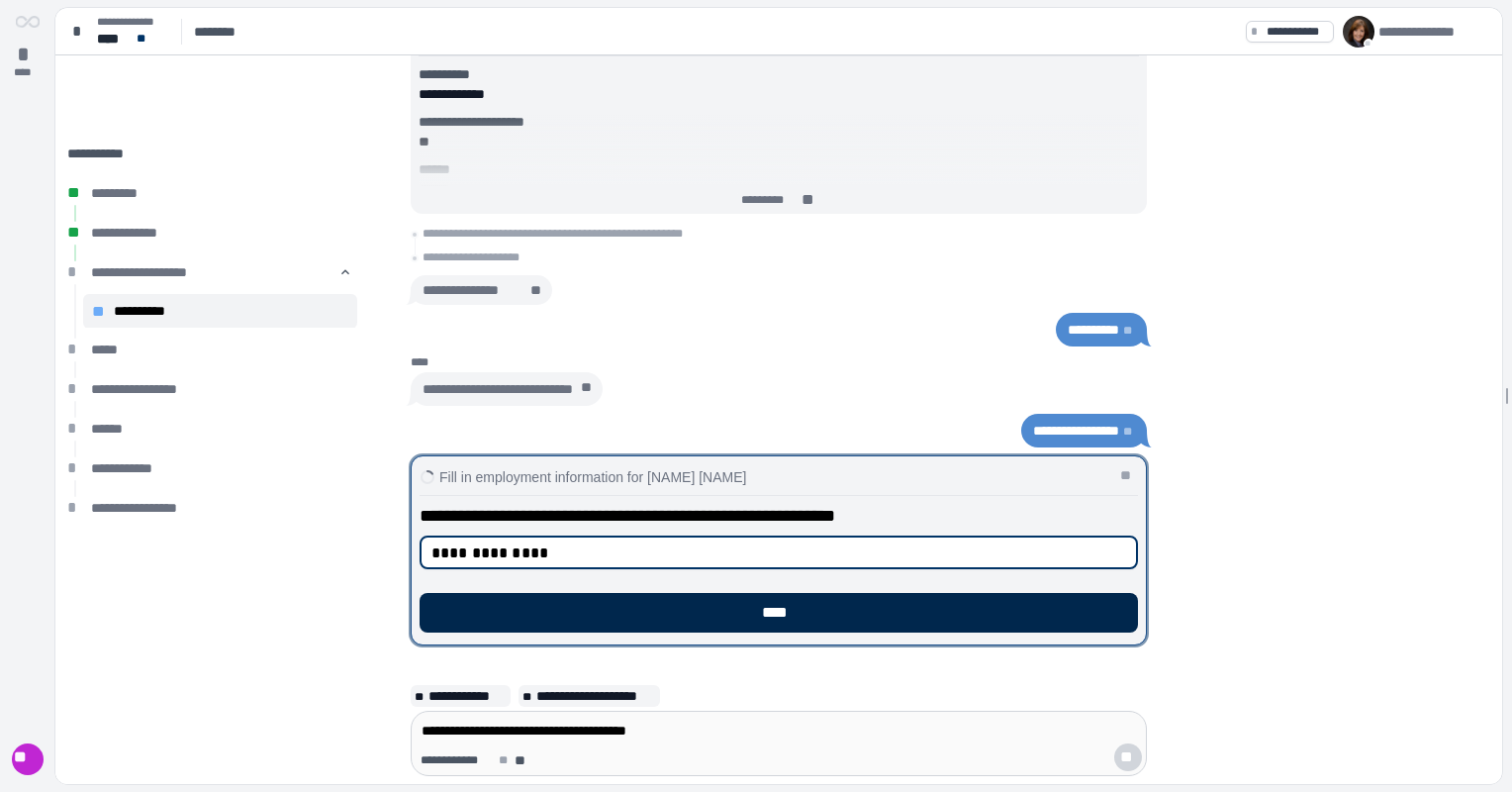 type on "**********" 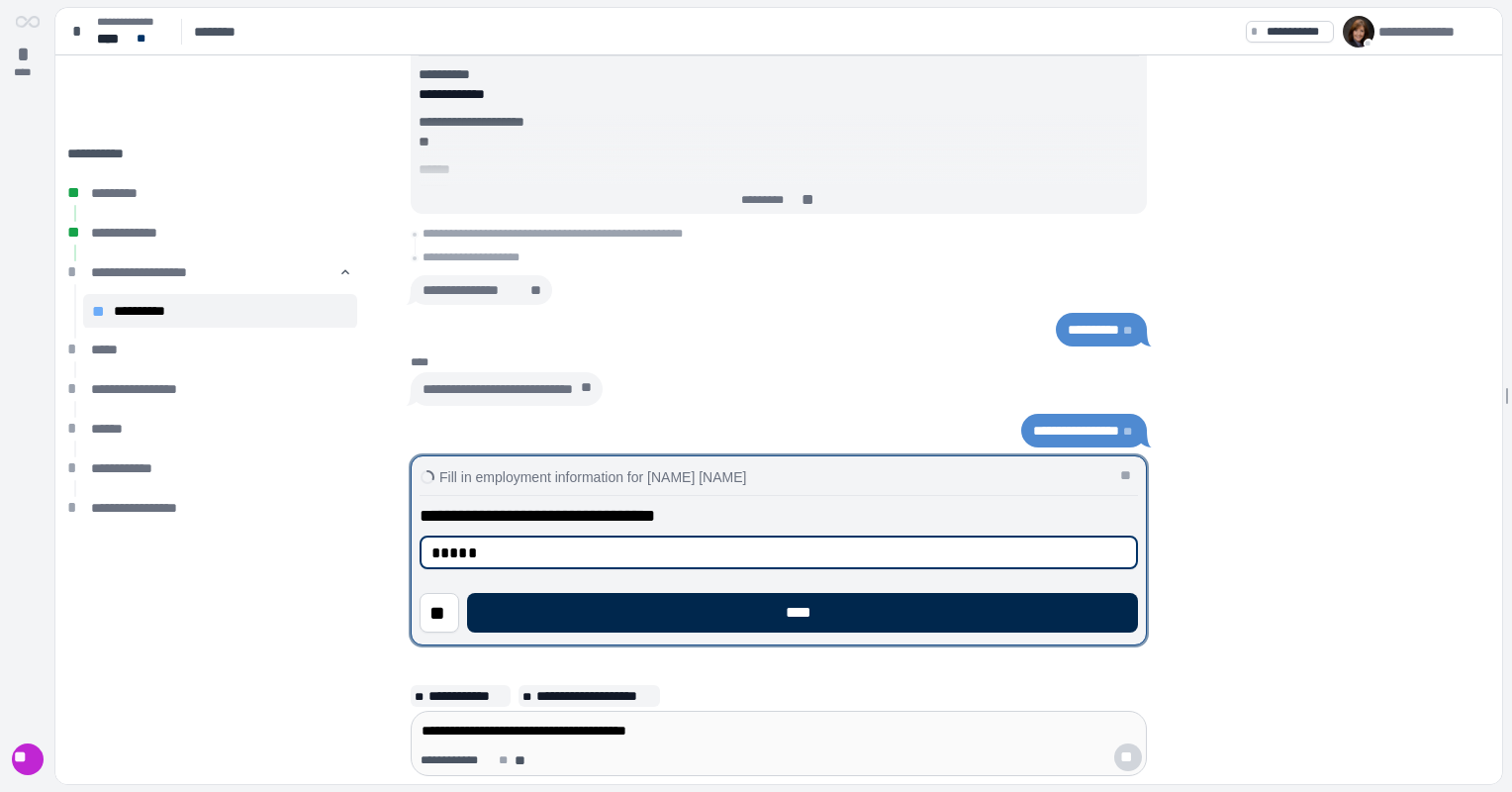 type on "*****" 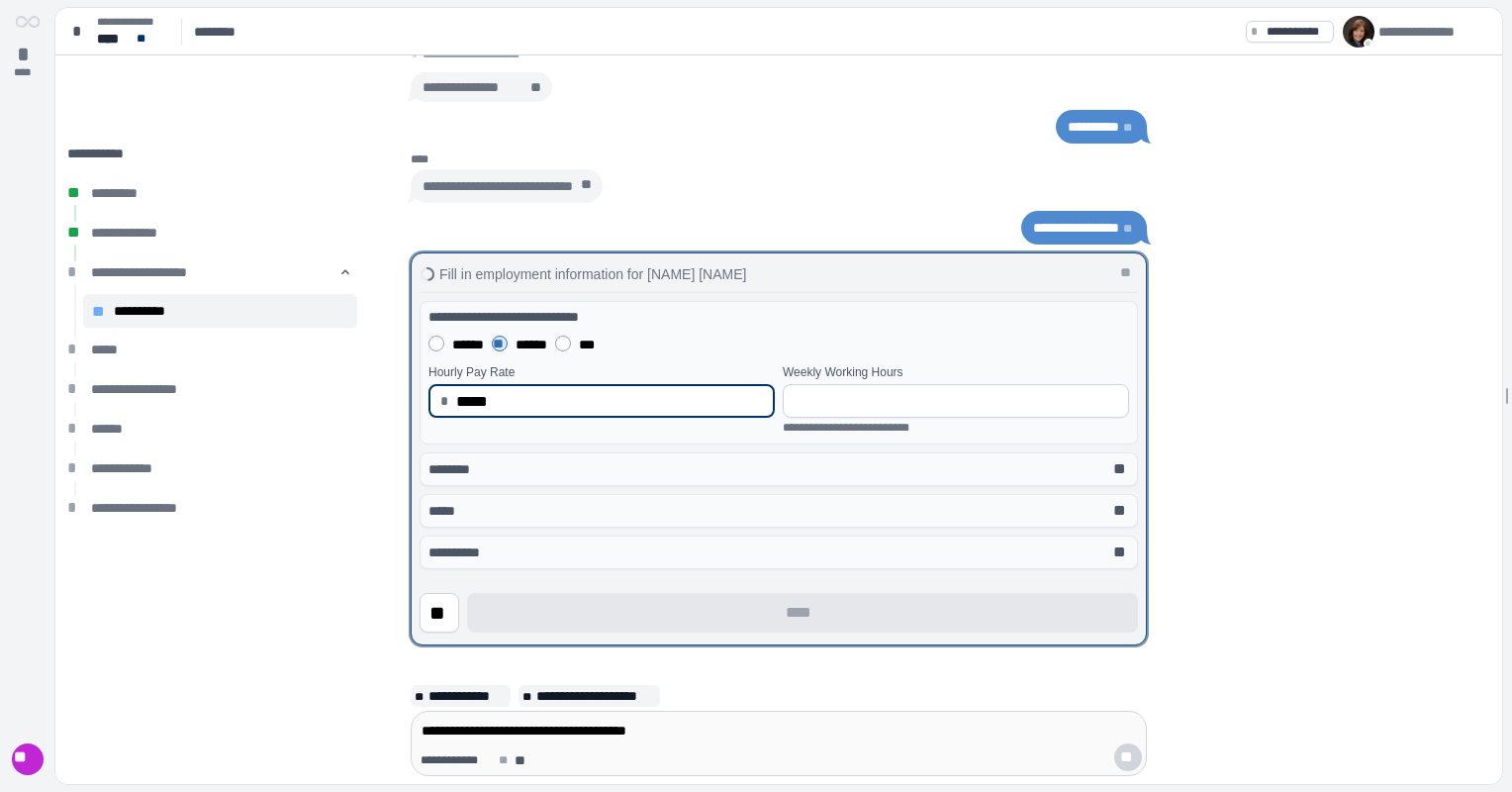 type on "*****" 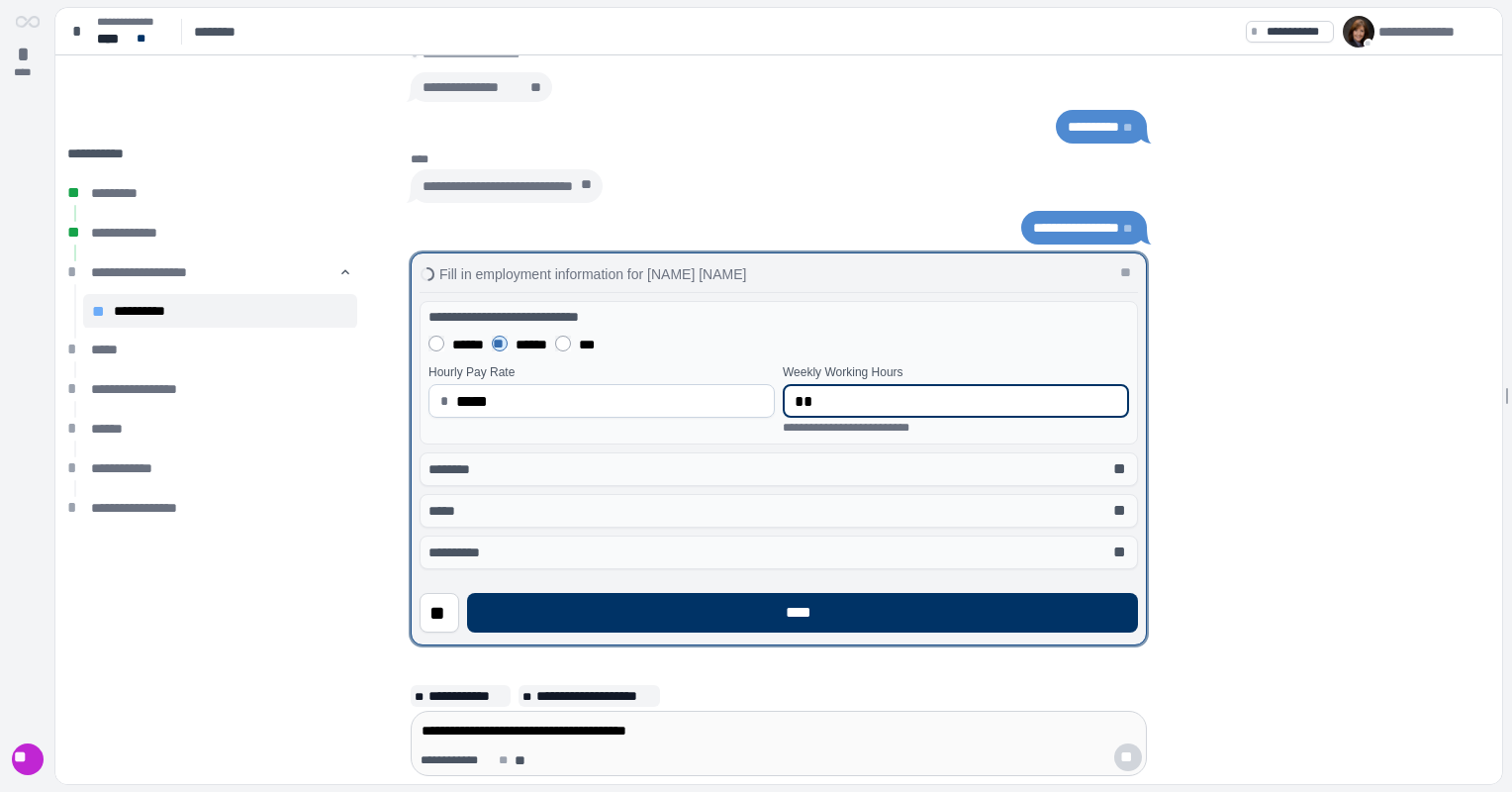 type on "**" 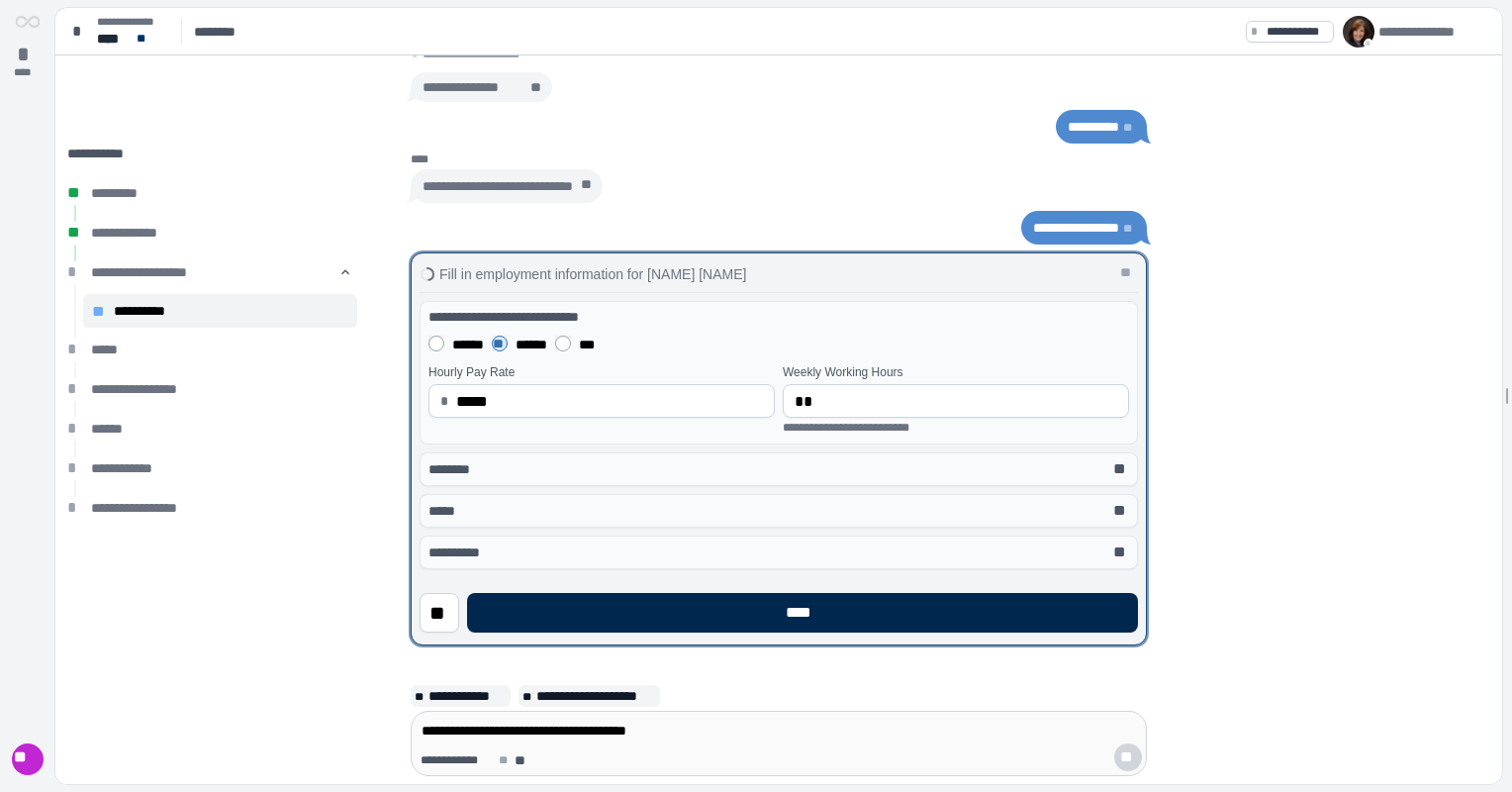 click on "****" at bounding box center (803, 613) 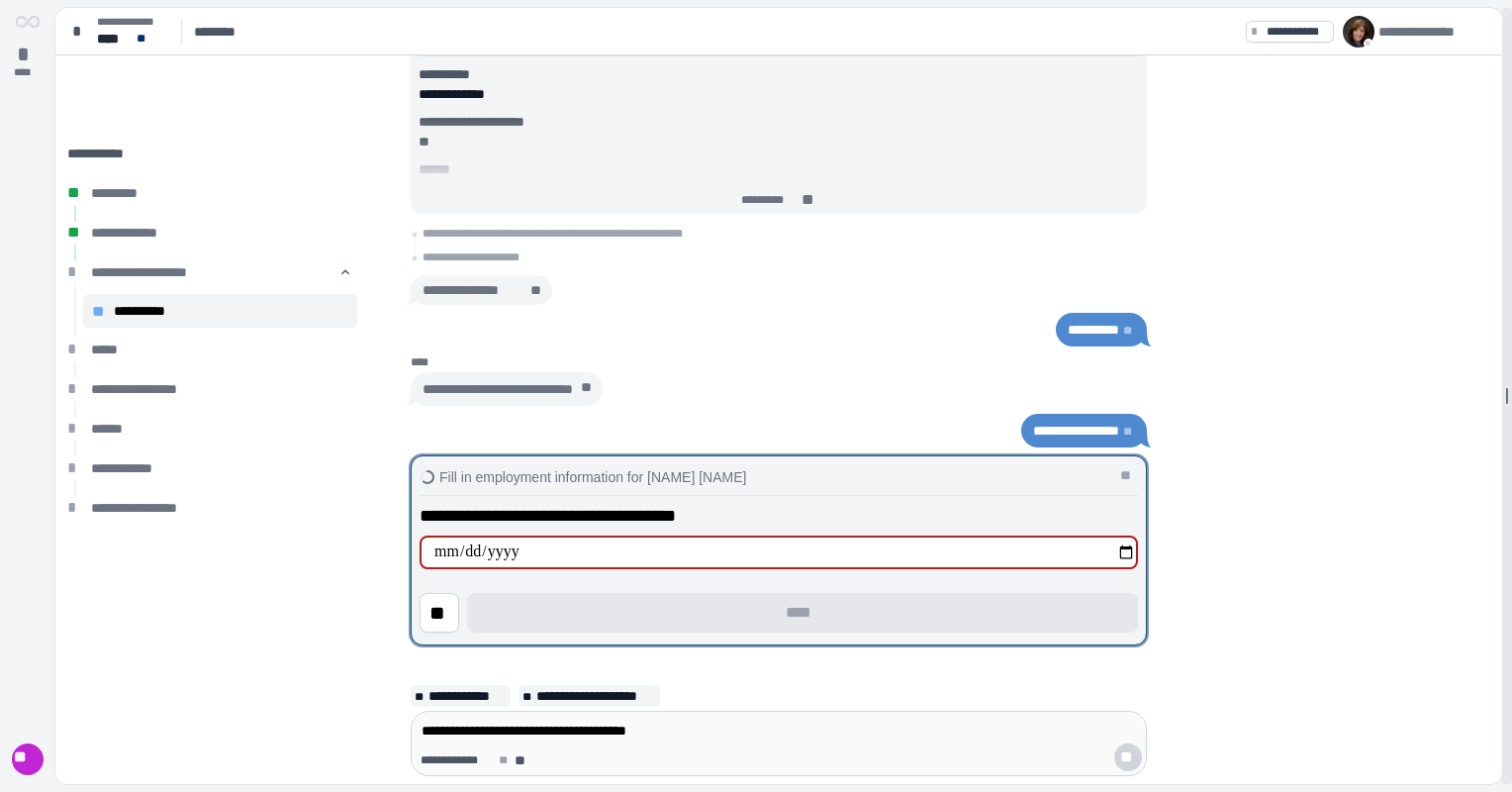 type on "**********" 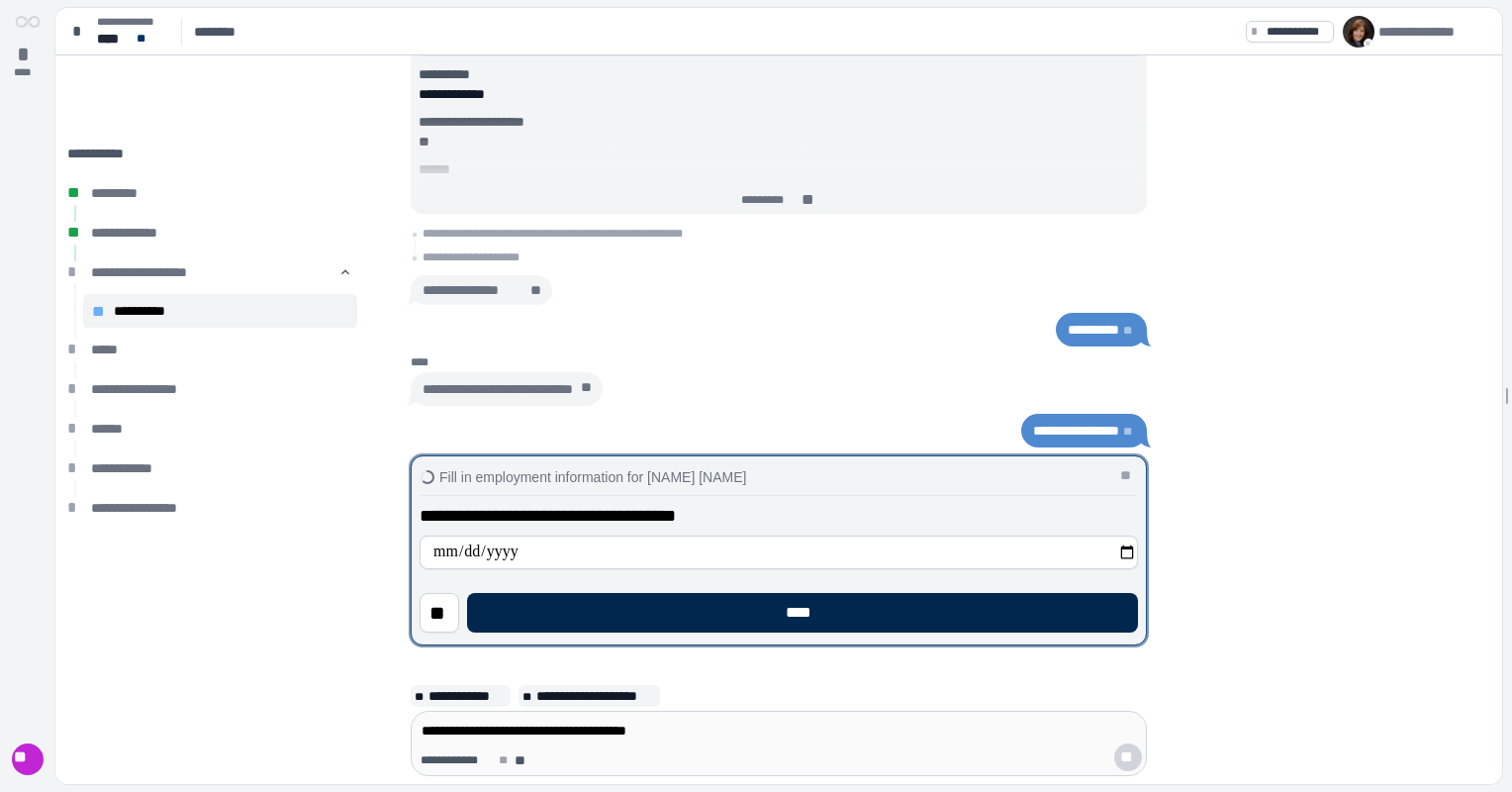 click on "****" at bounding box center [803, 613] 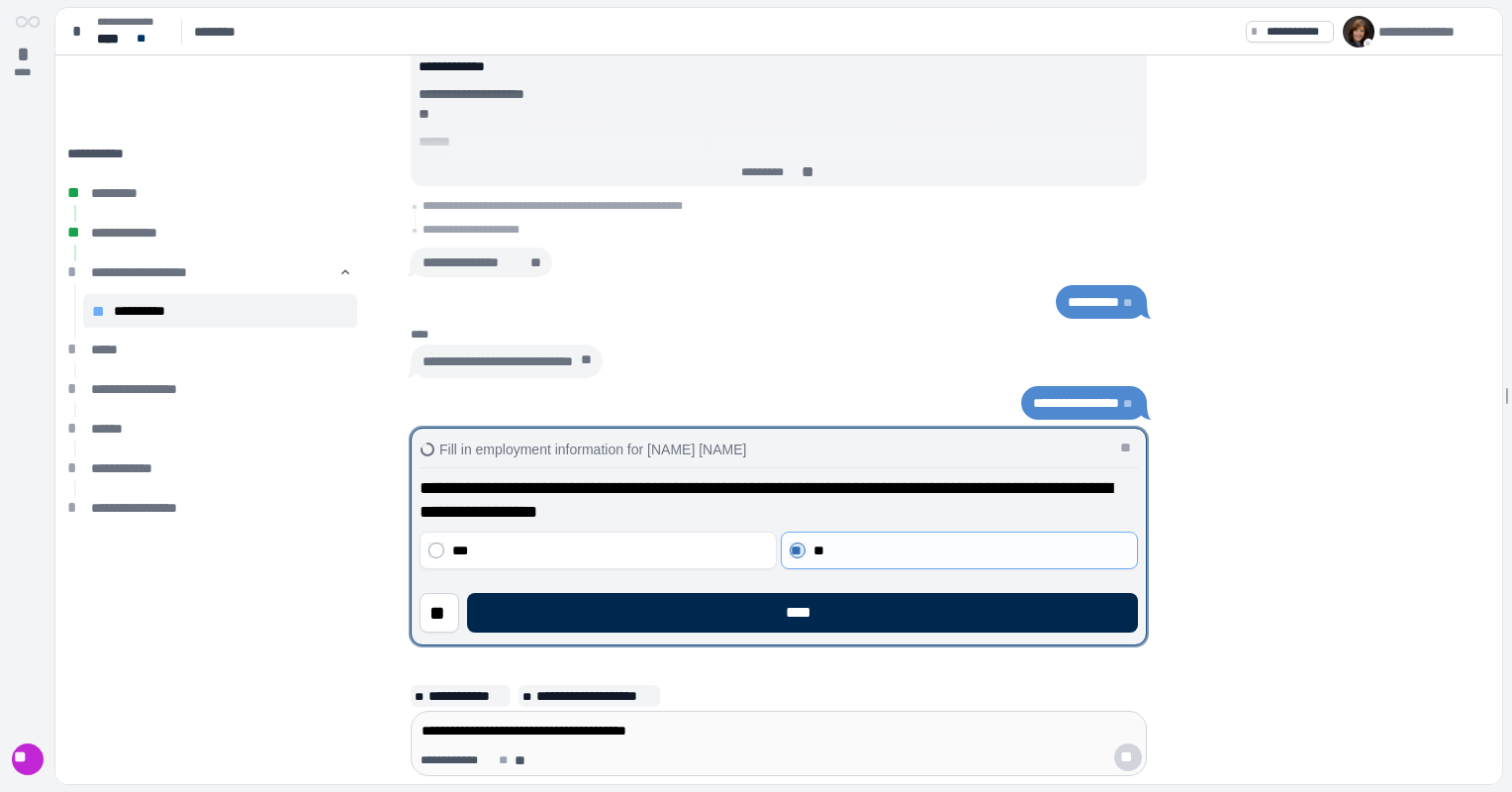 click on "****" at bounding box center (803, 613) 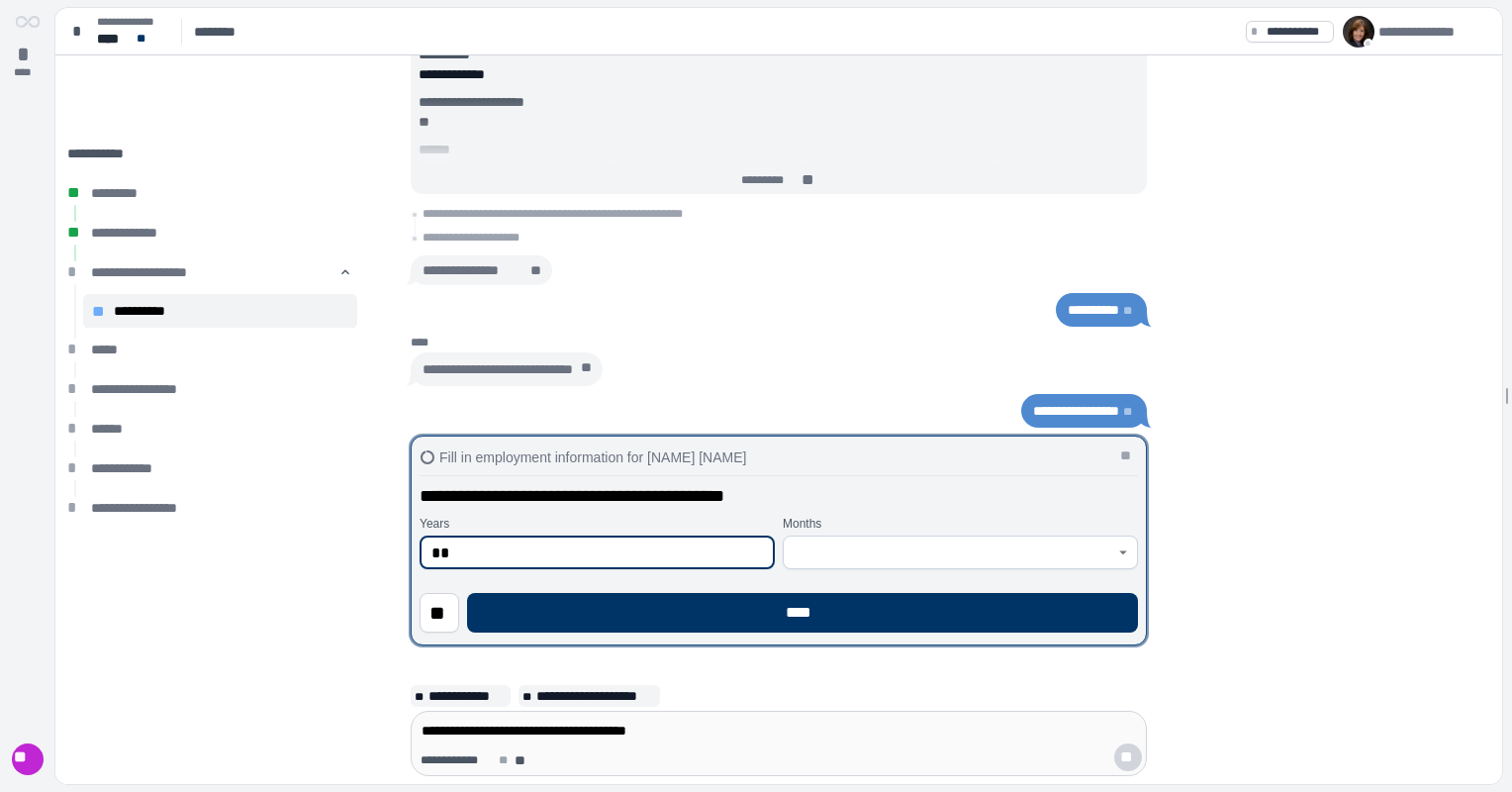 type on "**" 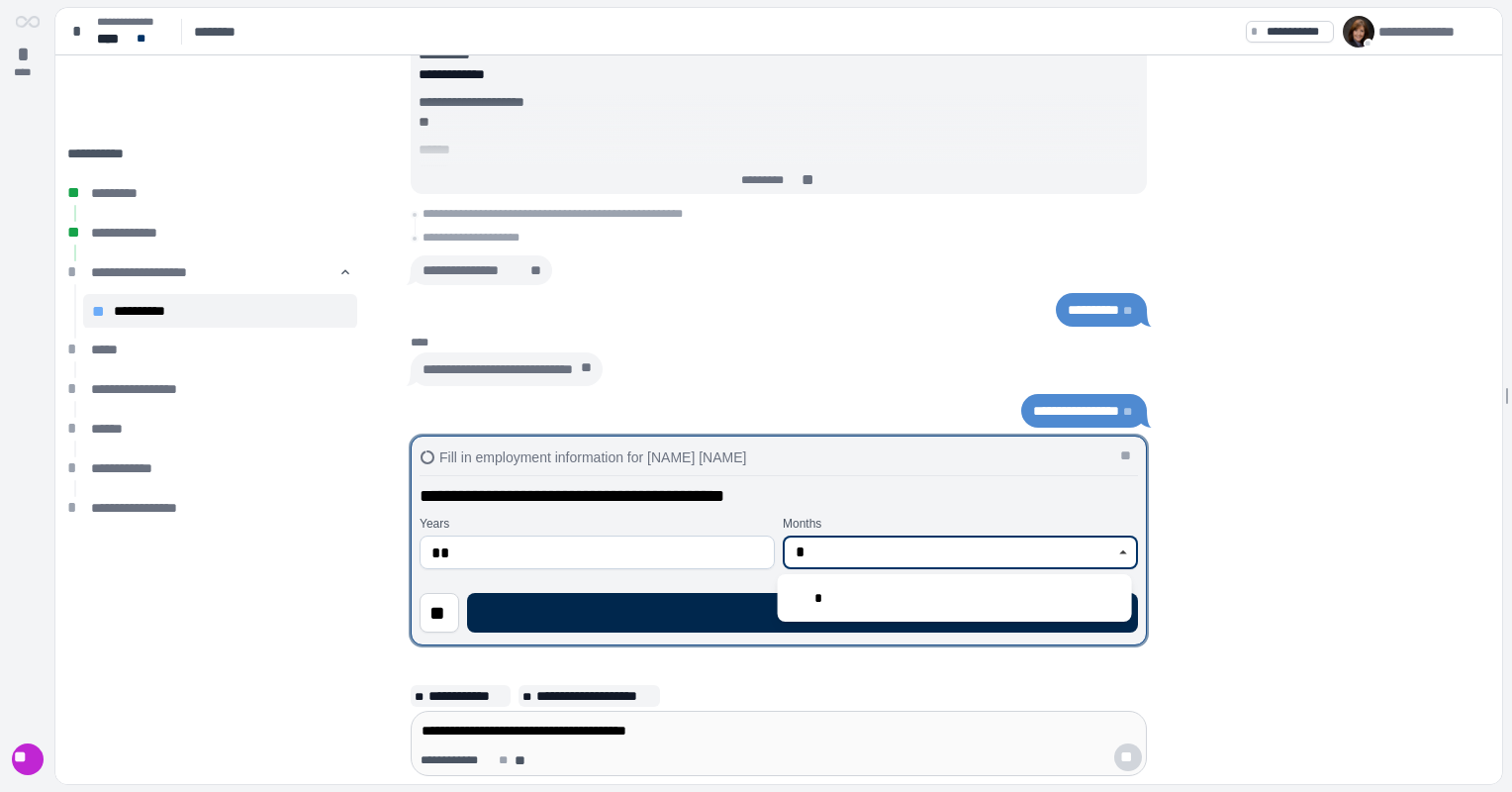 type on "*" 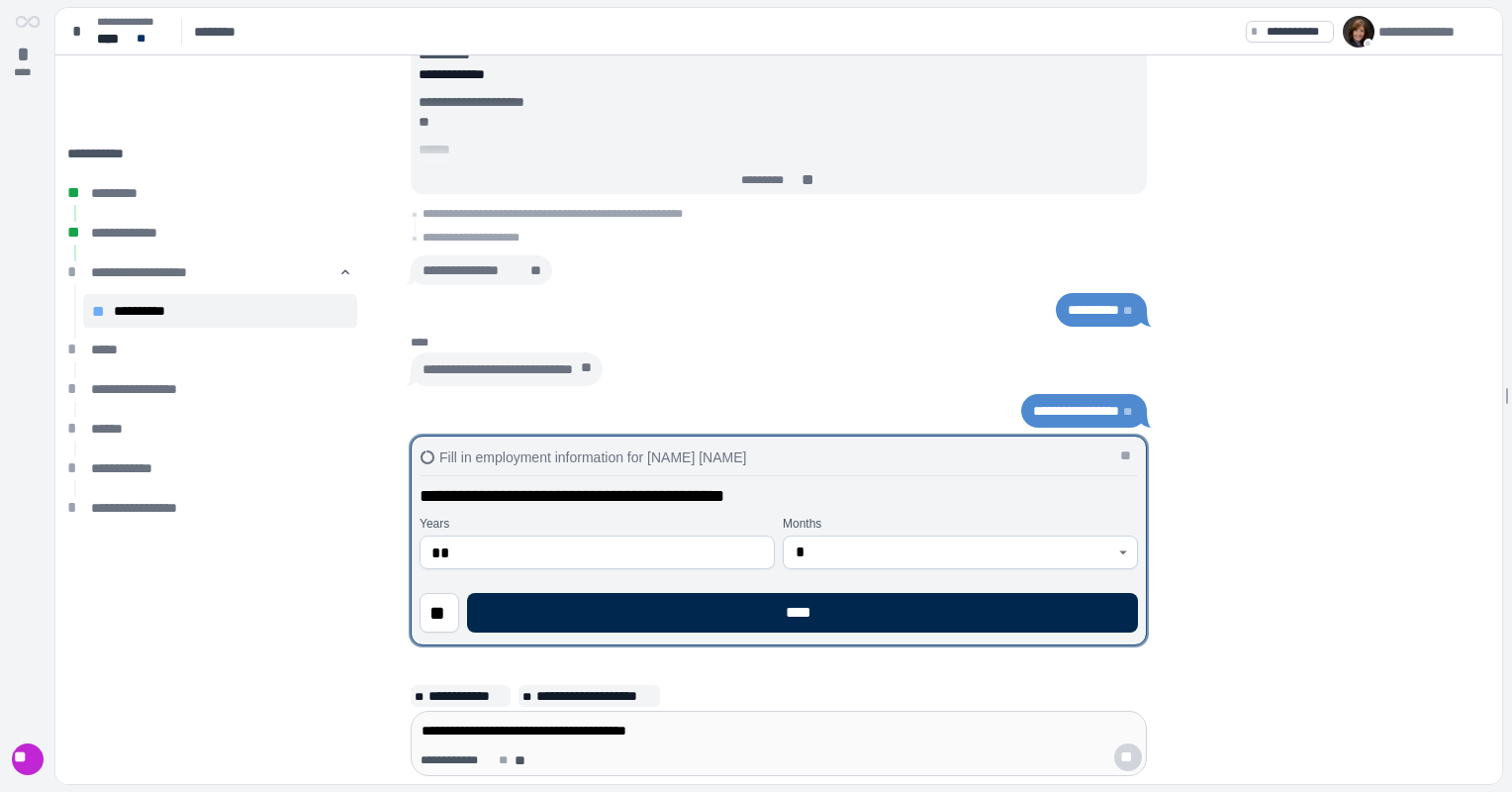 click on "****" at bounding box center (803, 613) 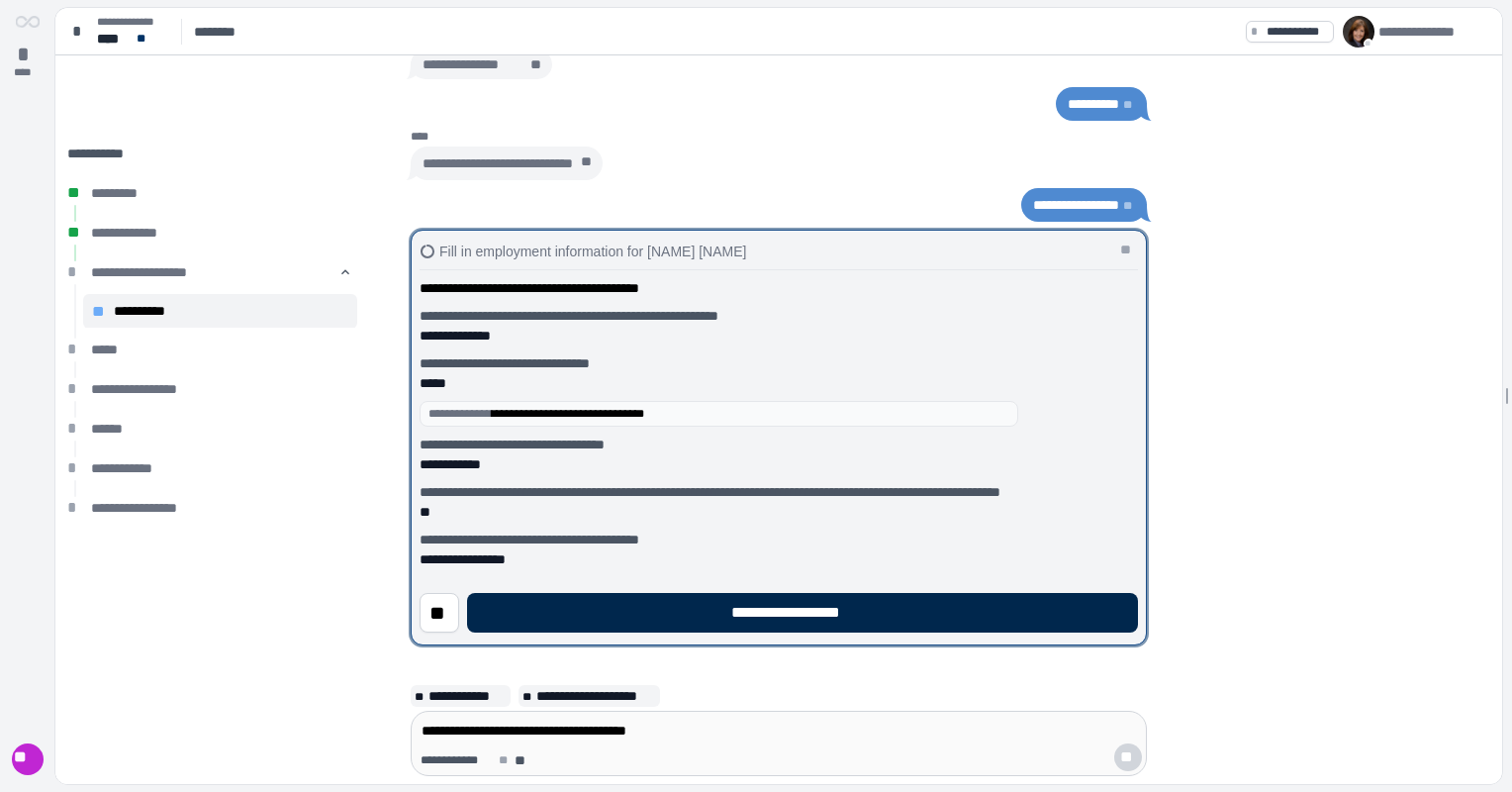 click on "**********" at bounding box center [803, 613] 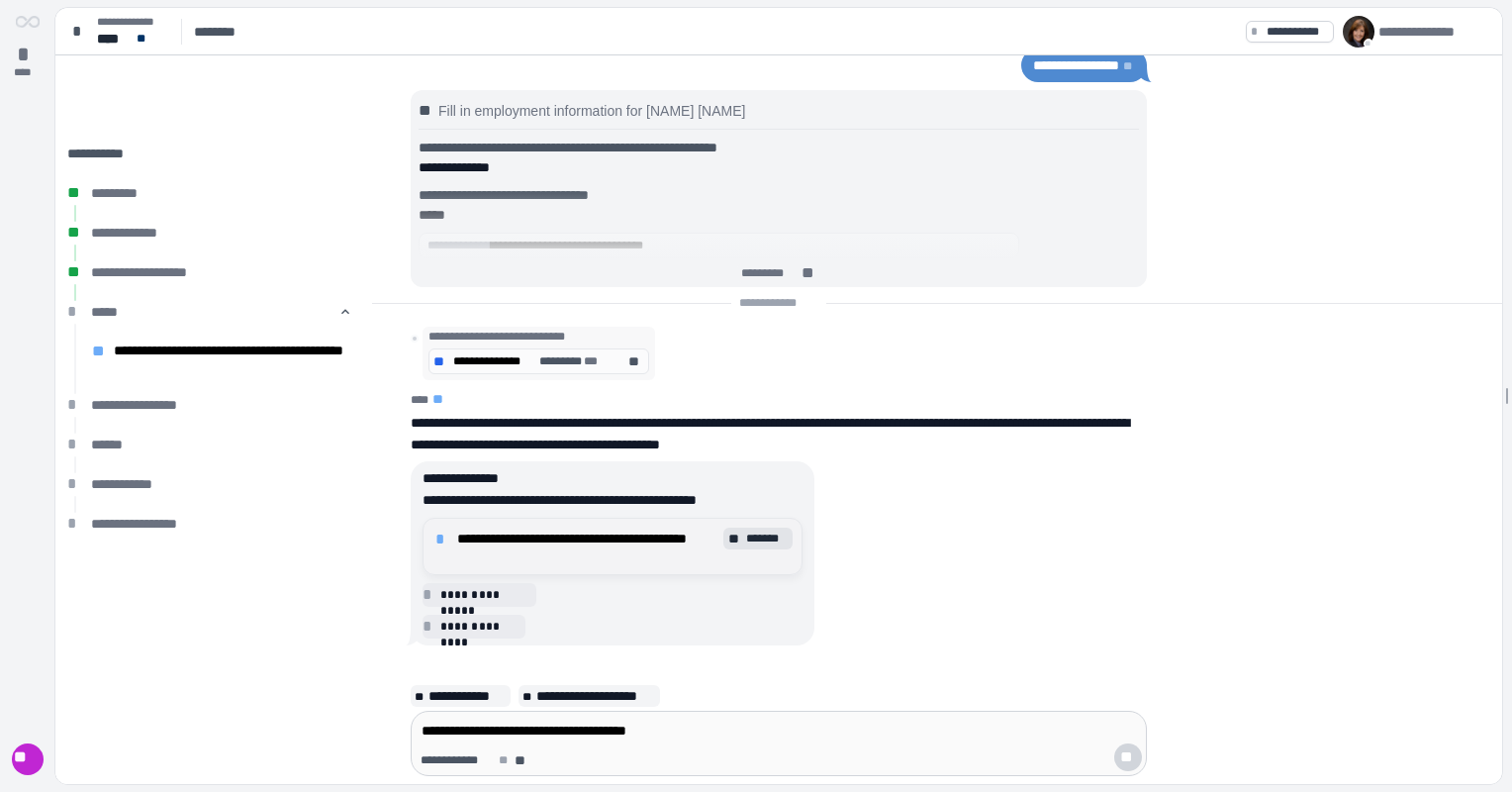 click on "*******" at bounding box center (767, 539) 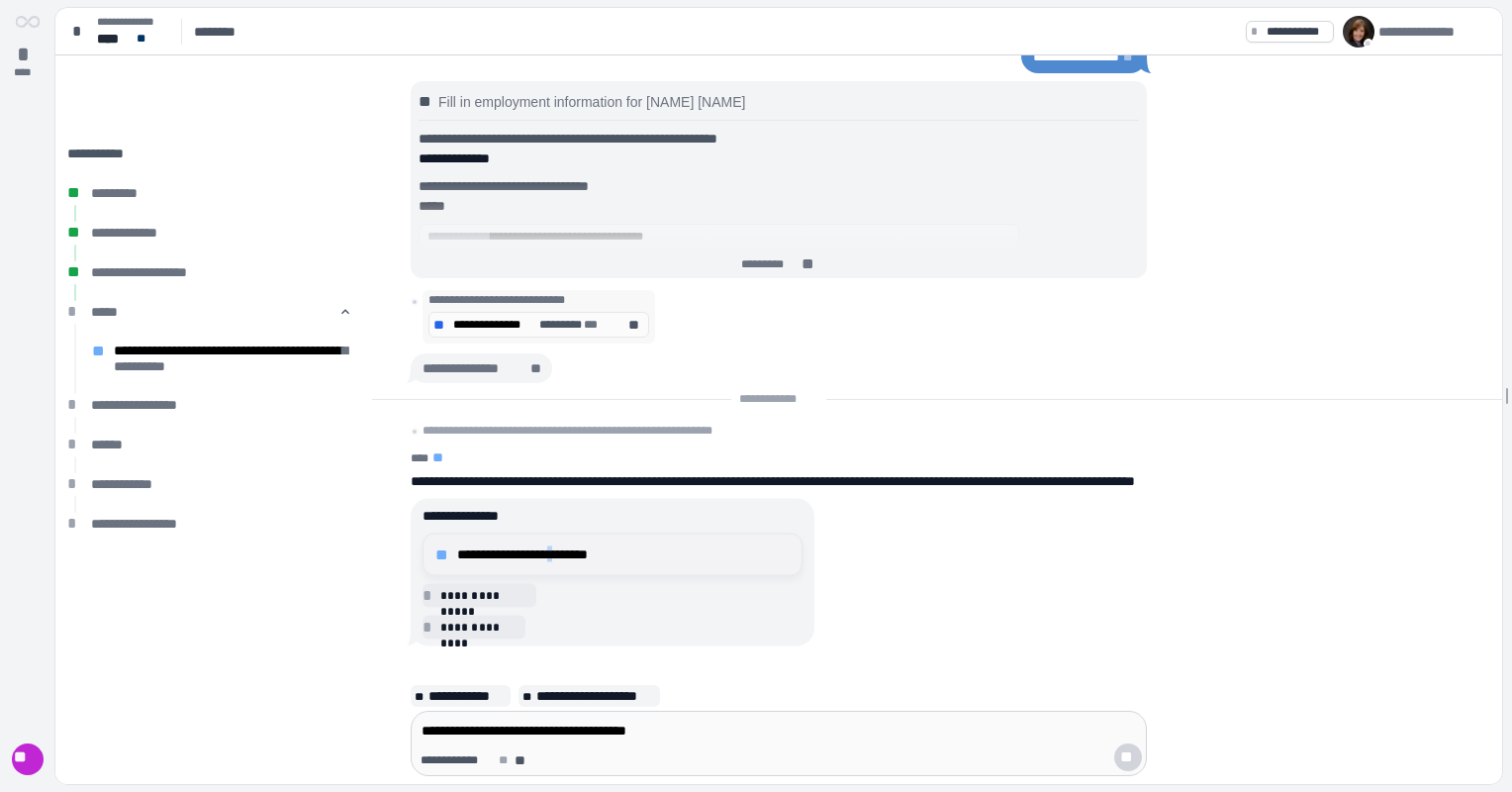 click on "**********" at bounding box center (623, 554) 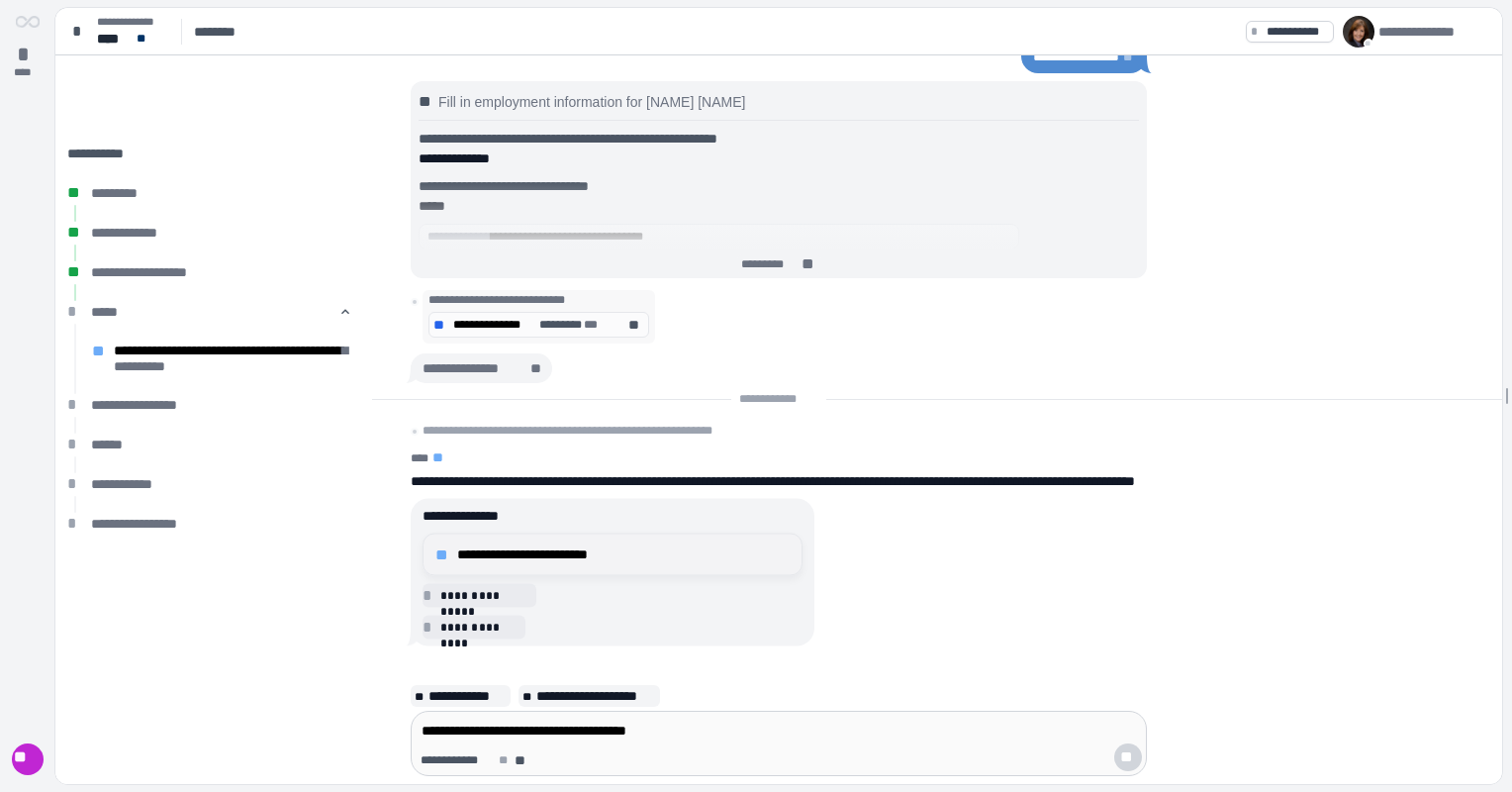 click on "**********" at bounding box center (623, 554) 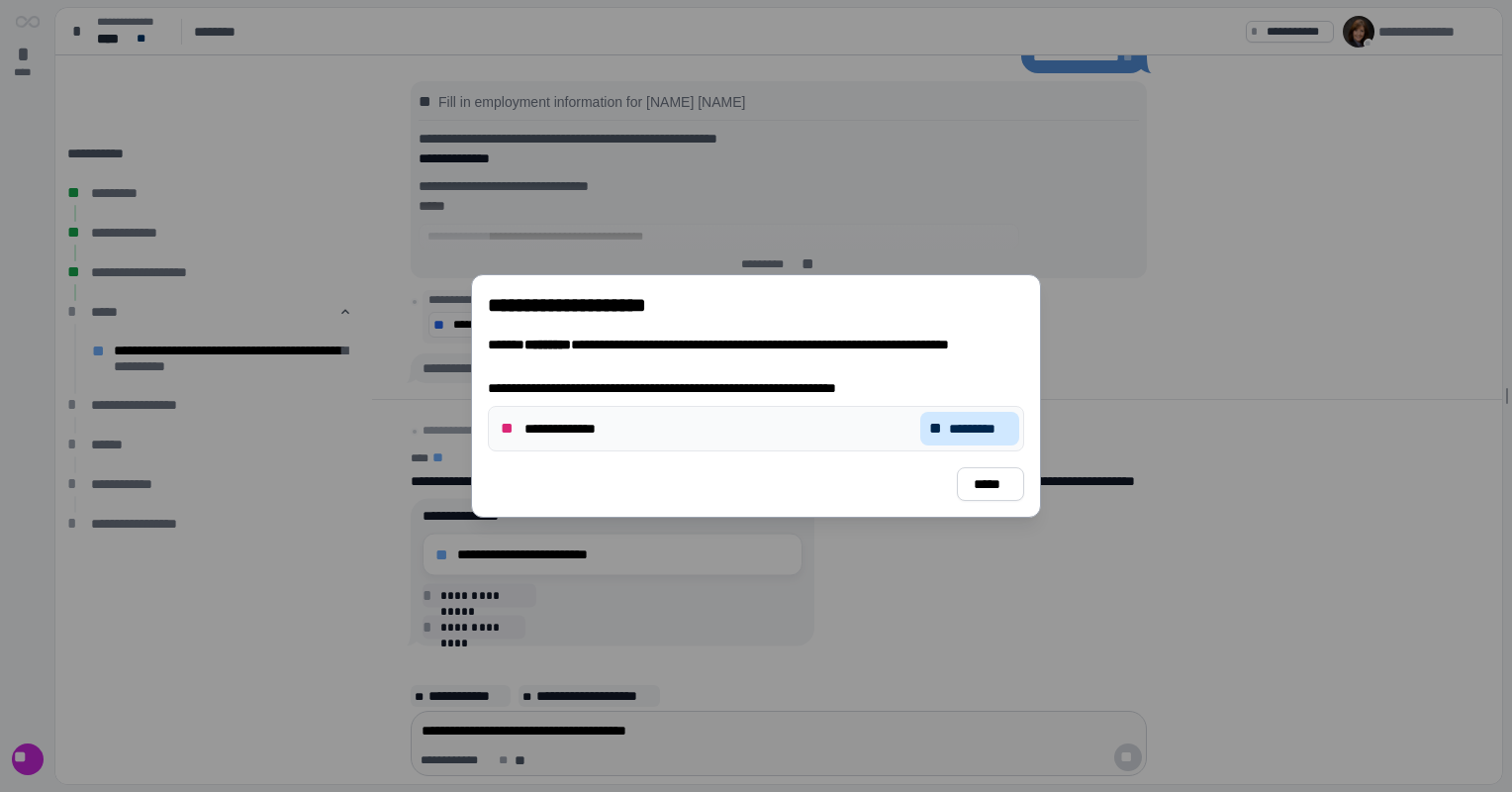 click on "*********" at bounding box center (980, 429) 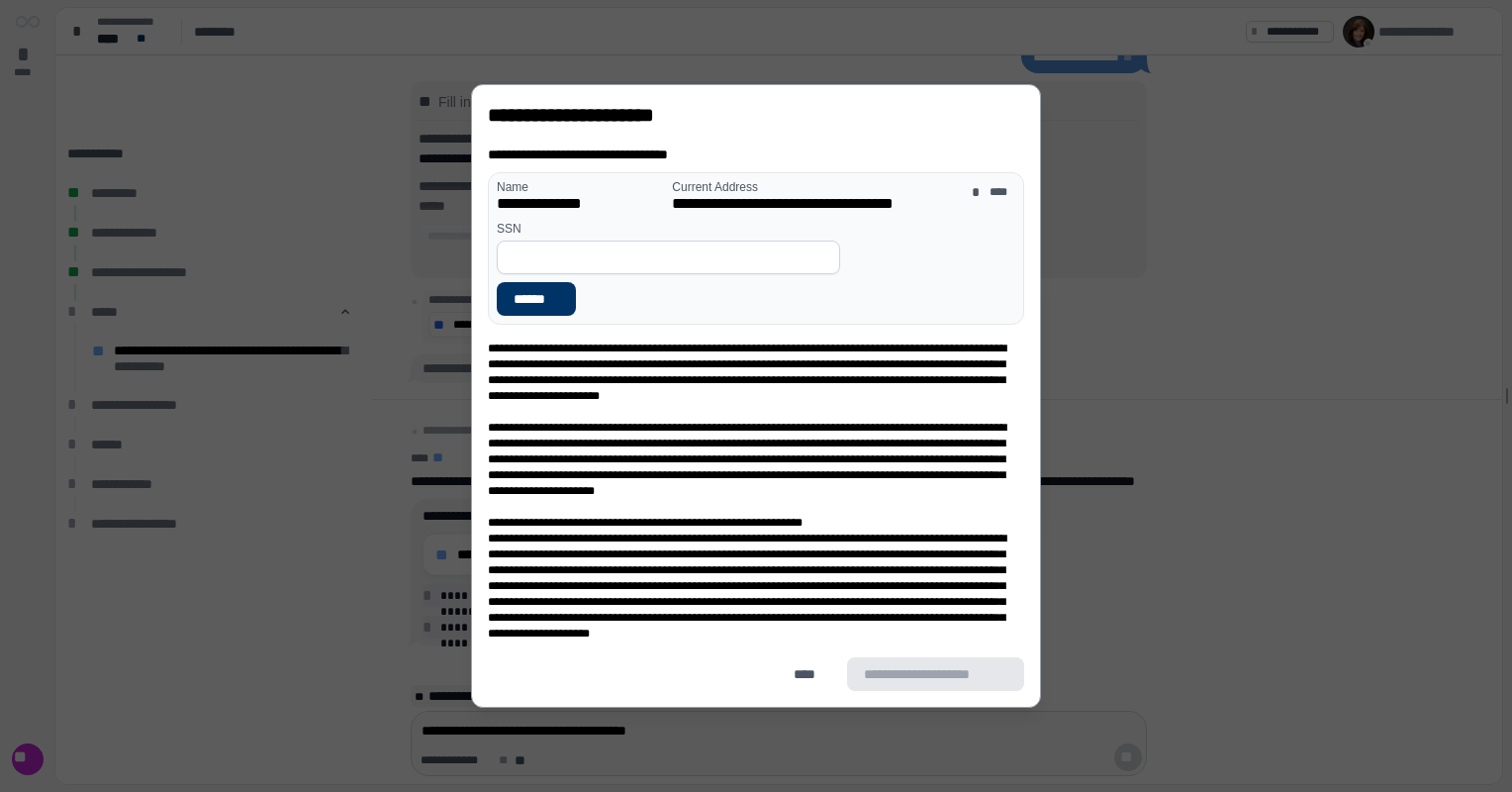 click on "SSN" at bounding box center (668, 248) 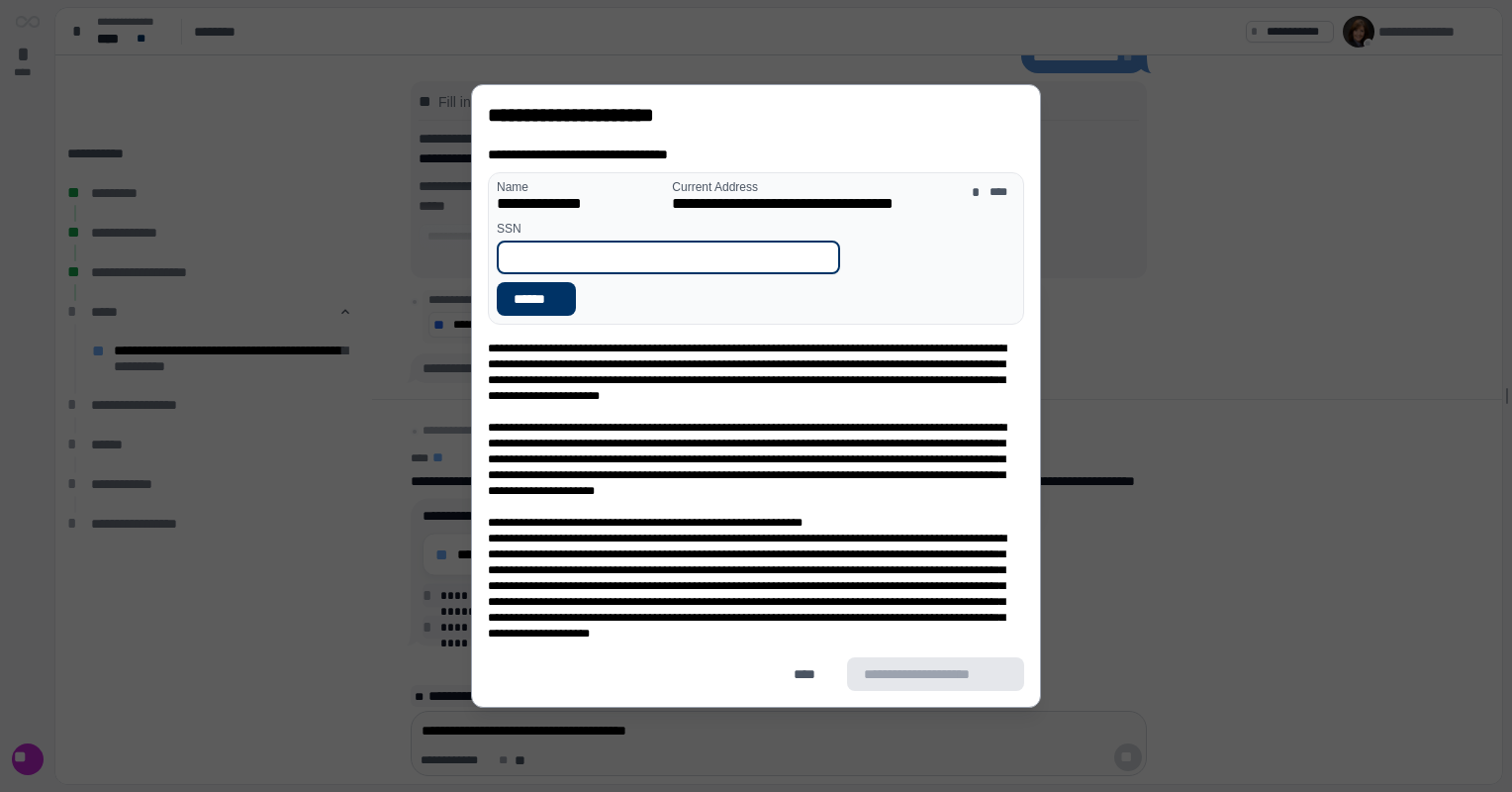 click at bounding box center [668, 257] 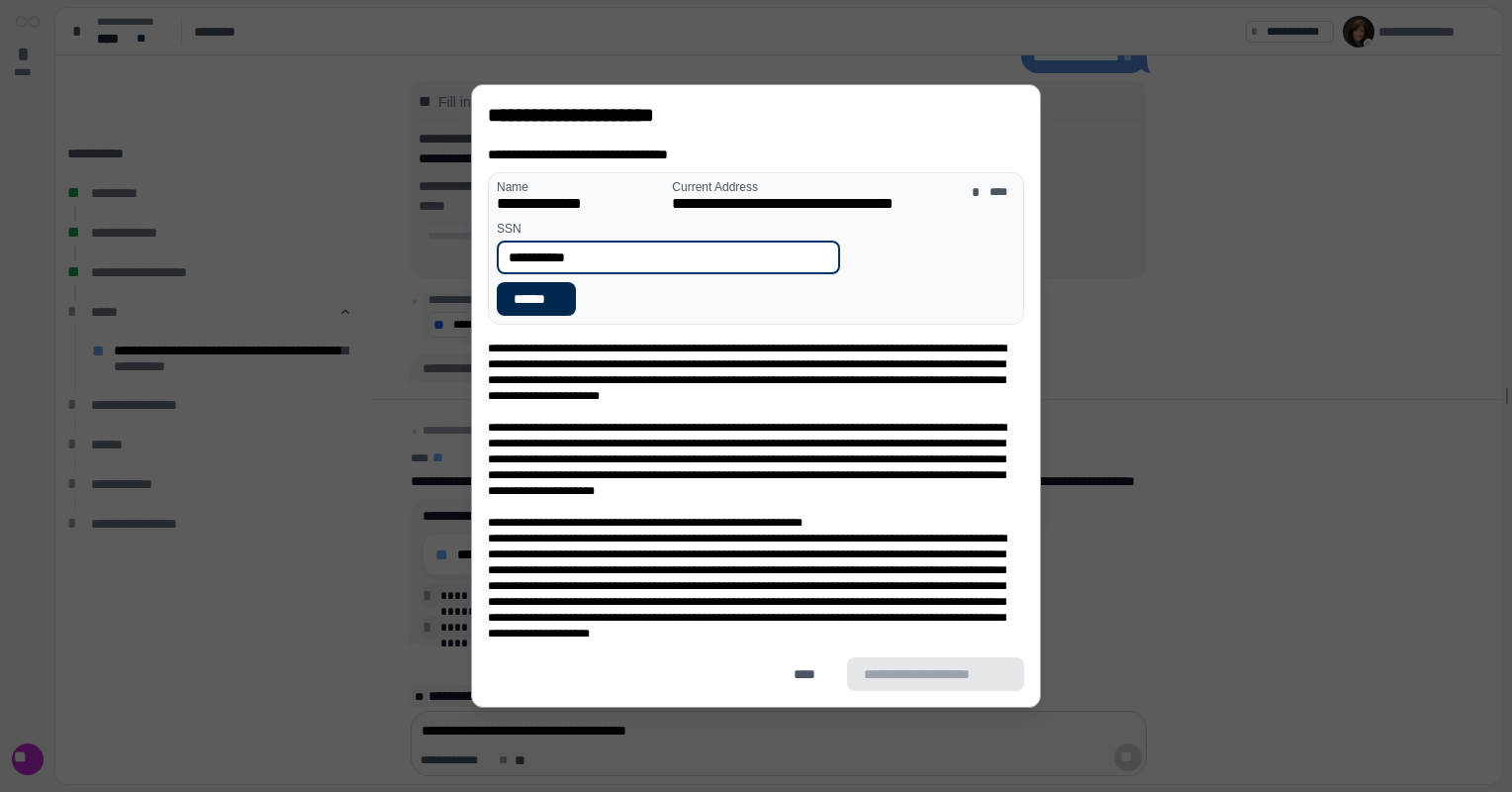 type on "**********" 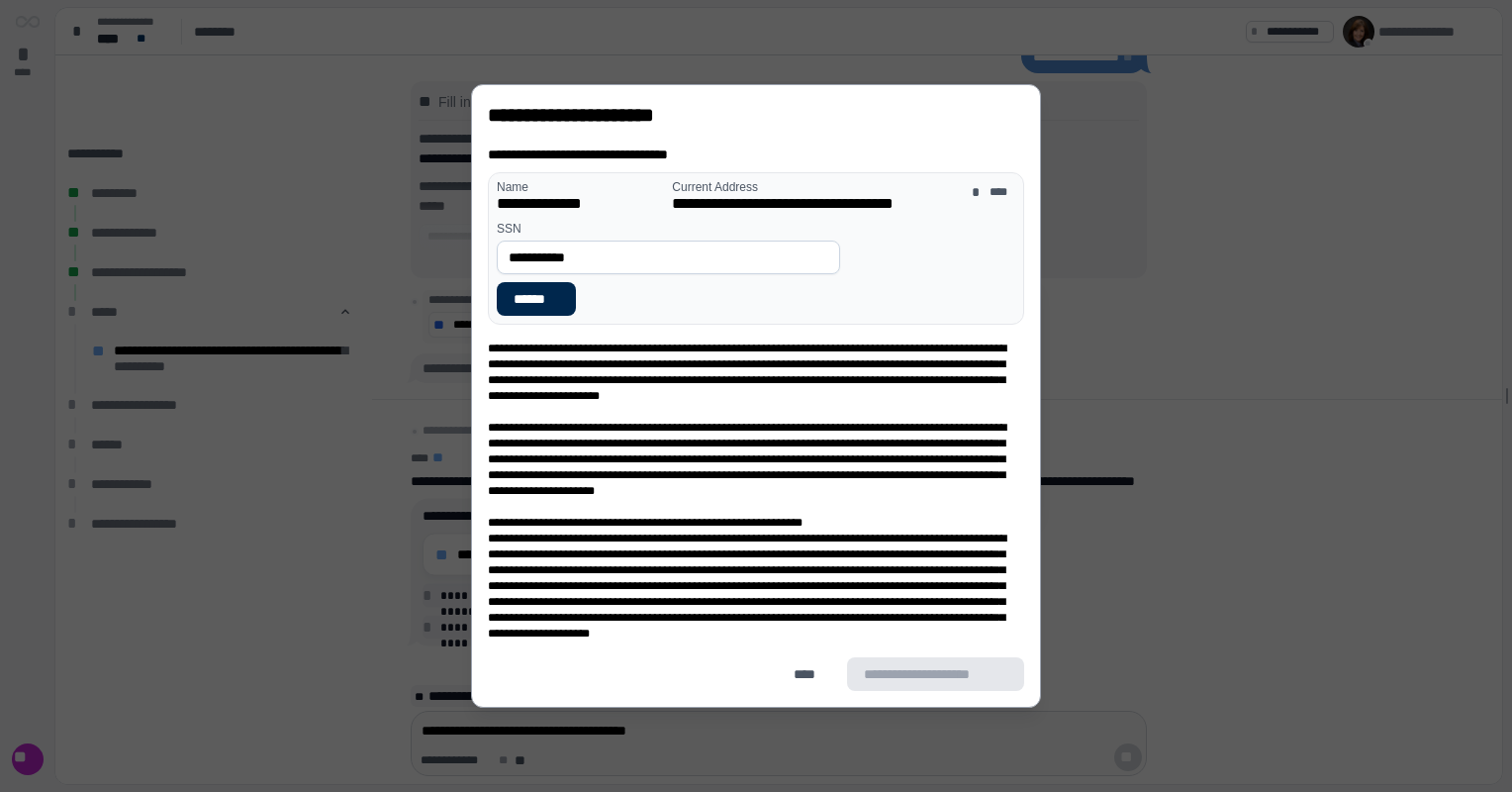 click on "******" at bounding box center [536, 299] 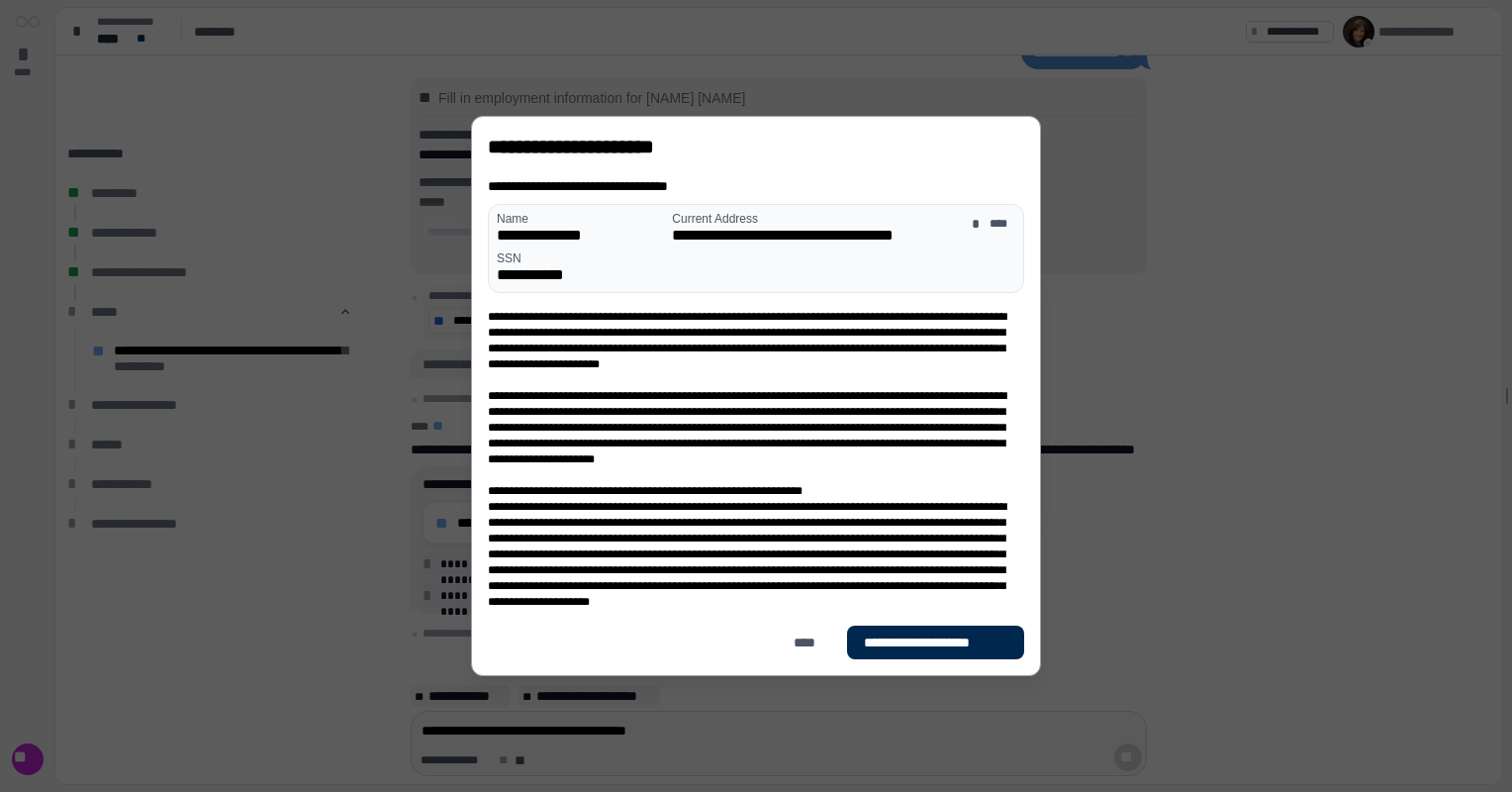 click on "**********" at bounding box center (935, 643) 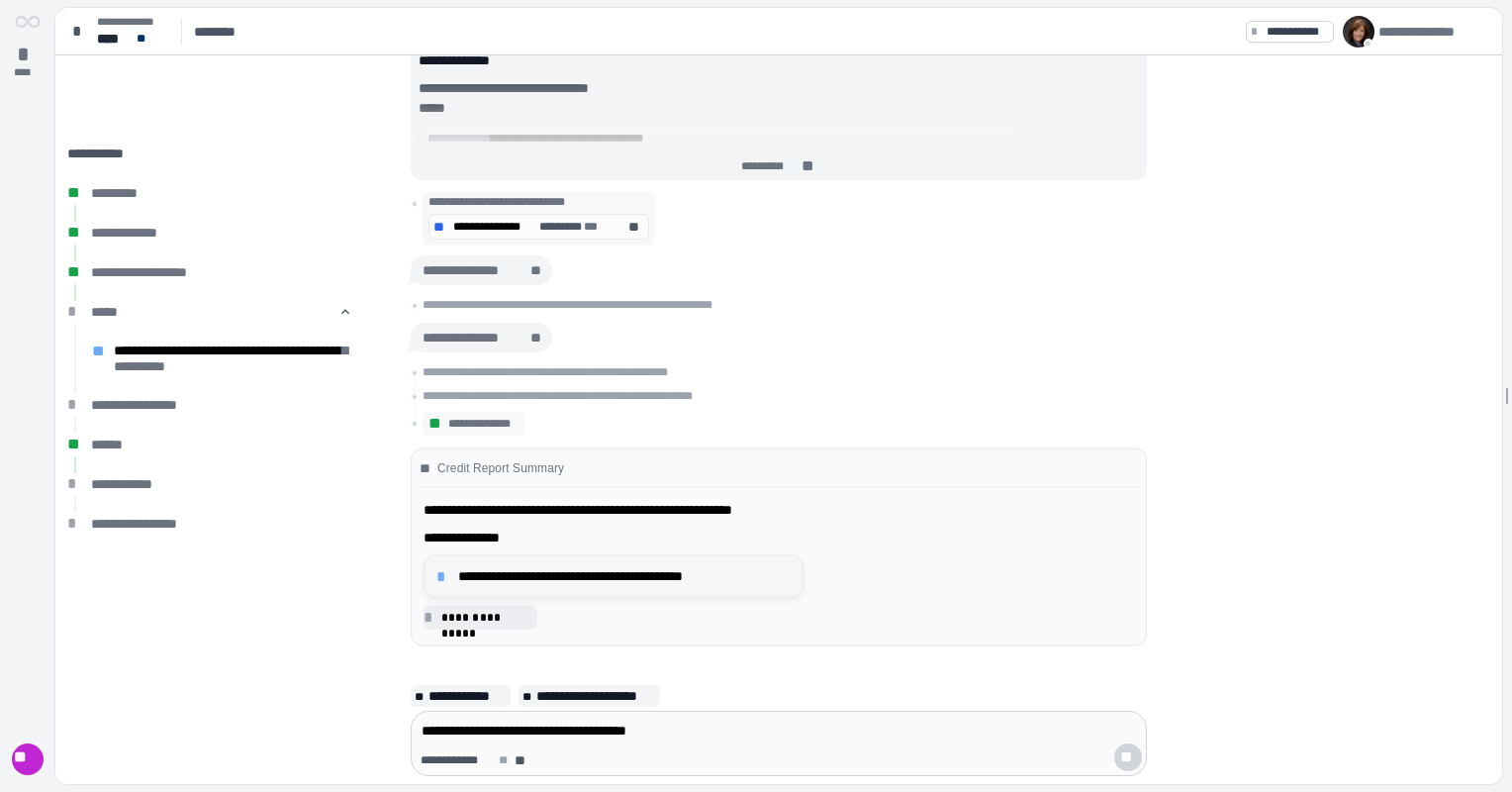 click on "**********" at bounding box center [624, 576] 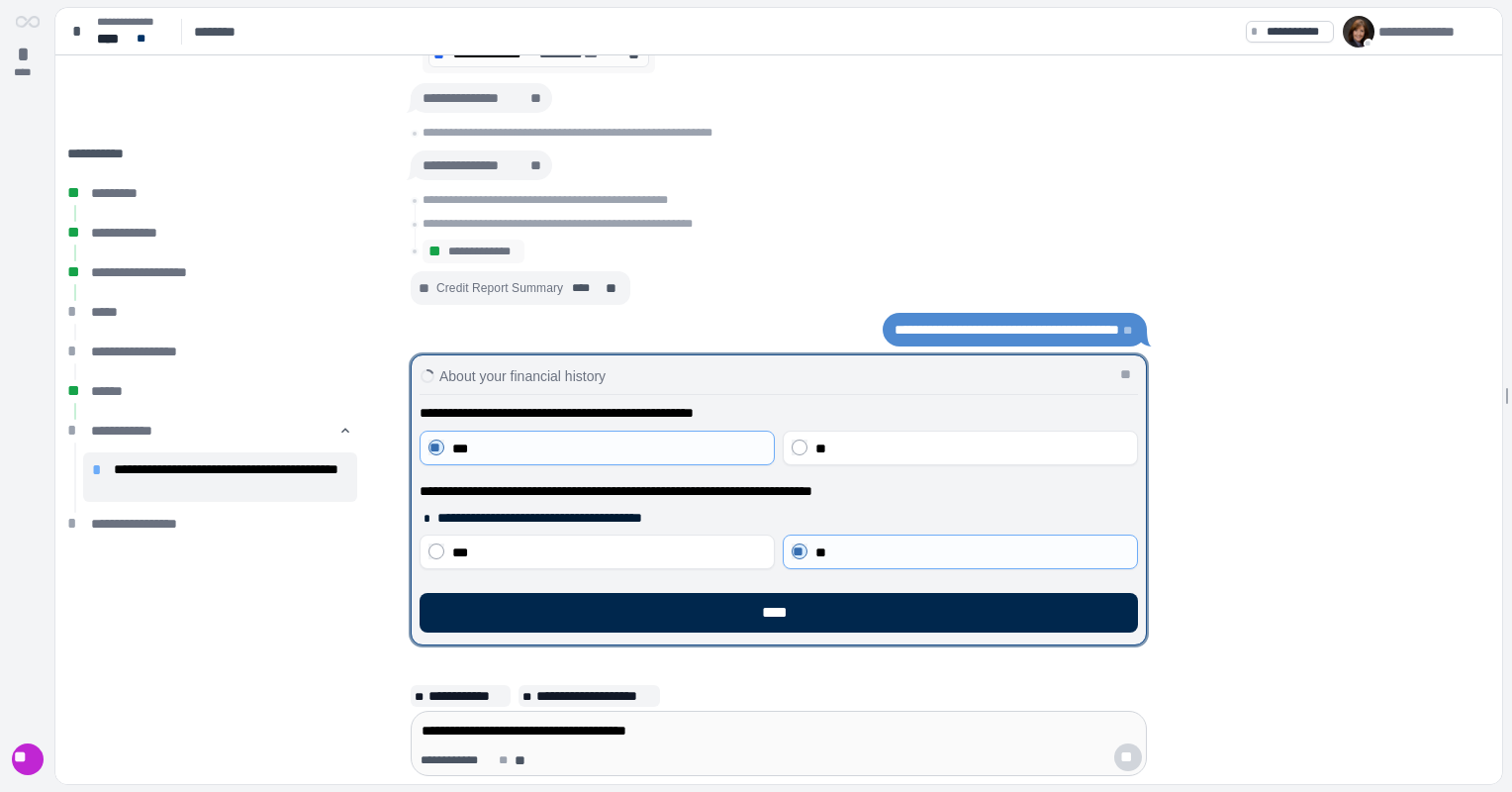 click on "****" at bounding box center [779, 613] 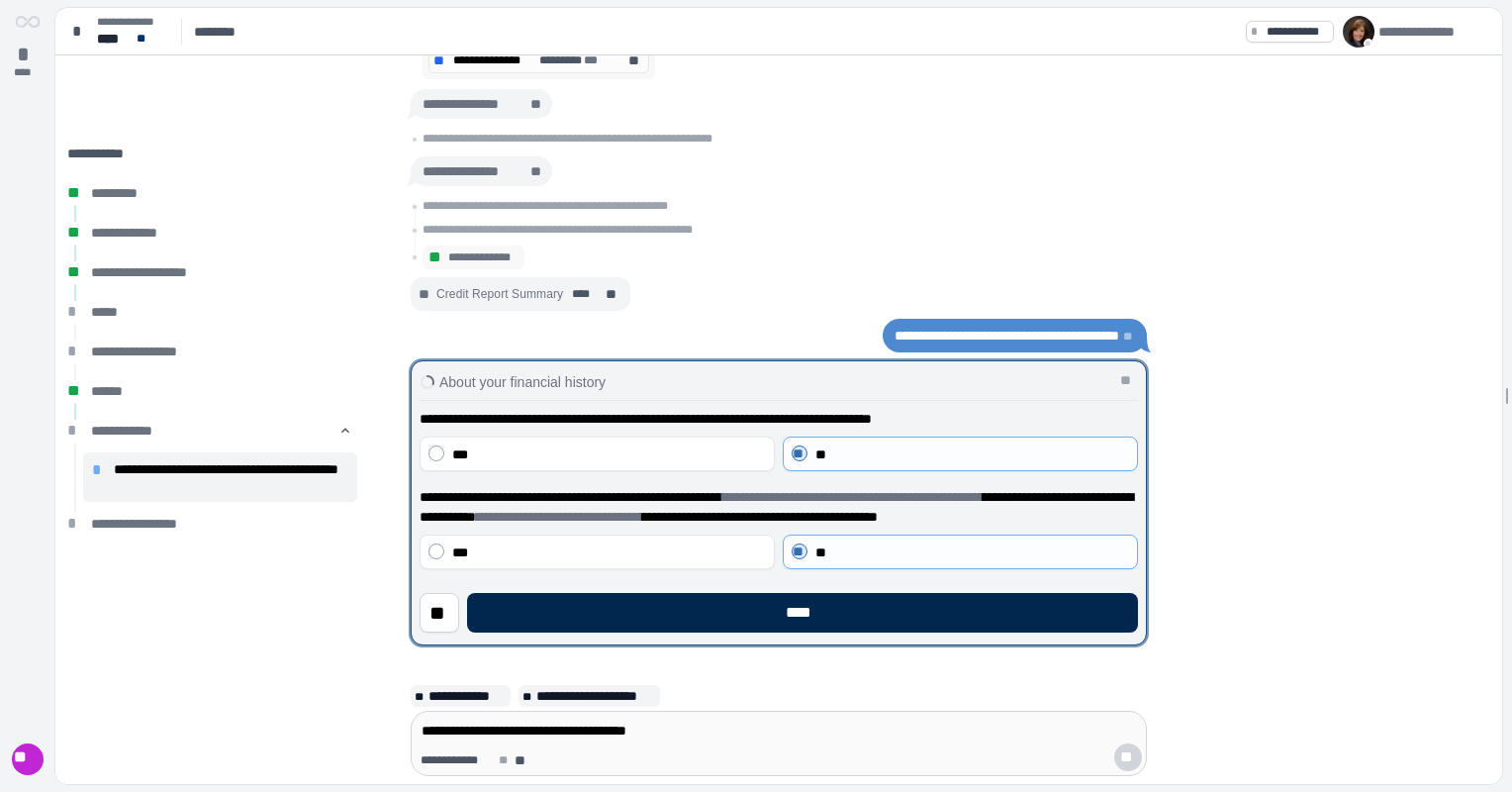 click on "****" at bounding box center (803, 613) 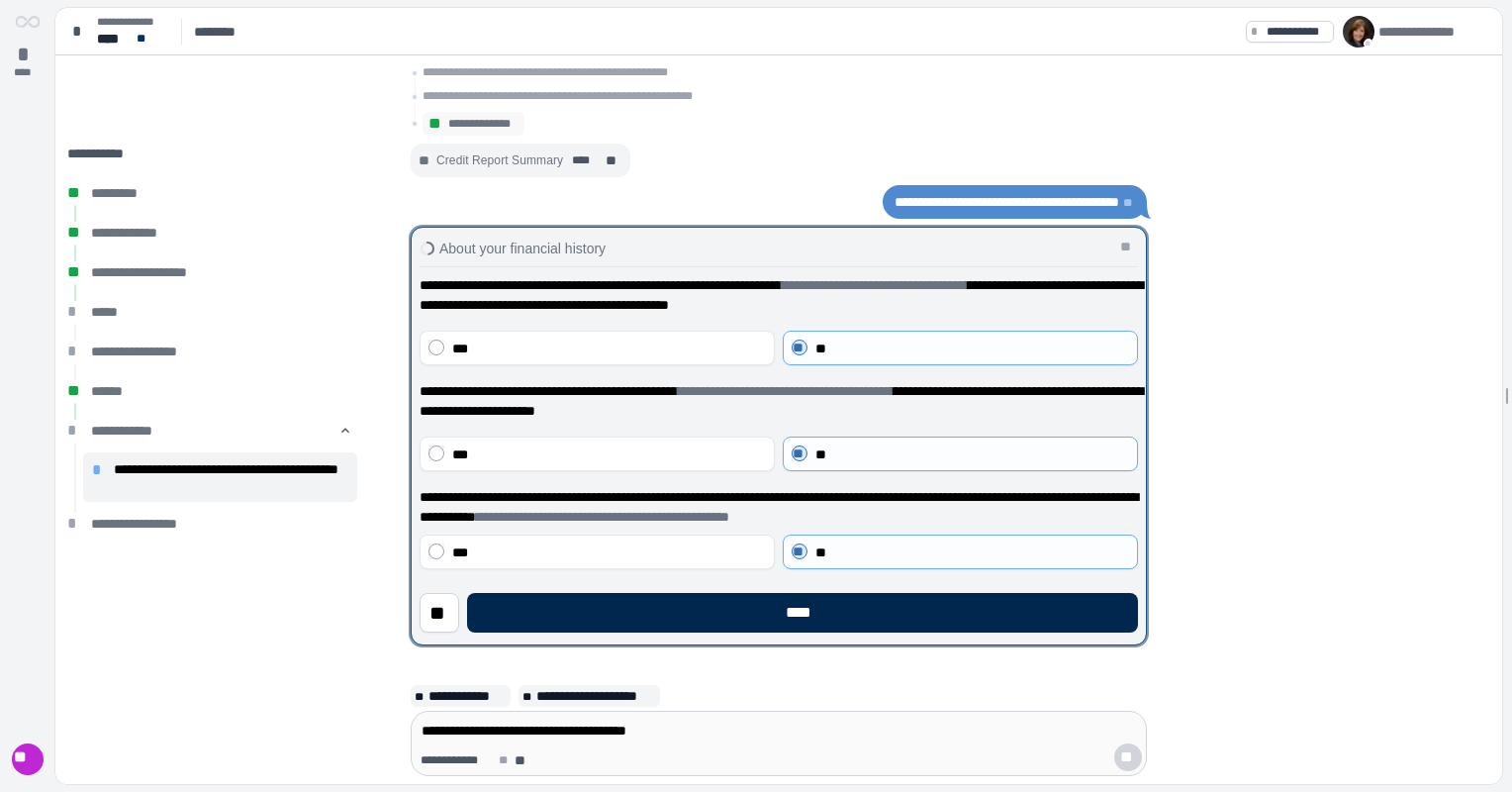 click on "****" at bounding box center [803, 613] 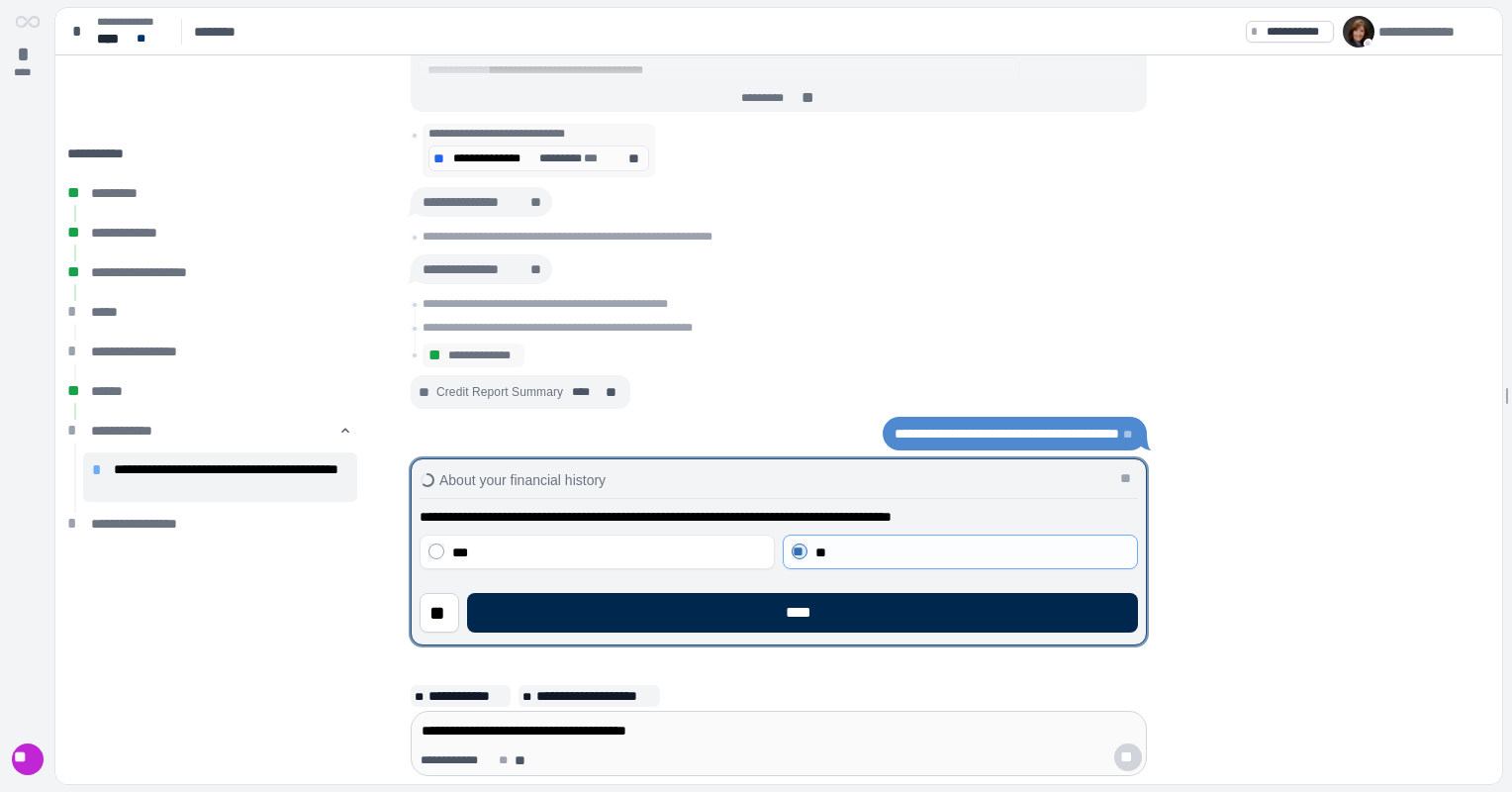 click on "****" at bounding box center [803, 613] 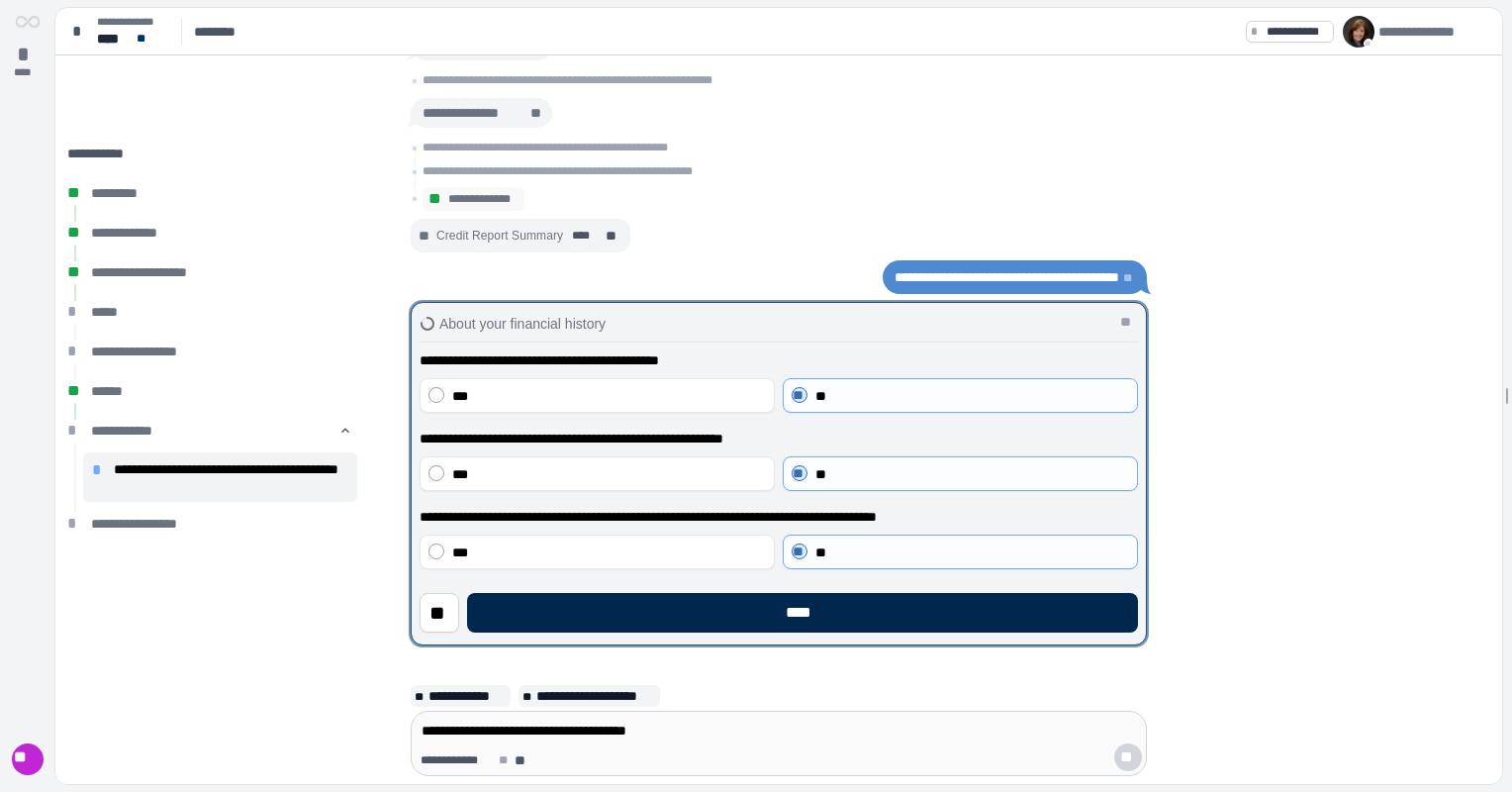 drag, startPoint x: 772, startPoint y: 614, endPoint x: 789, endPoint y: 611, distance: 17.262677 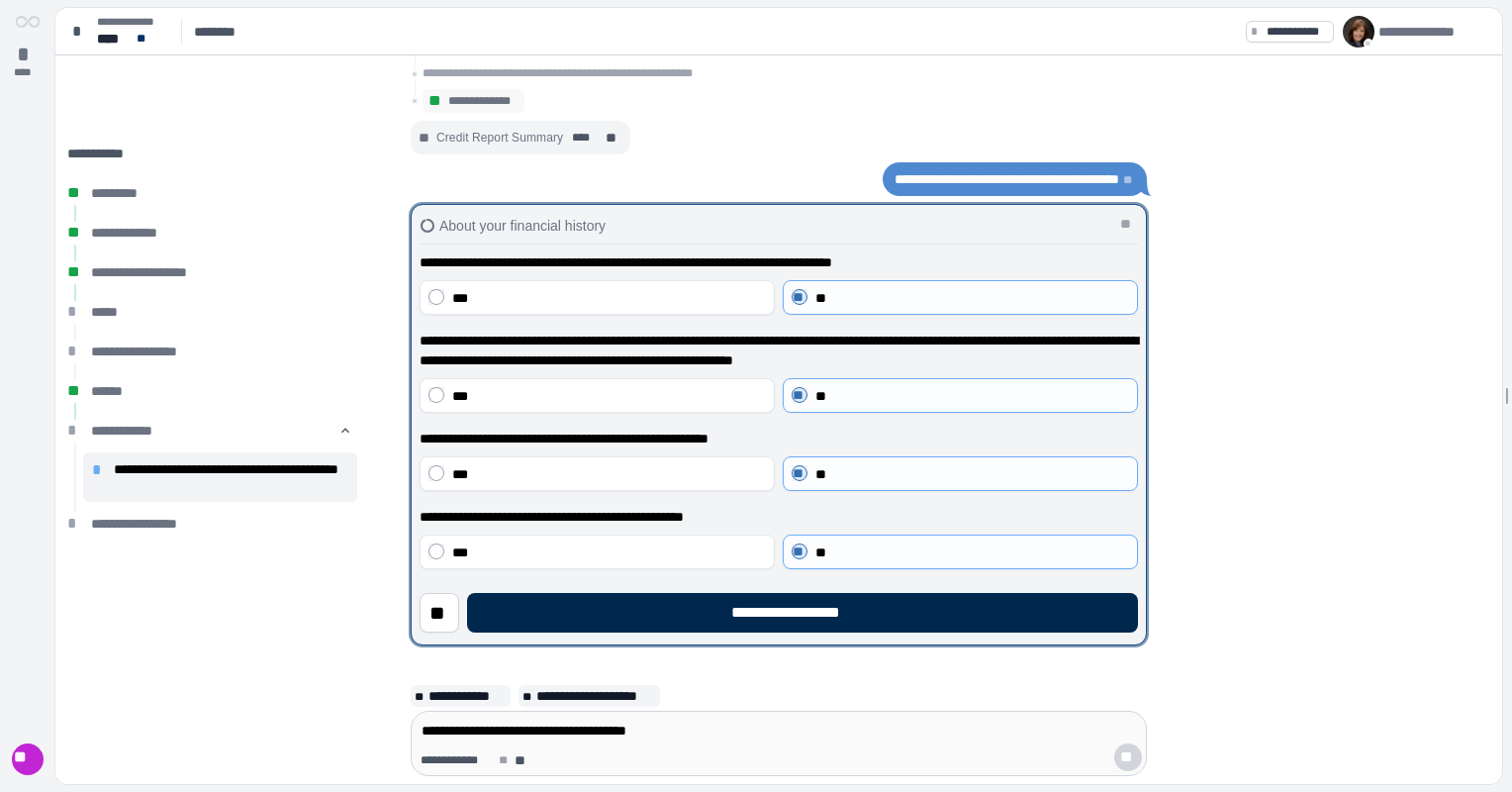 click on "**********" at bounding box center (803, 613) 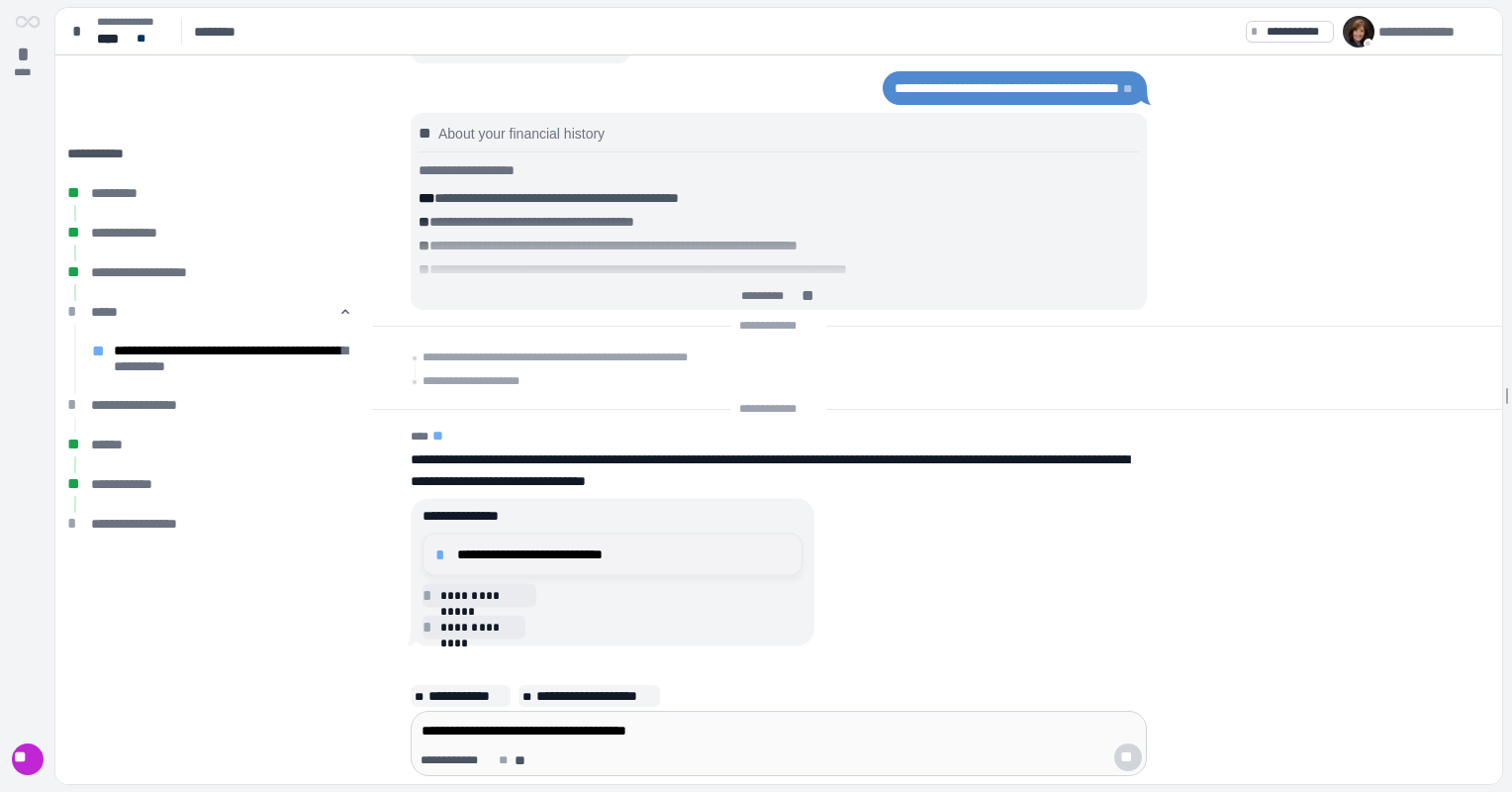 click on "**********" at bounding box center (613, 554) 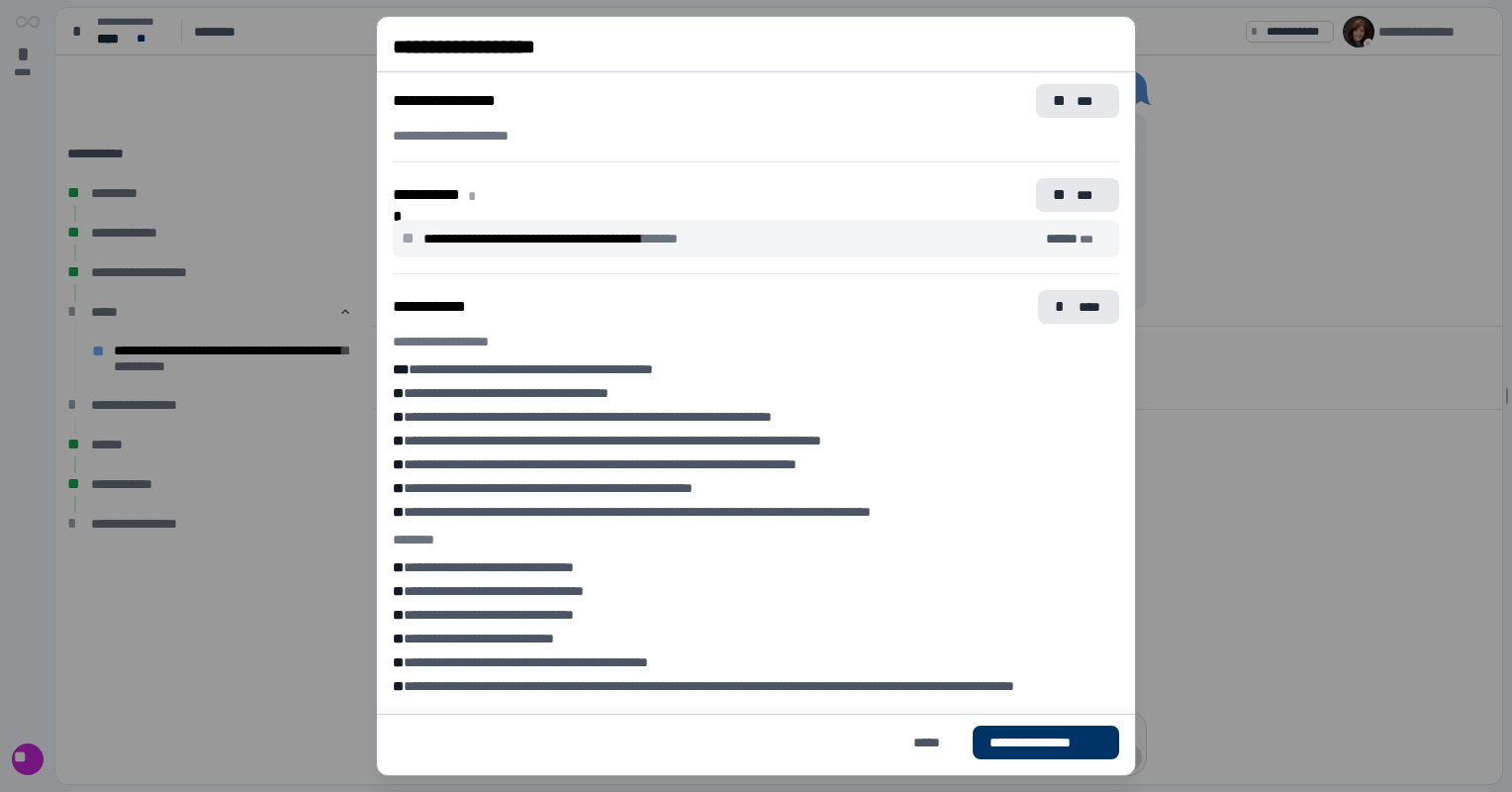 scroll, scrollTop: 471, scrollLeft: 0, axis: vertical 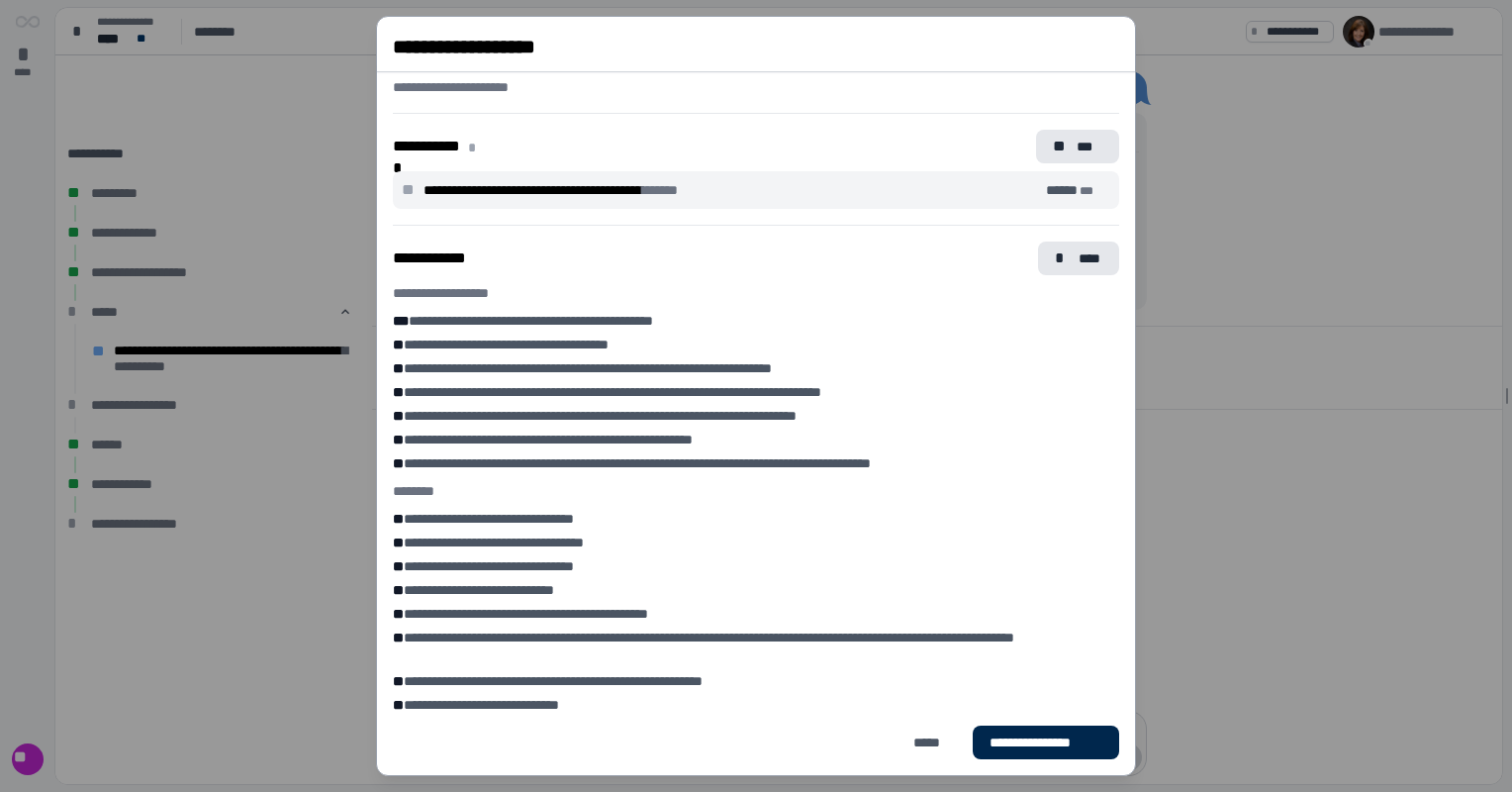 click on "**********" at bounding box center [1046, 742] 